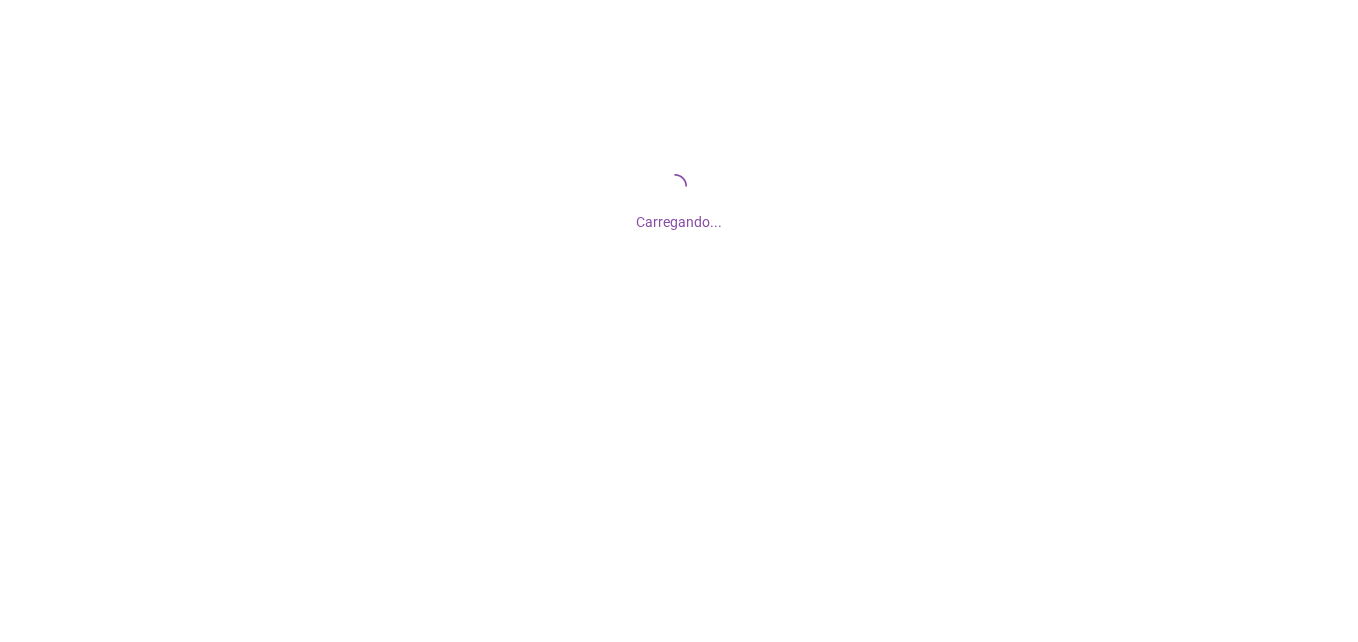 scroll, scrollTop: 0, scrollLeft: 0, axis: both 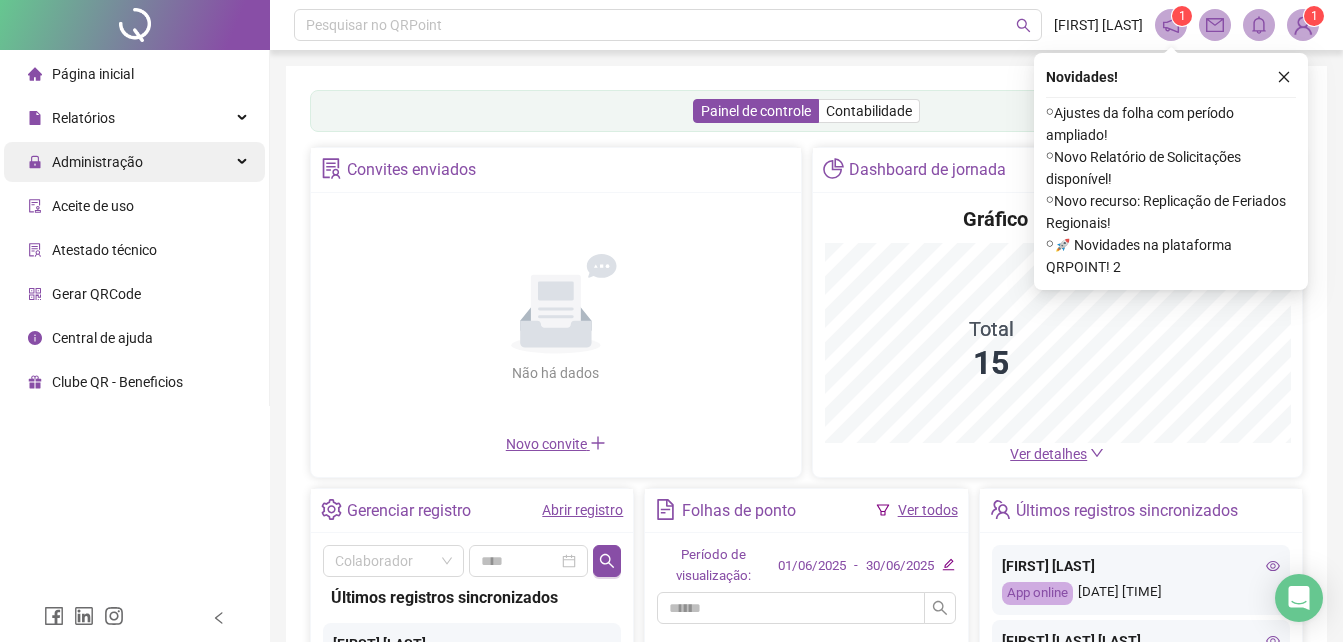 click on "Administração" at bounding box center [134, 162] 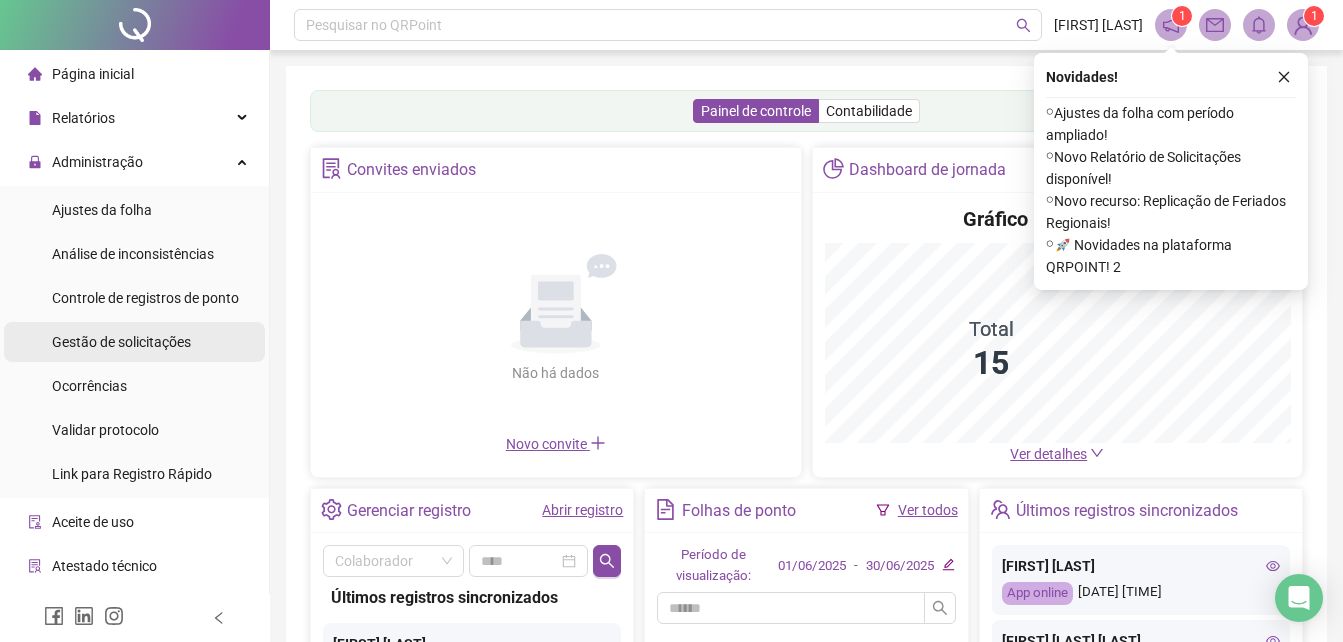 click on "Gestão de solicitações" at bounding box center [121, 342] 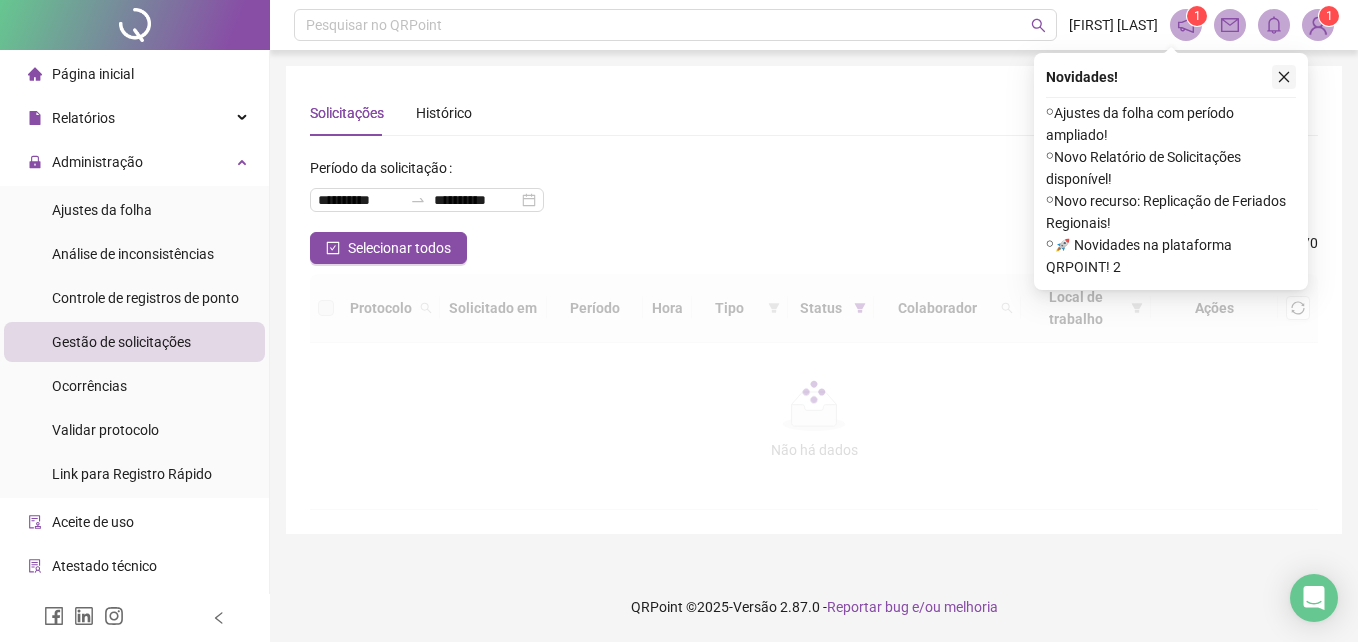 click 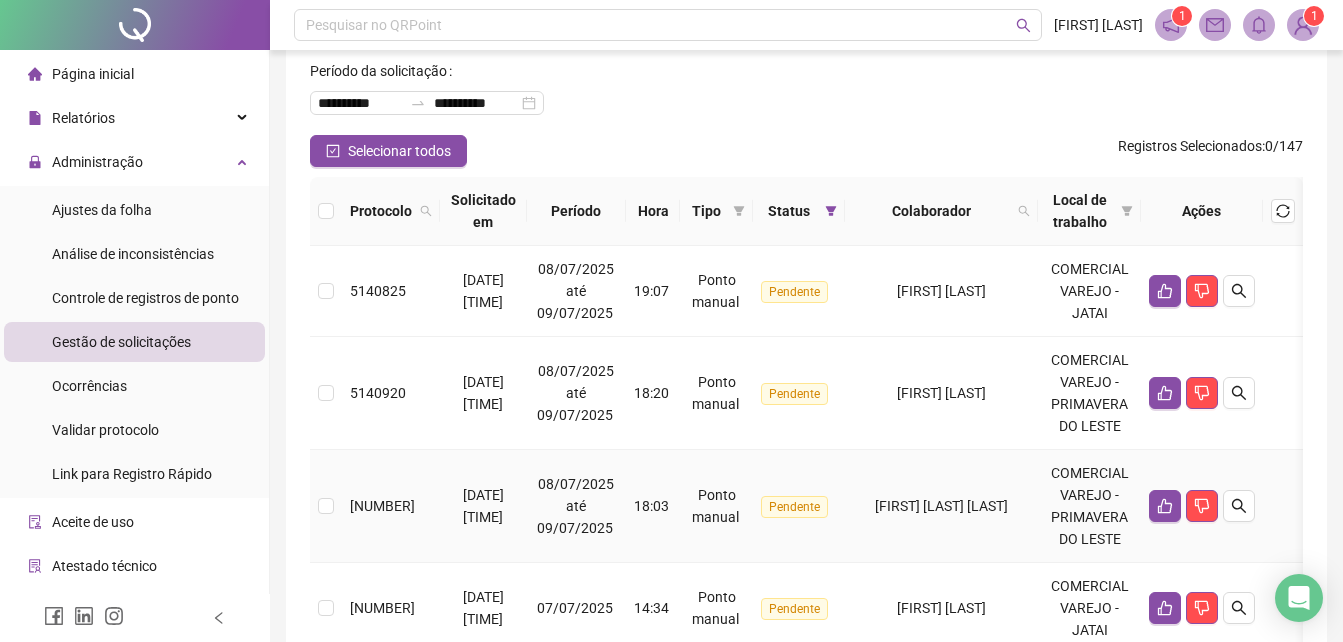 scroll, scrollTop: 200, scrollLeft: 0, axis: vertical 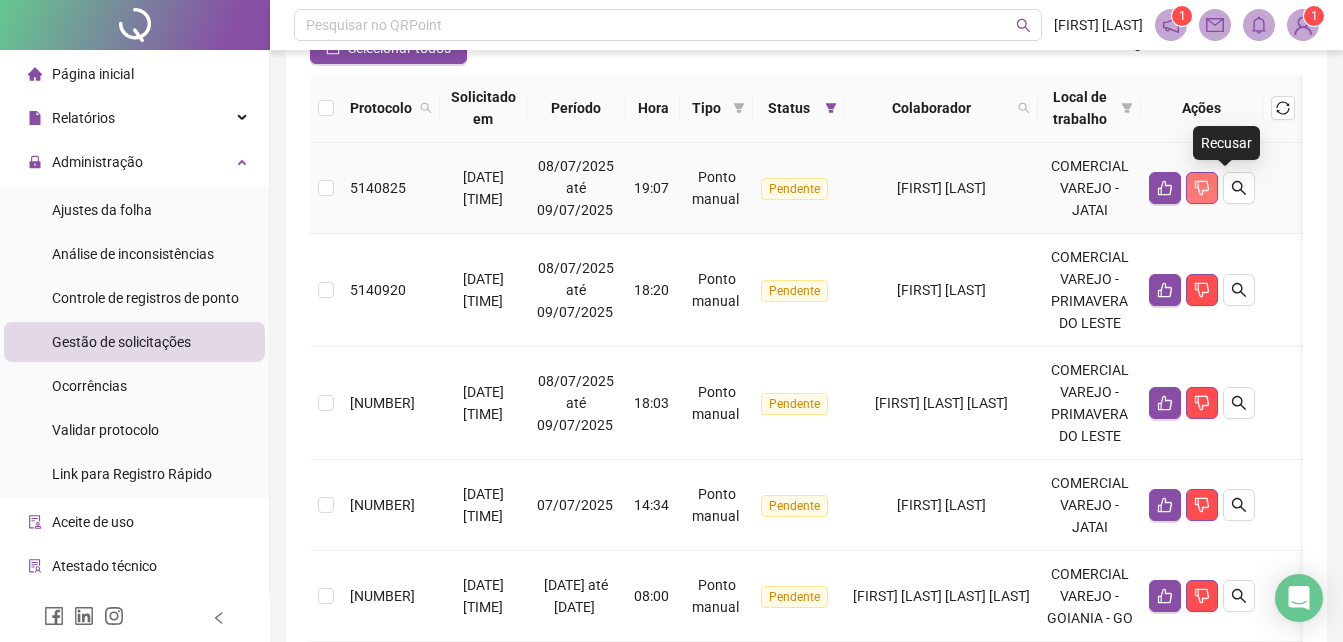 click 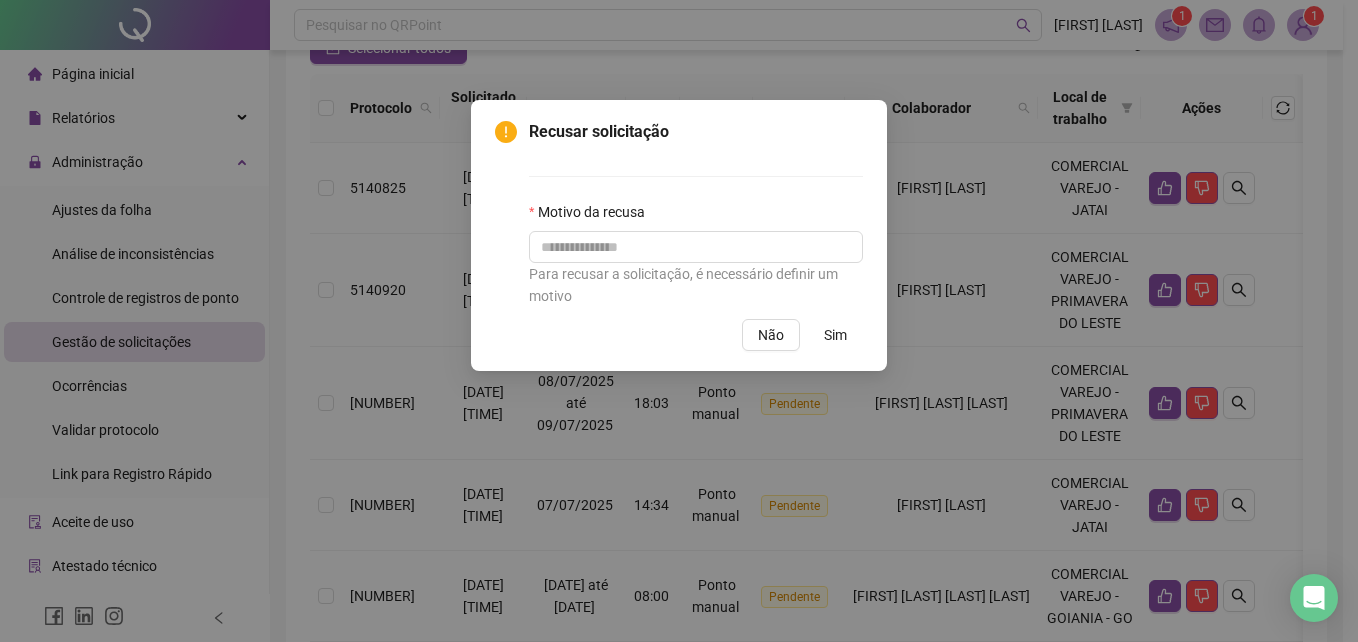click on "Sim" at bounding box center [835, 335] 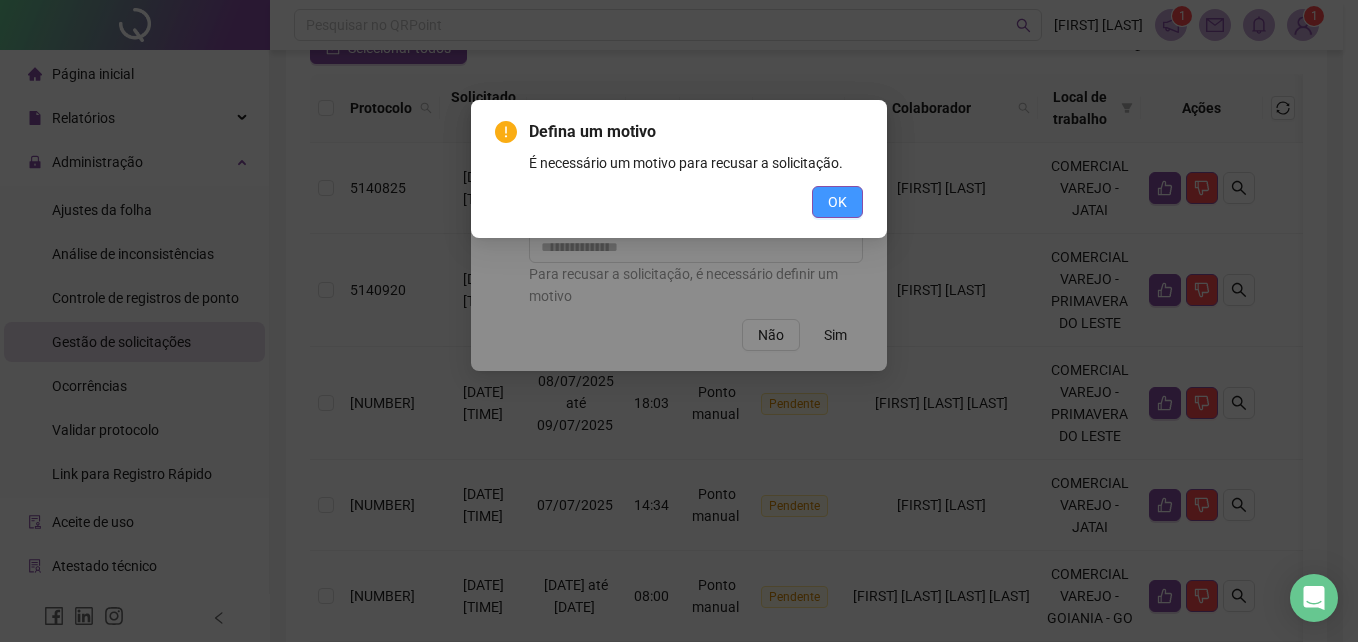 click on "OK" at bounding box center (837, 202) 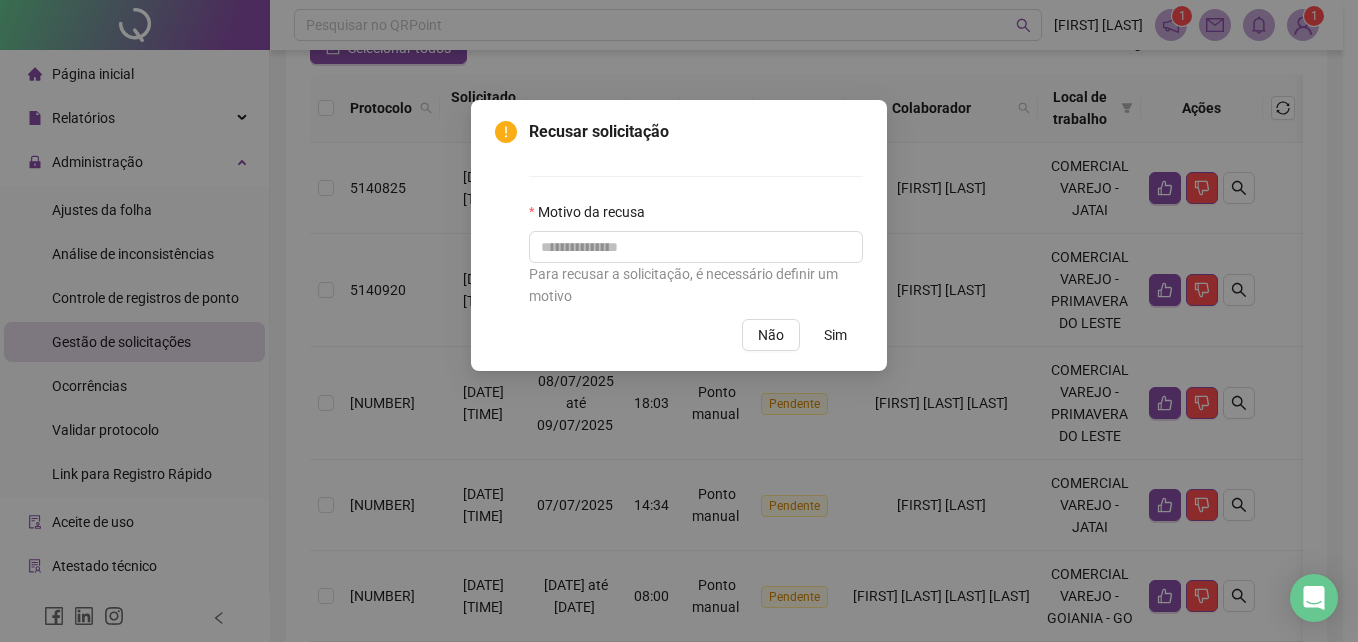 click on "Recusar solicitação Motivo da recusa Para recusar a solicitação, é necessário definir um motivo Não Sim" at bounding box center [679, 321] 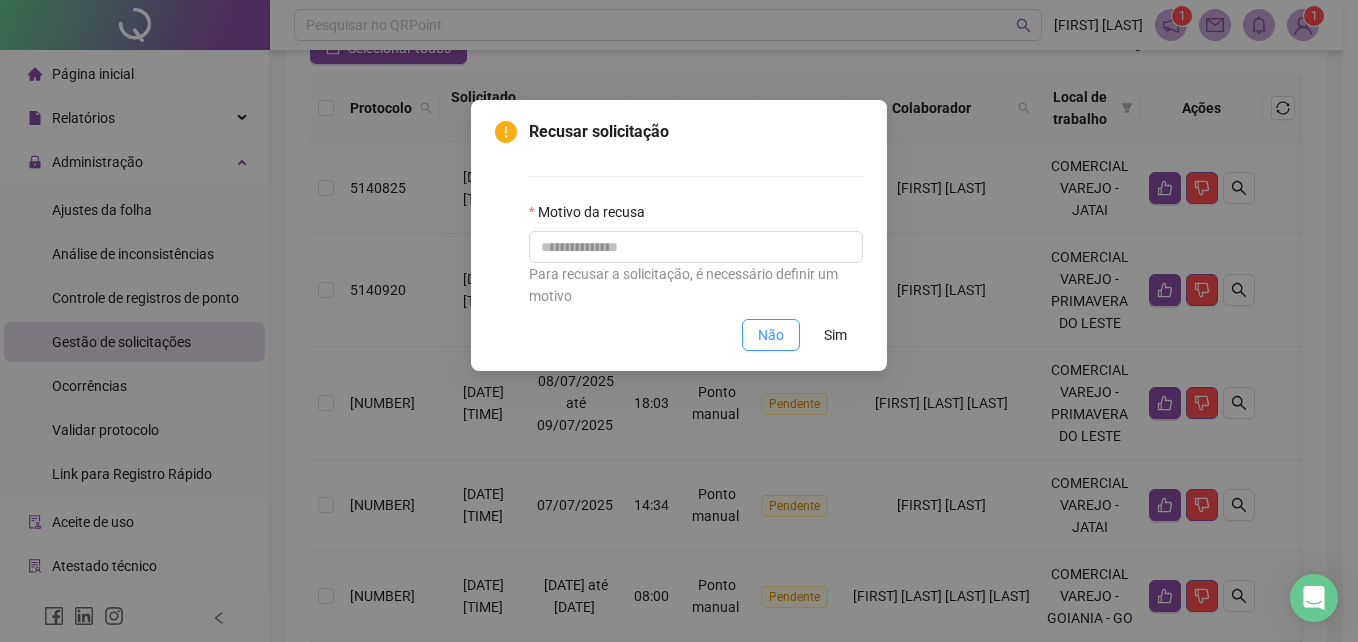 click on "Não" at bounding box center (771, 335) 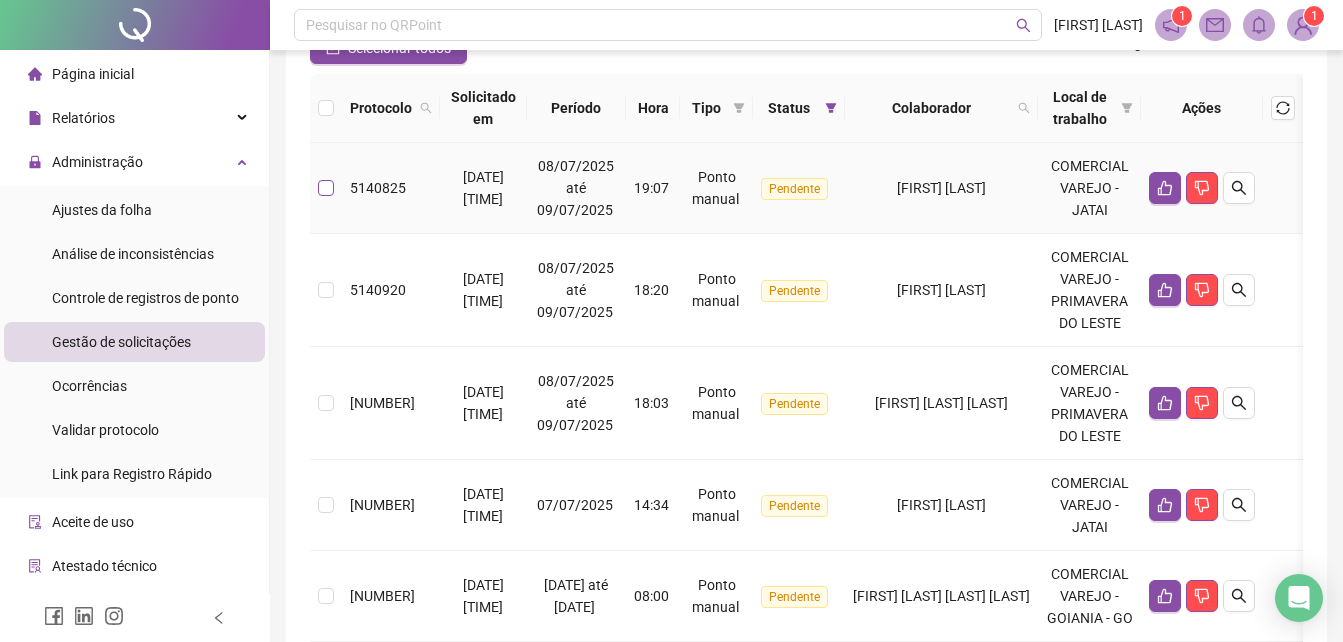 click at bounding box center (326, 188) 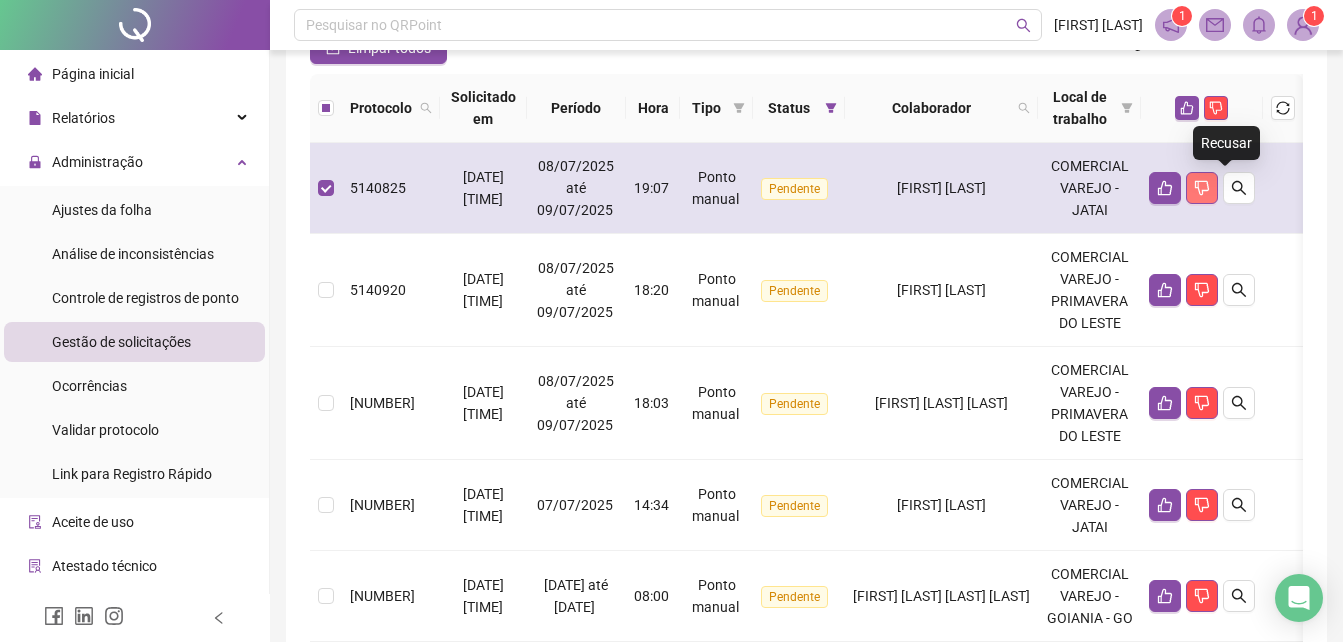 click at bounding box center (1202, 188) 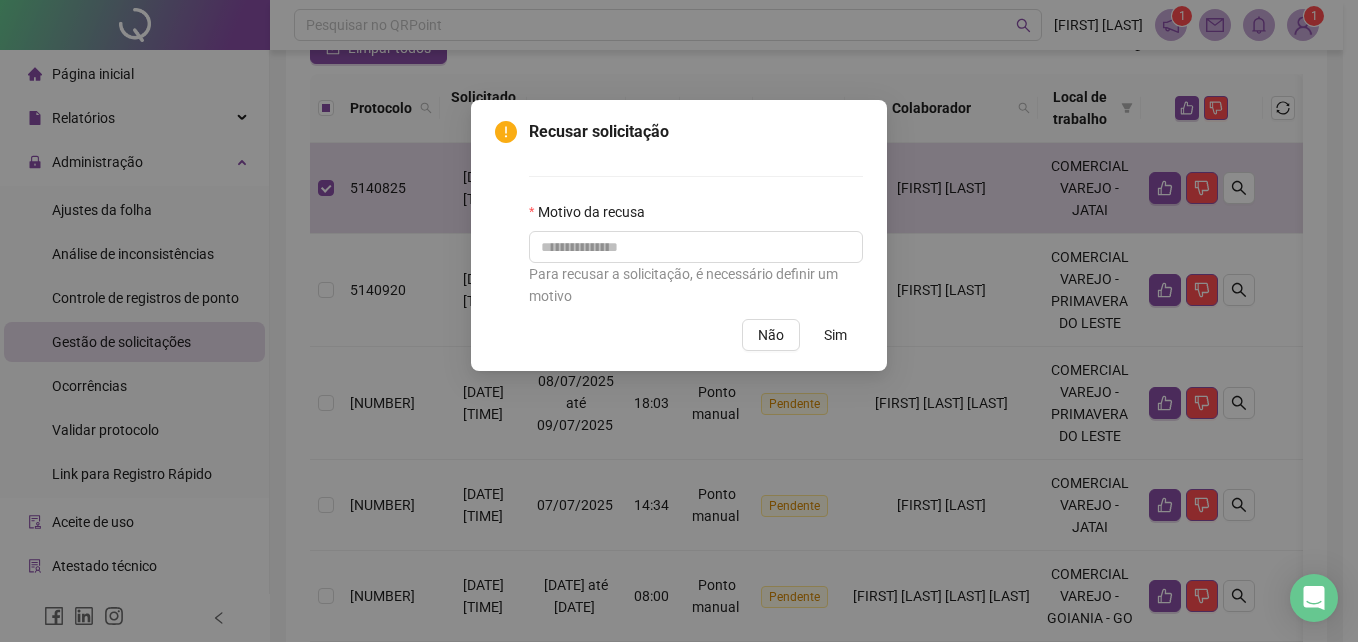 click on "Sim" at bounding box center (835, 335) 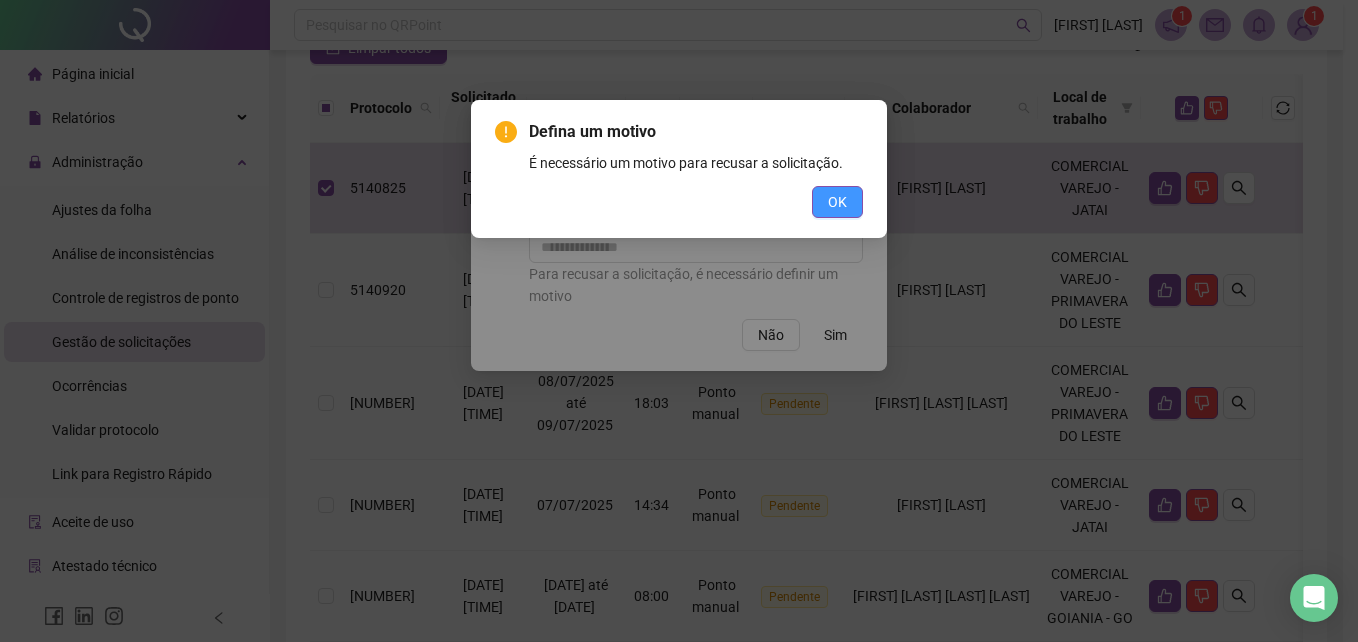 click on "OK" at bounding box center [837, 202] 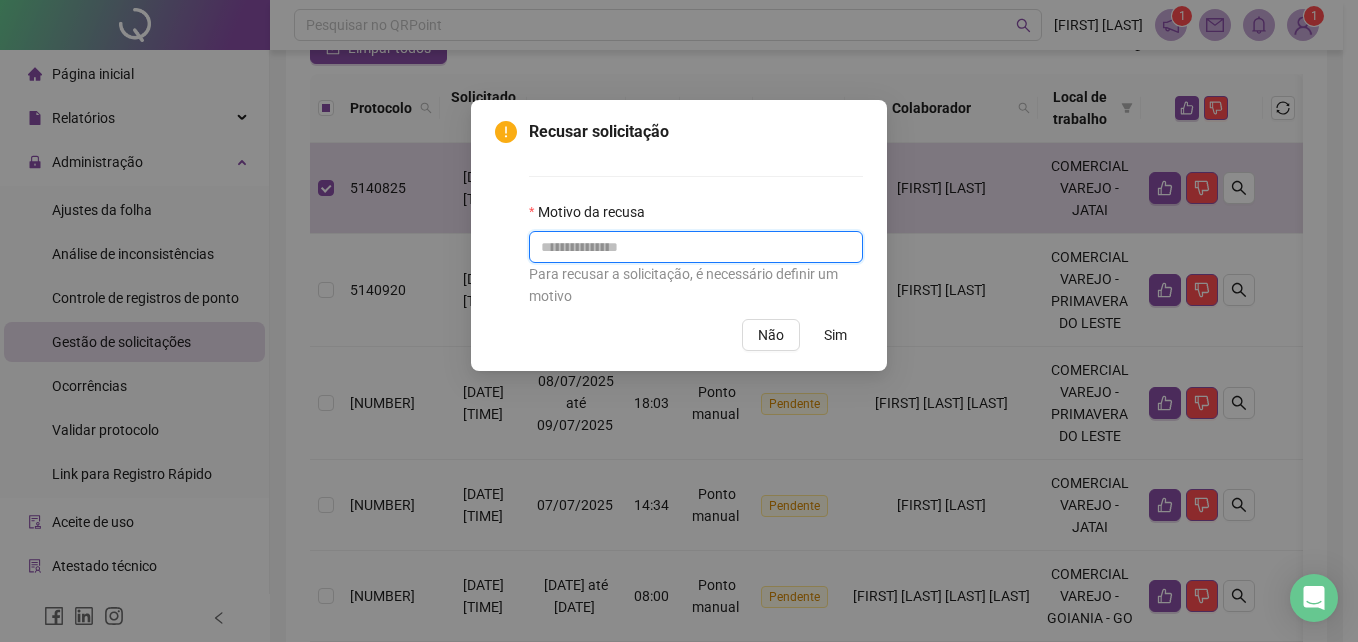 click at bounding box center (696, 247) 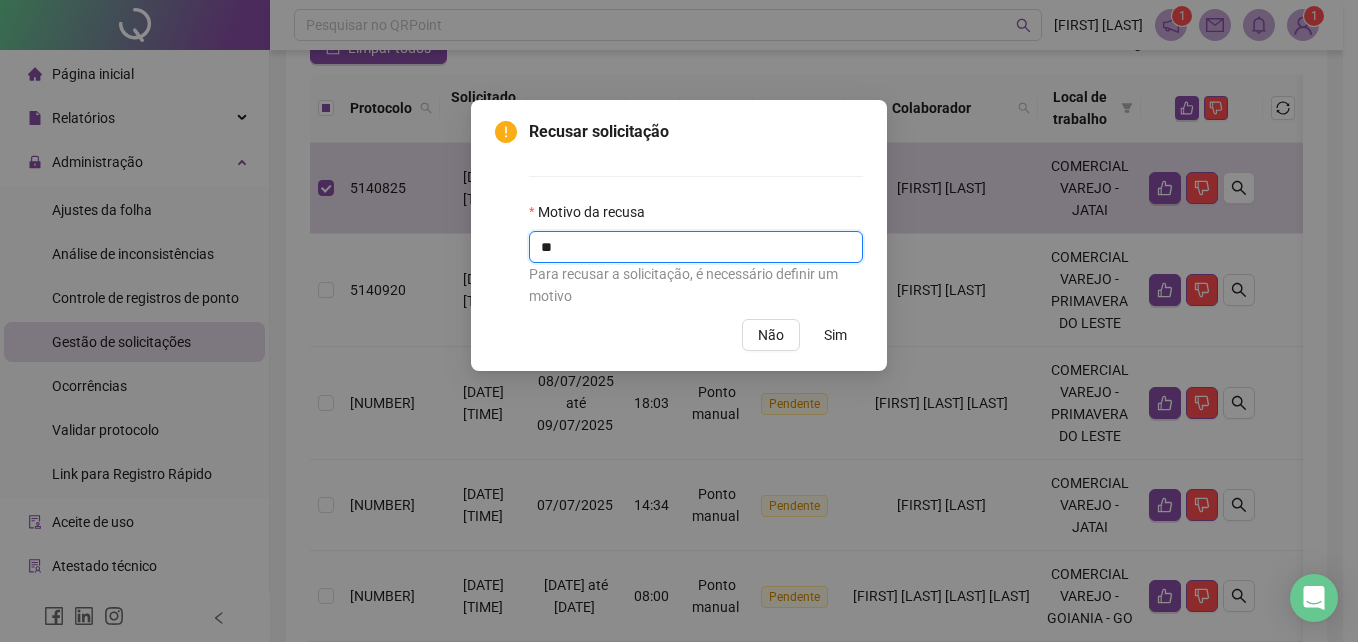type on "*" 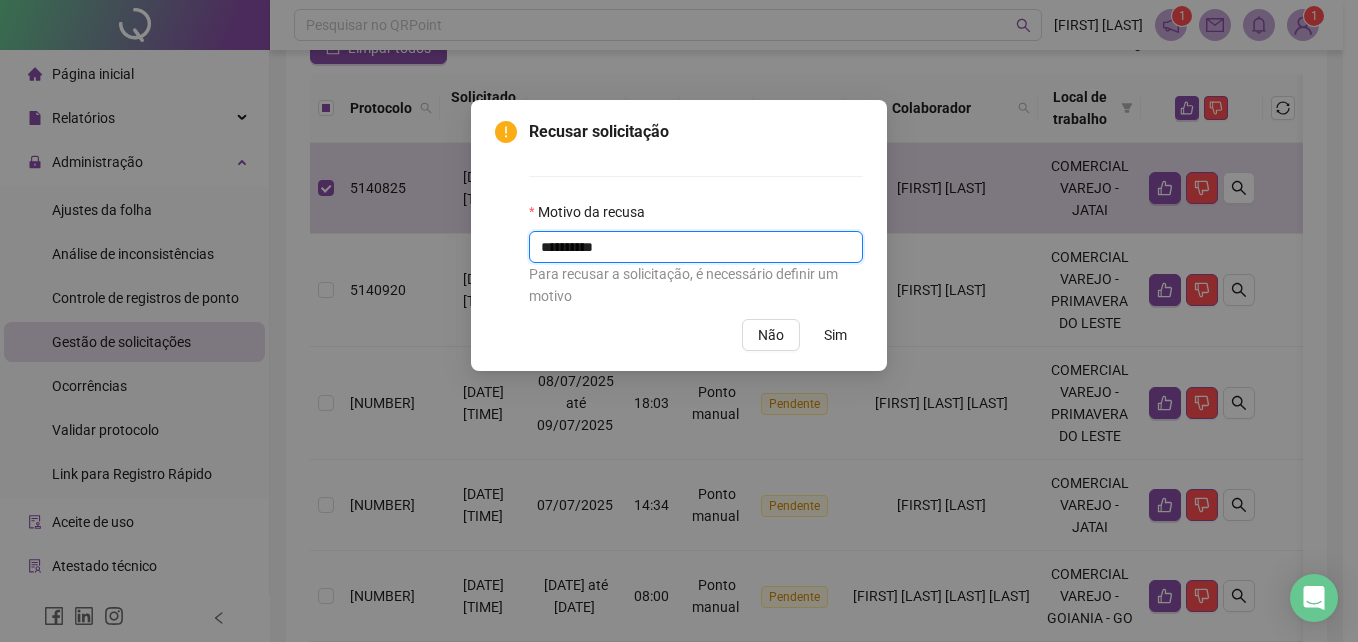 type on "**********" 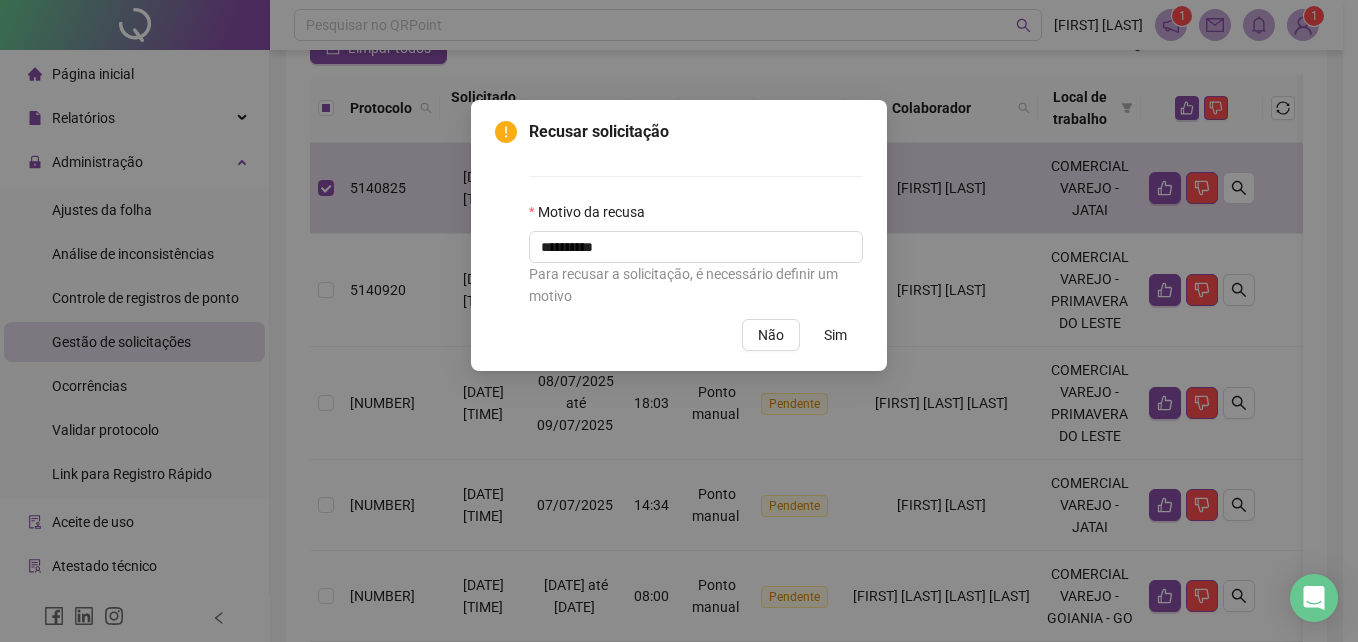 click on "Sim" at bounding box center [835, 335] 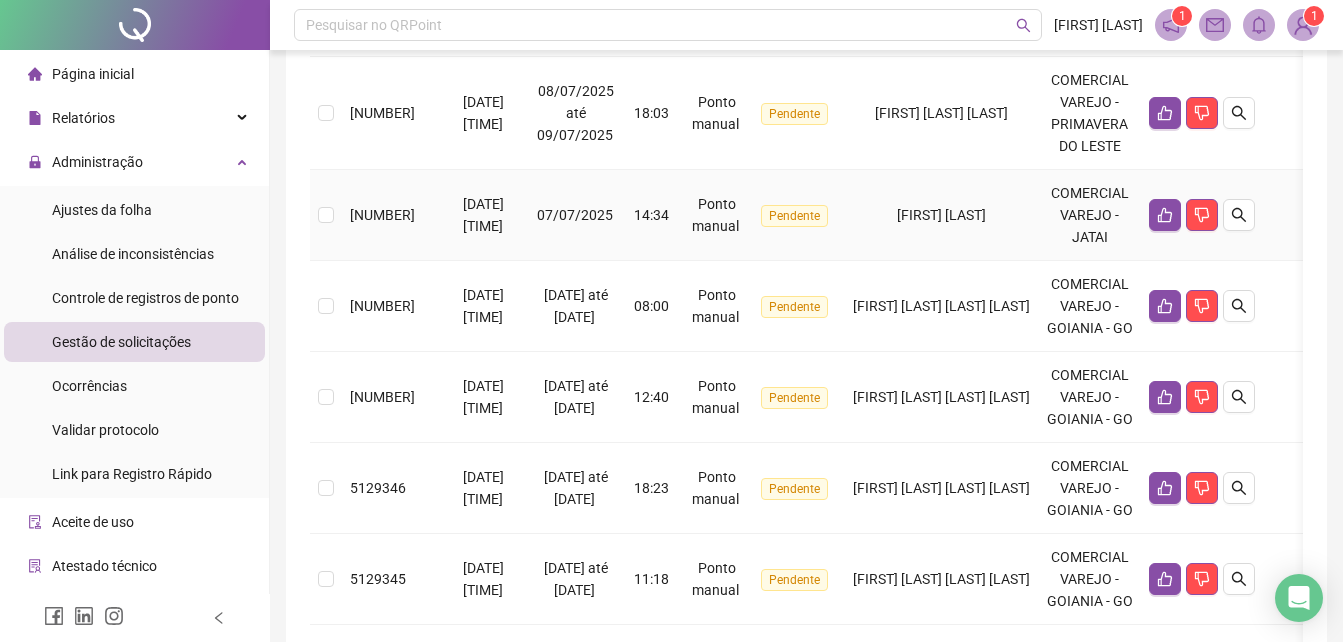 scroll, scrollTop: 400, scrollLeft: 0, axis: vertical 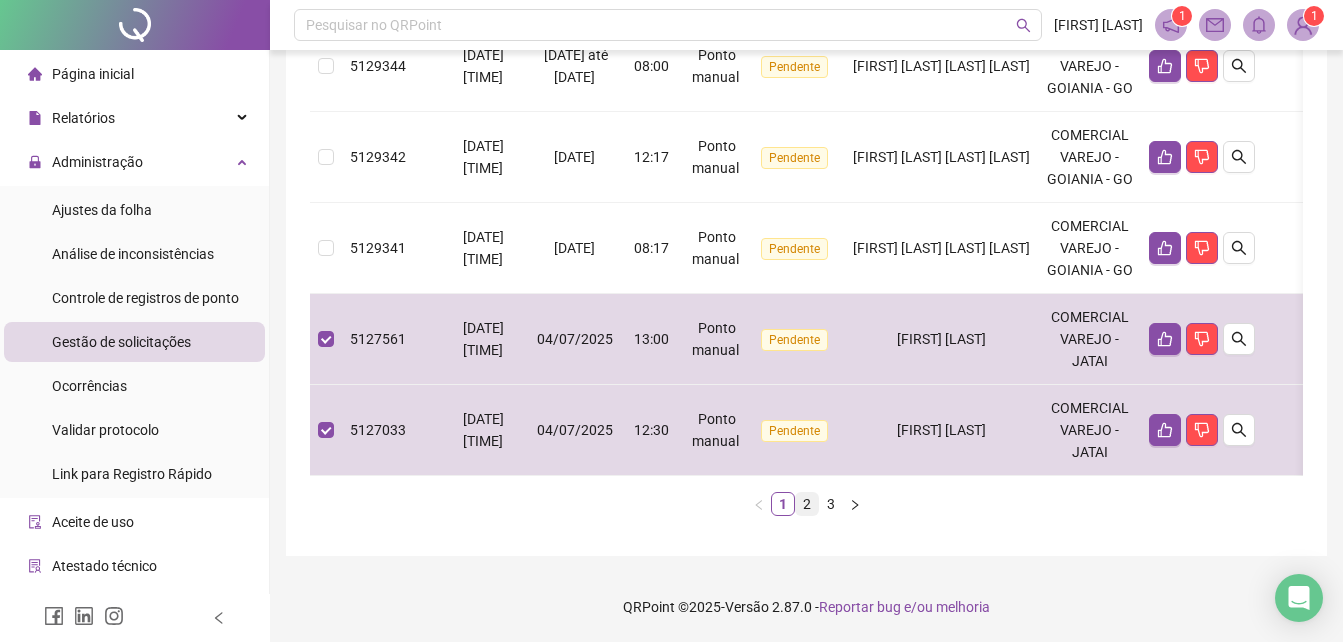 click on "2" at bounding box center [807, 504] 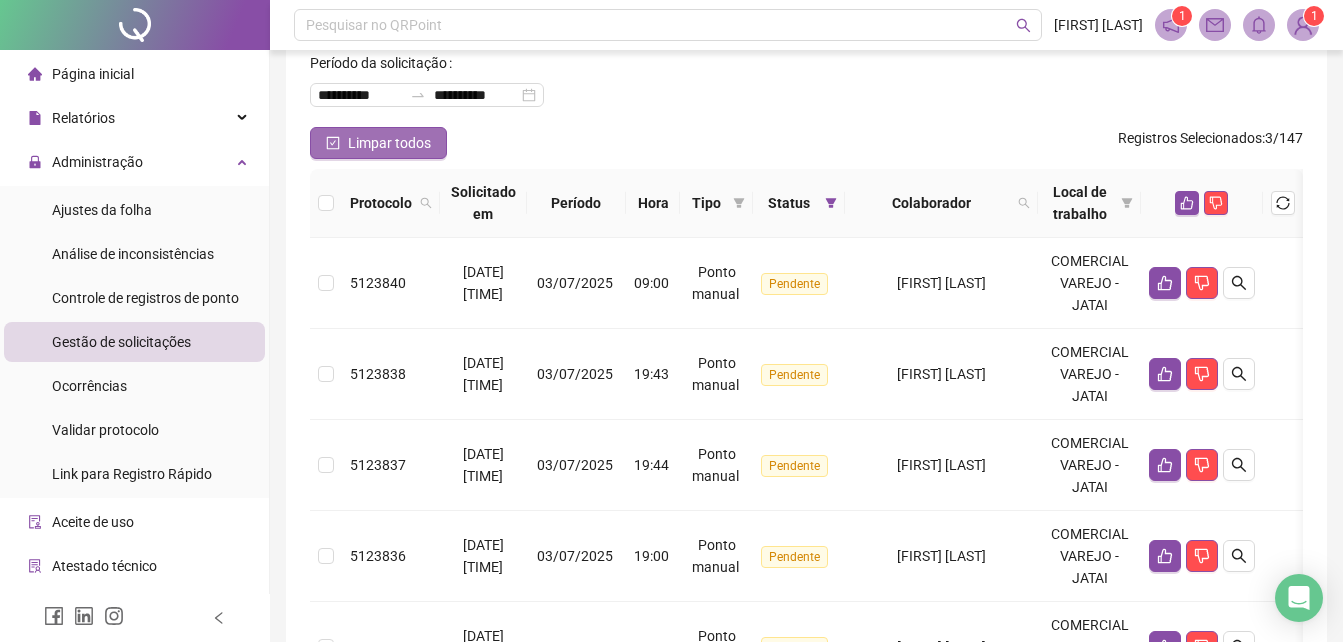 scroll, scrollTop: 140, scrollLeft: 0, axis: vertical 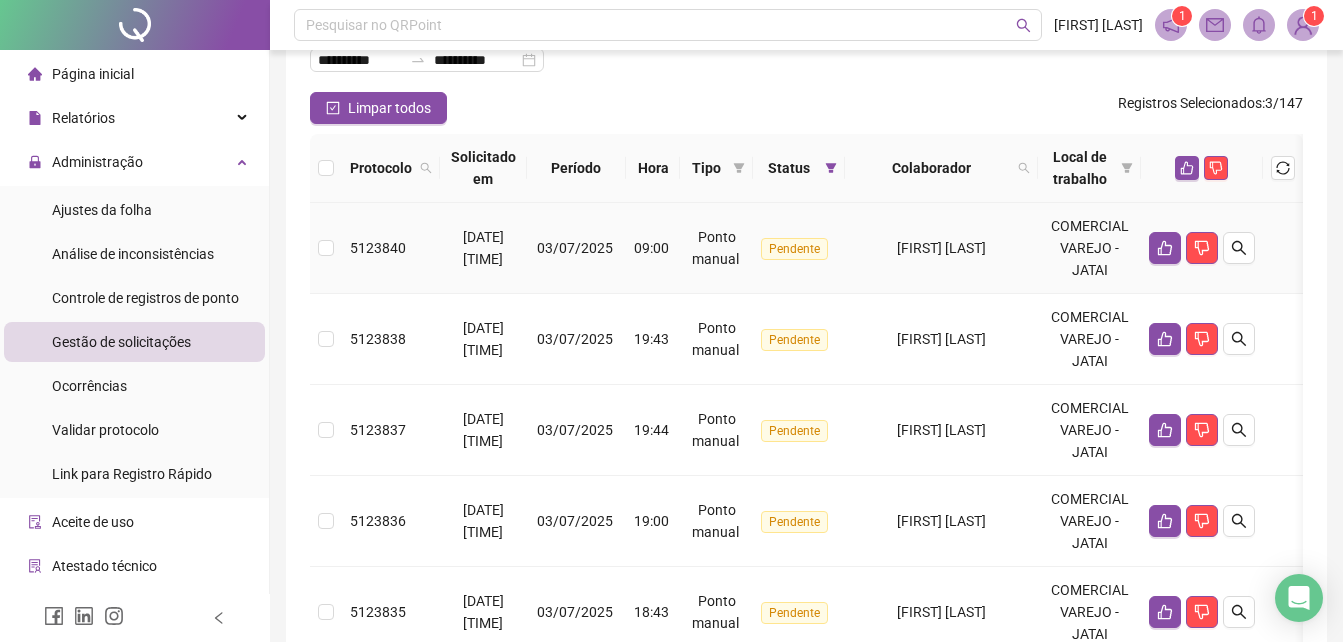 type 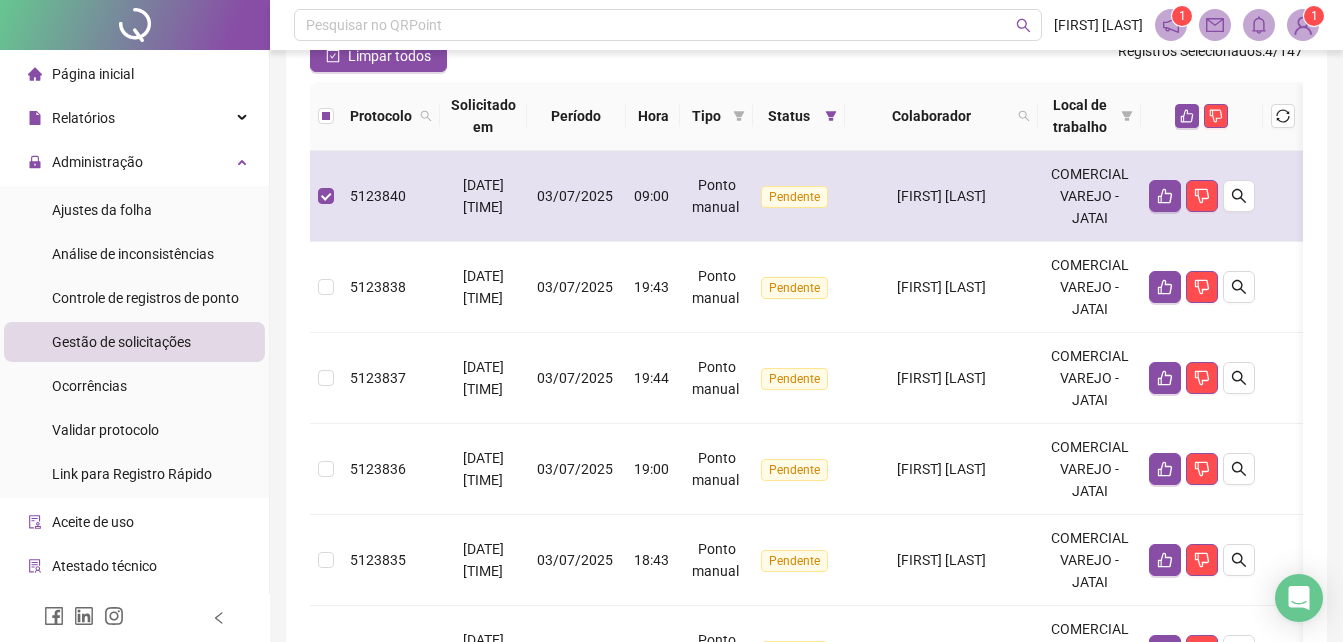 scroll, scrollTop: 240, scrollLeft: 0, axis: vertical 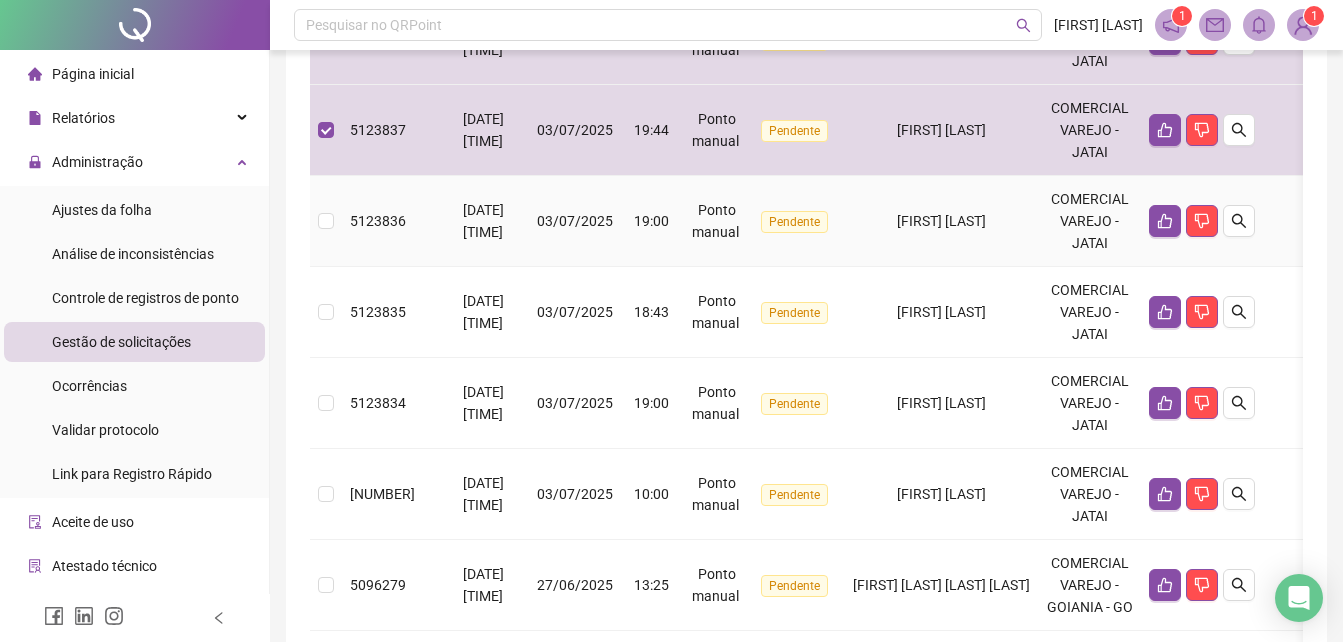 click at bounding box center (326, 221) 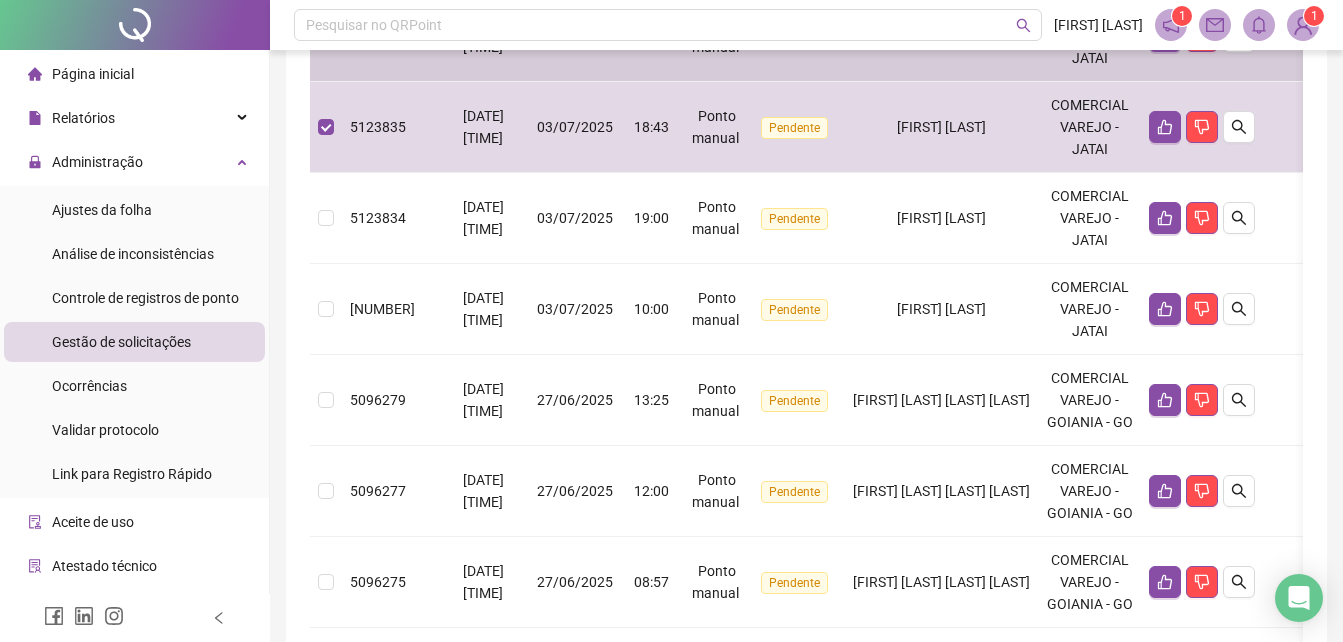 scroll, scrollTop: 640, scrollLeft: 0, axis: vertical 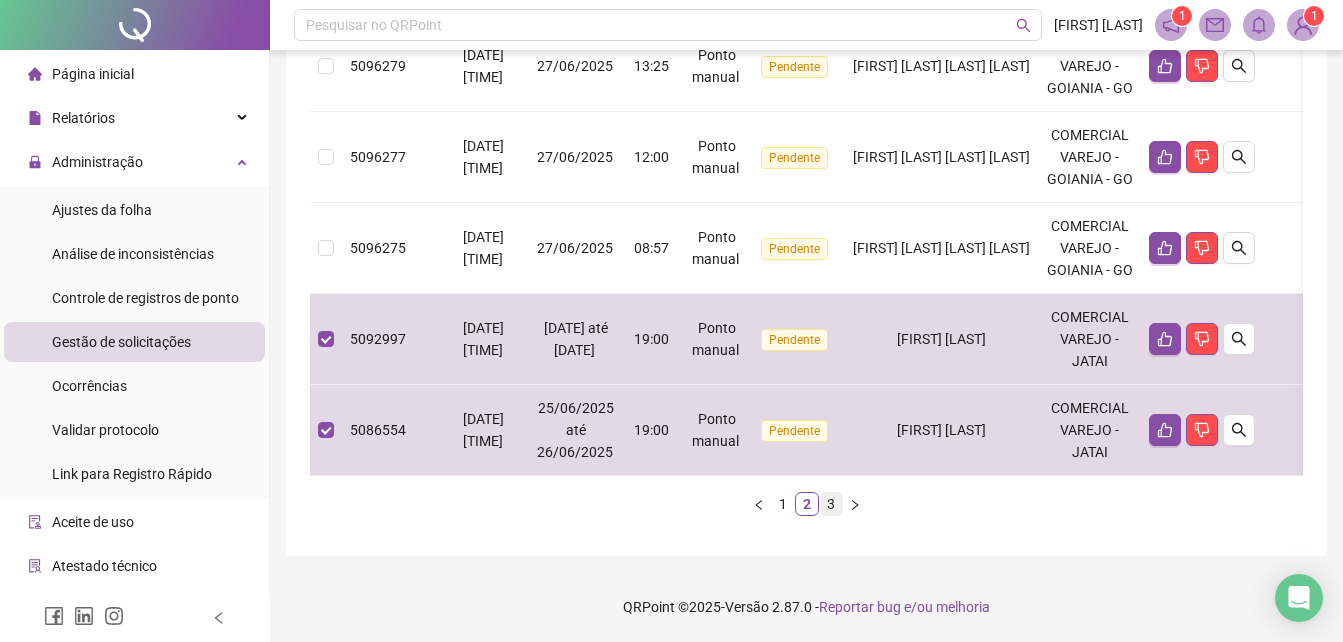 click on "3" at bounding box center [831, 504] 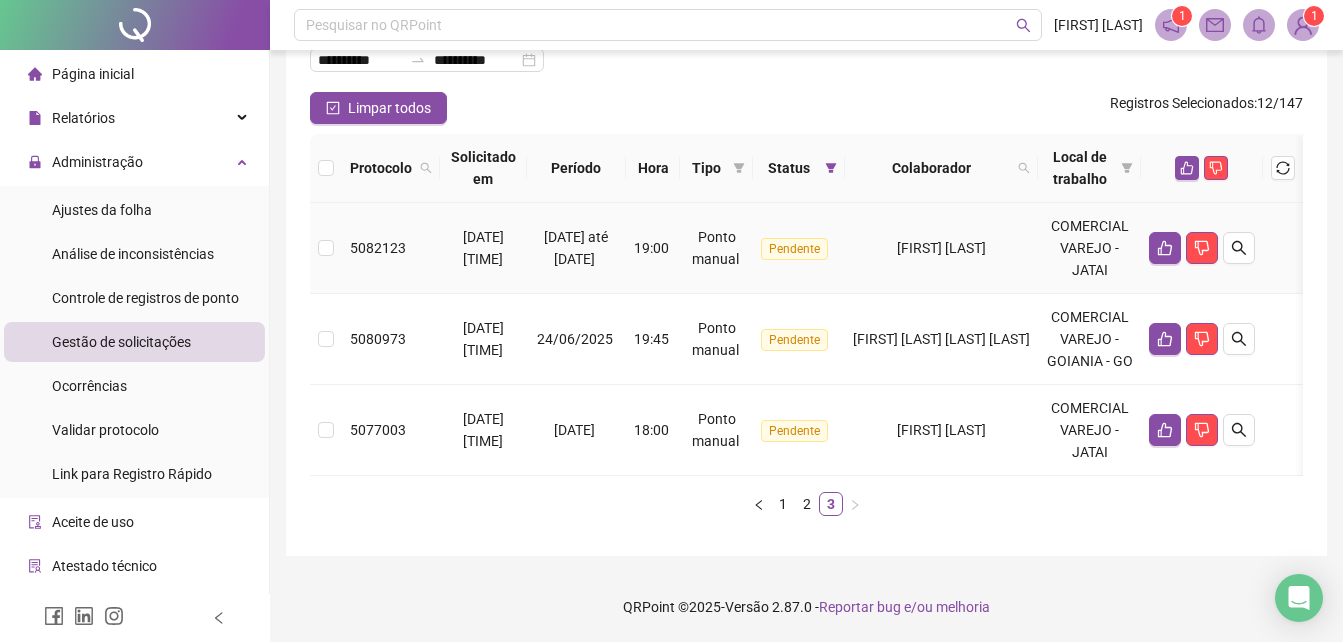 scroll, scrollTop: 177, scrollLeft: 0, axis: vertical 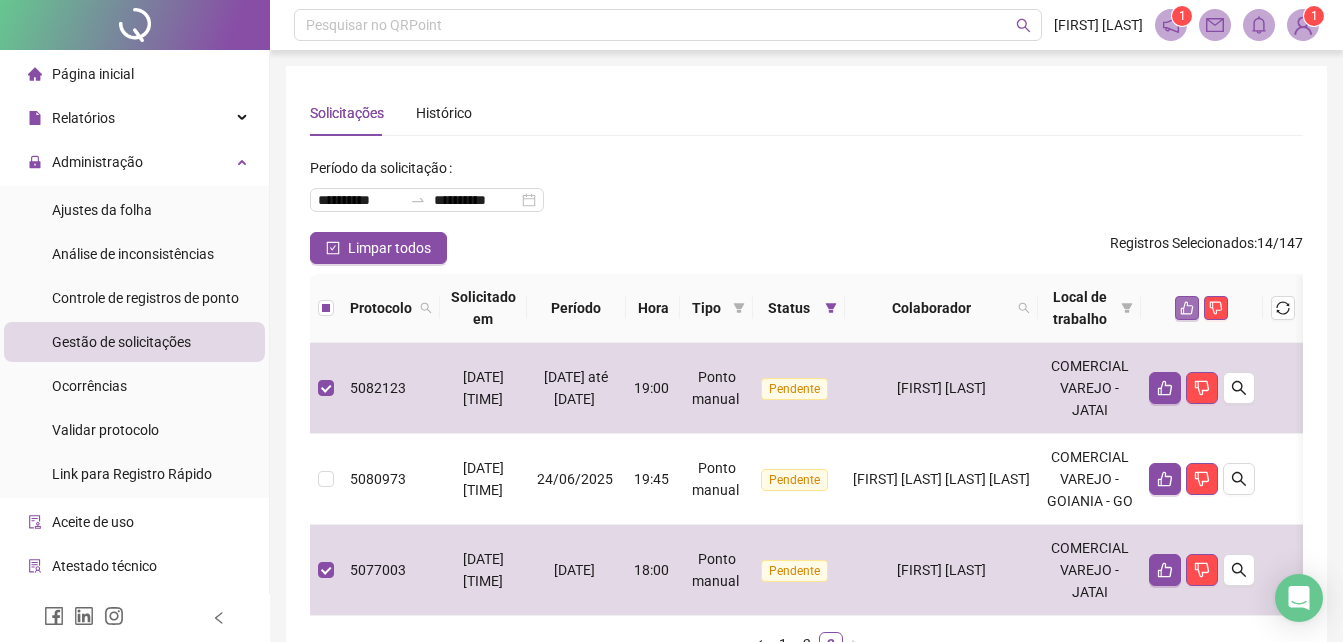 click 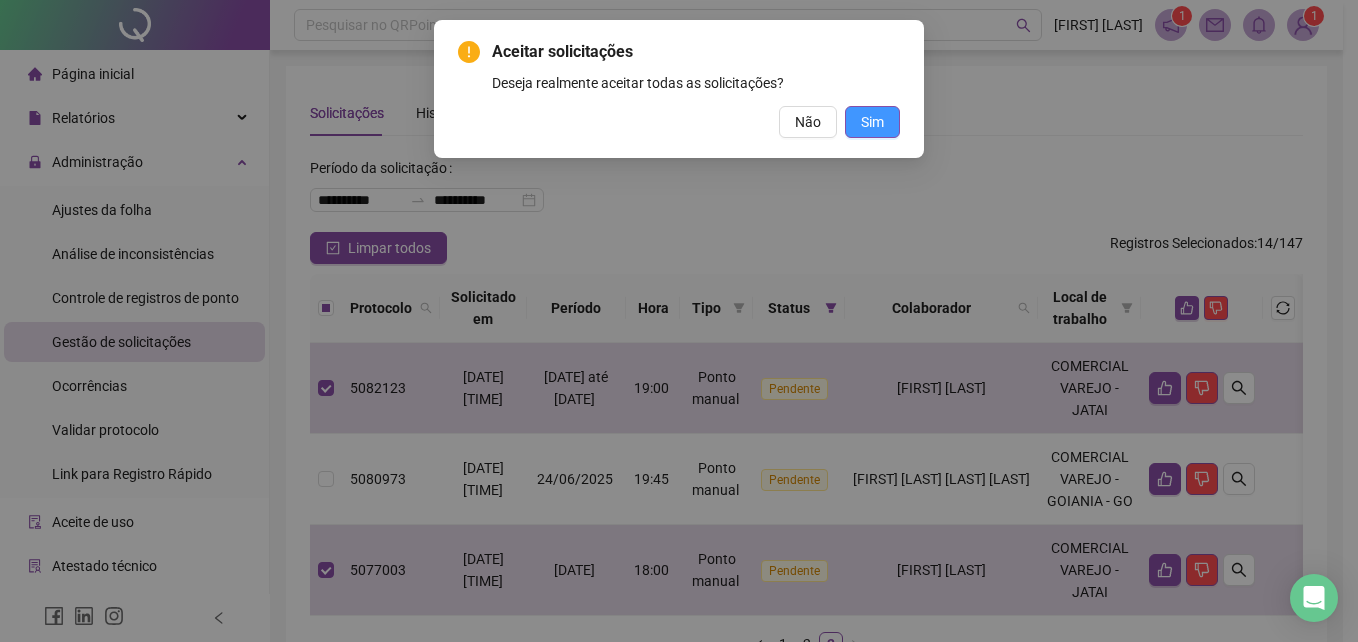 click on "Sim" at bounding box center [872, 122] 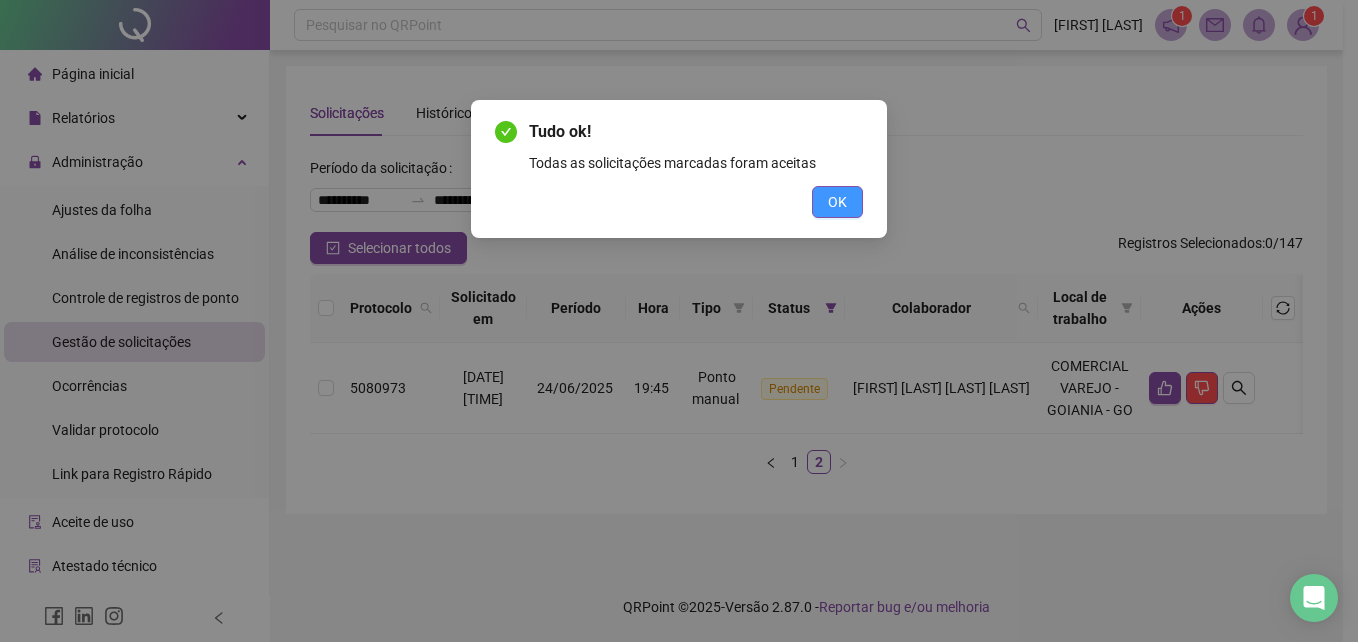 click on "OK" at bounding box center [837, 202] 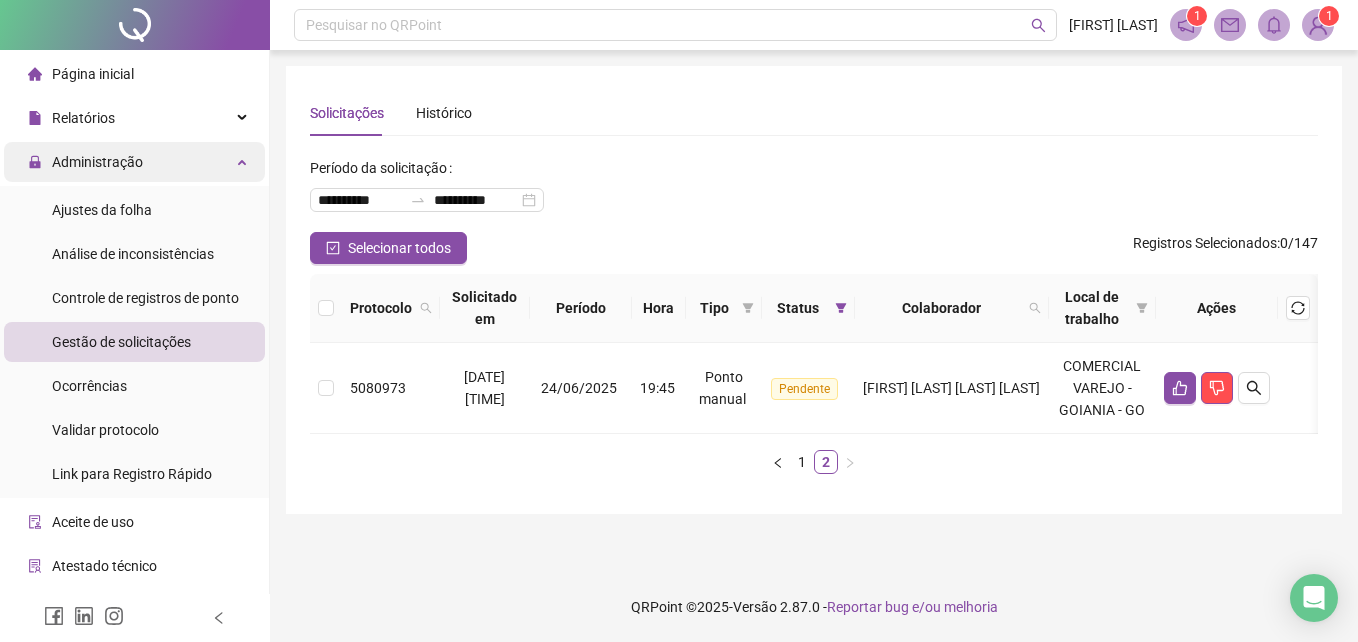 click on "Administração" at bounding box center (97, 162) 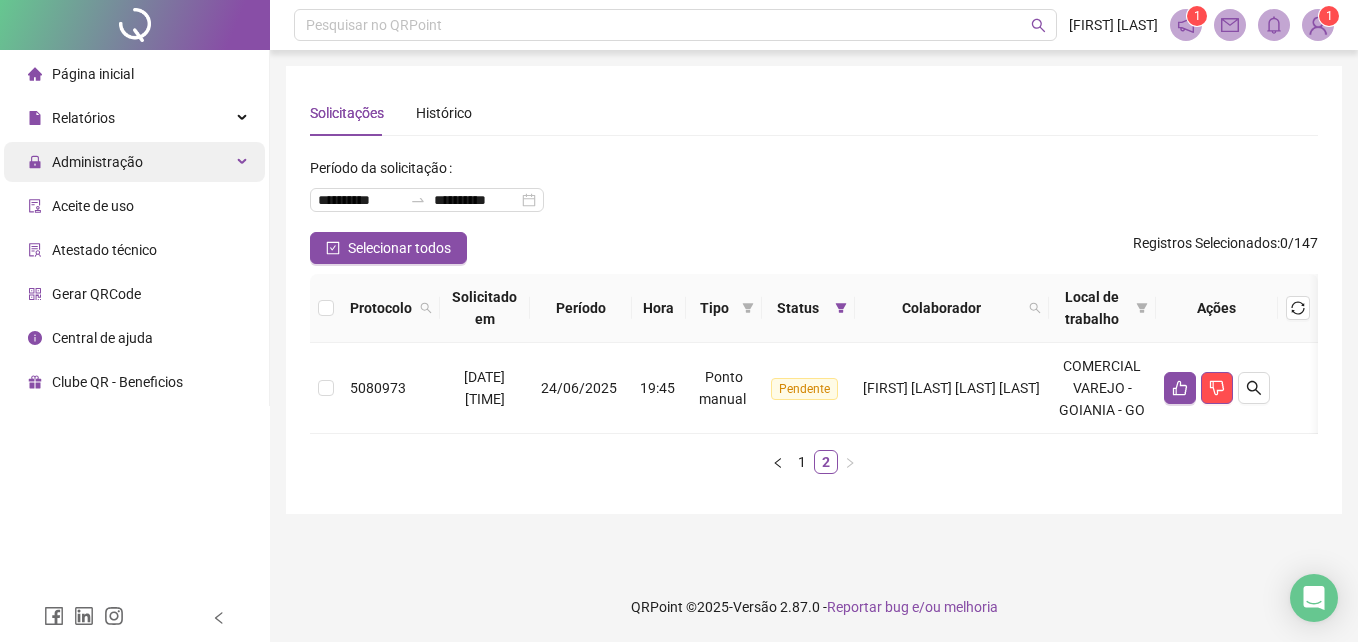 click on "Administração" at bounding box center [97, 162] 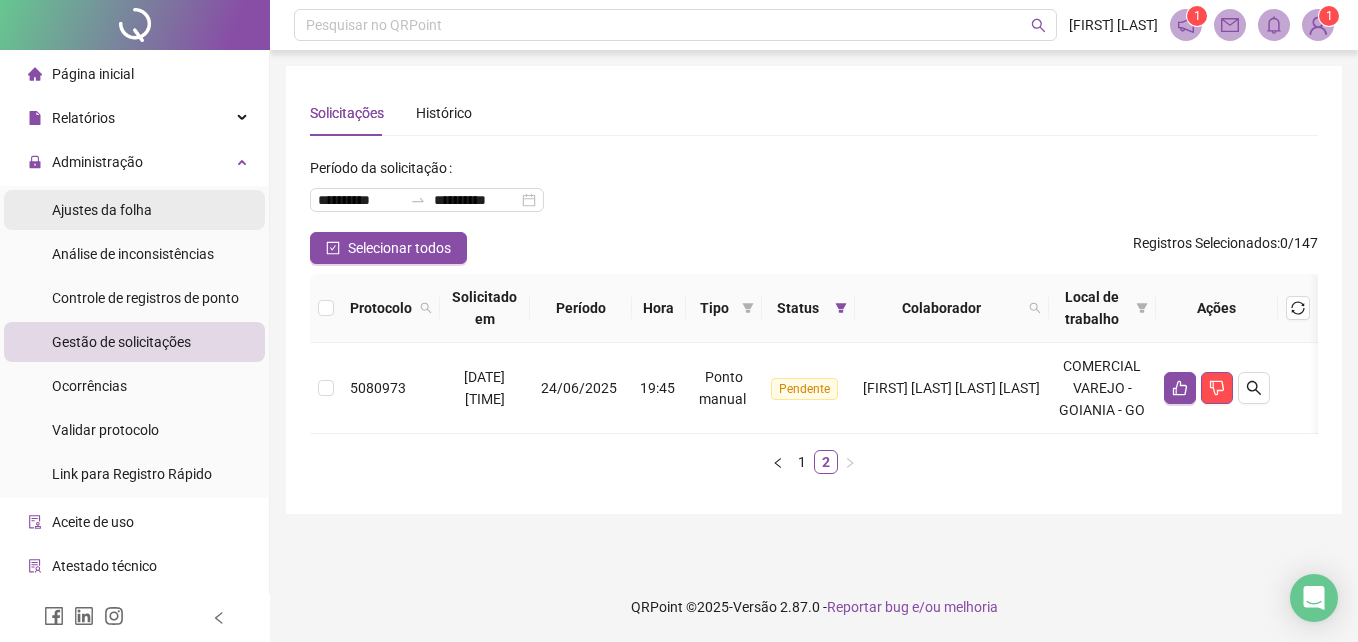 click on "Ajustes da folha" at bounding box center (102, 210) 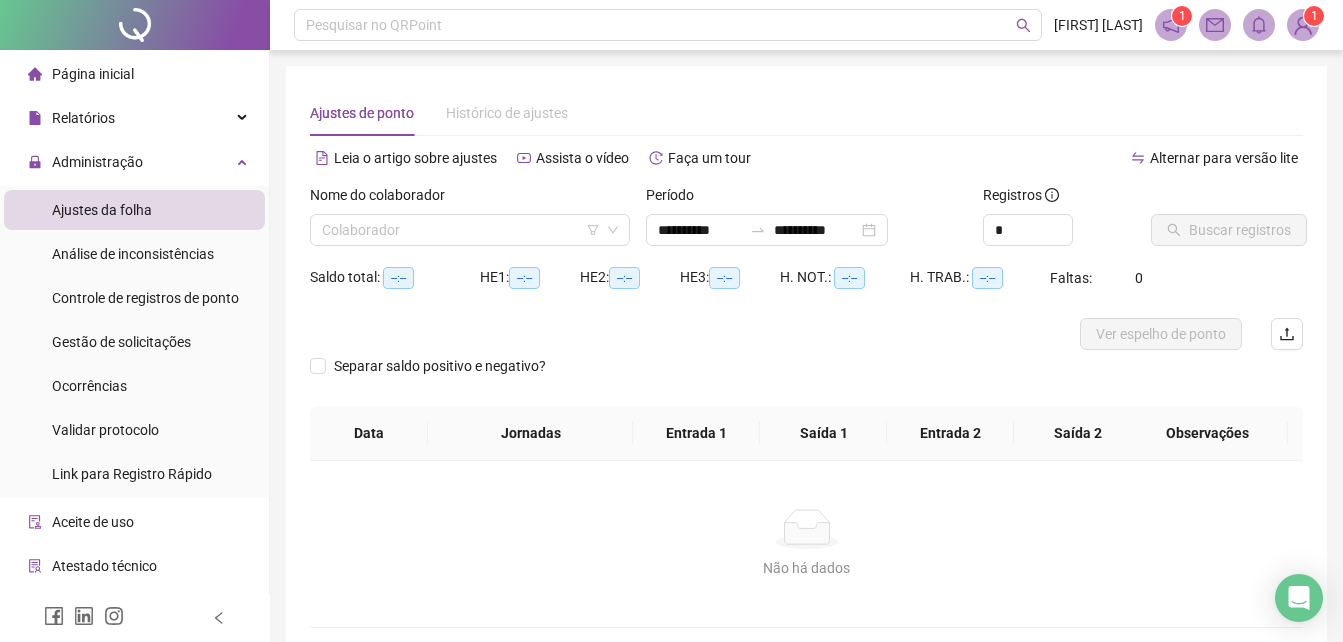 scroll, scrollTop: 96, scrollLeft: 0, axis: vertical 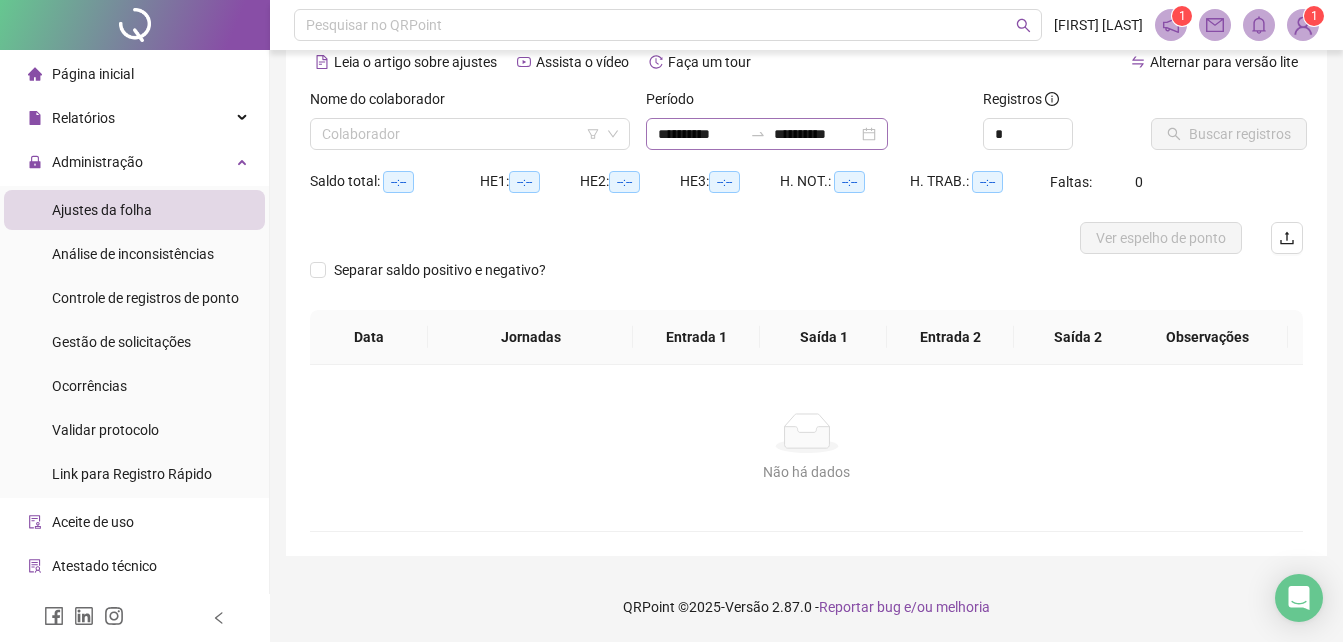 click on "**********" at bounding box center (767, 134) 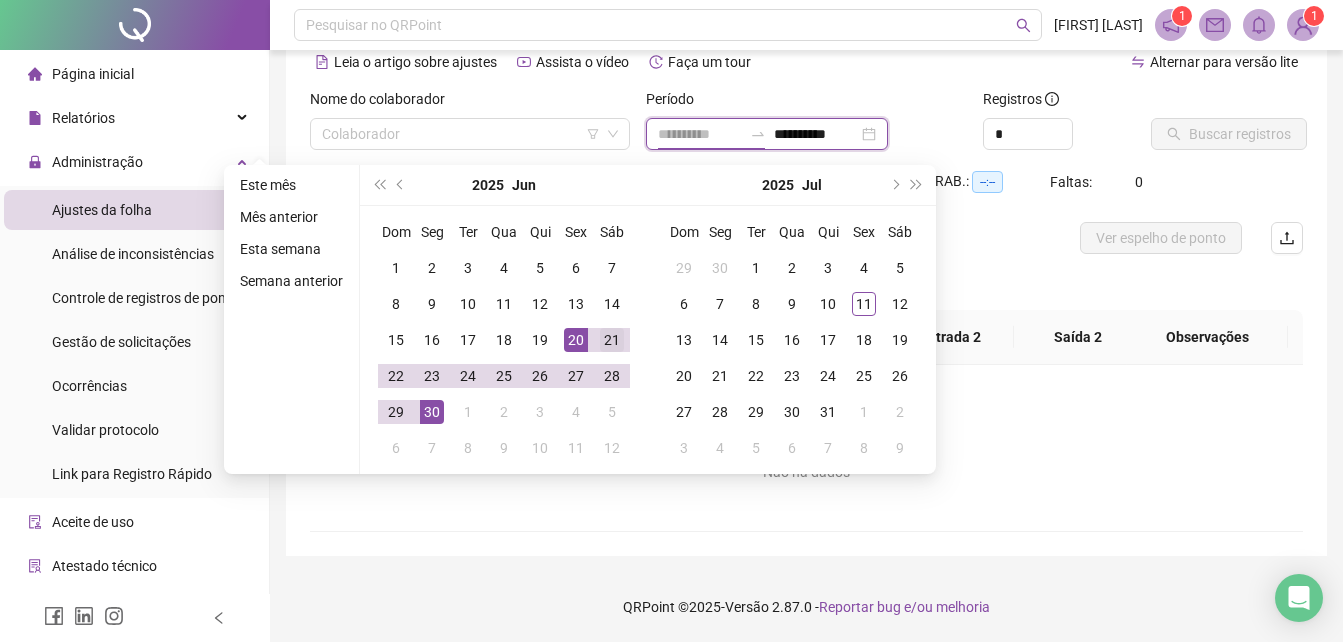 type on "**********" 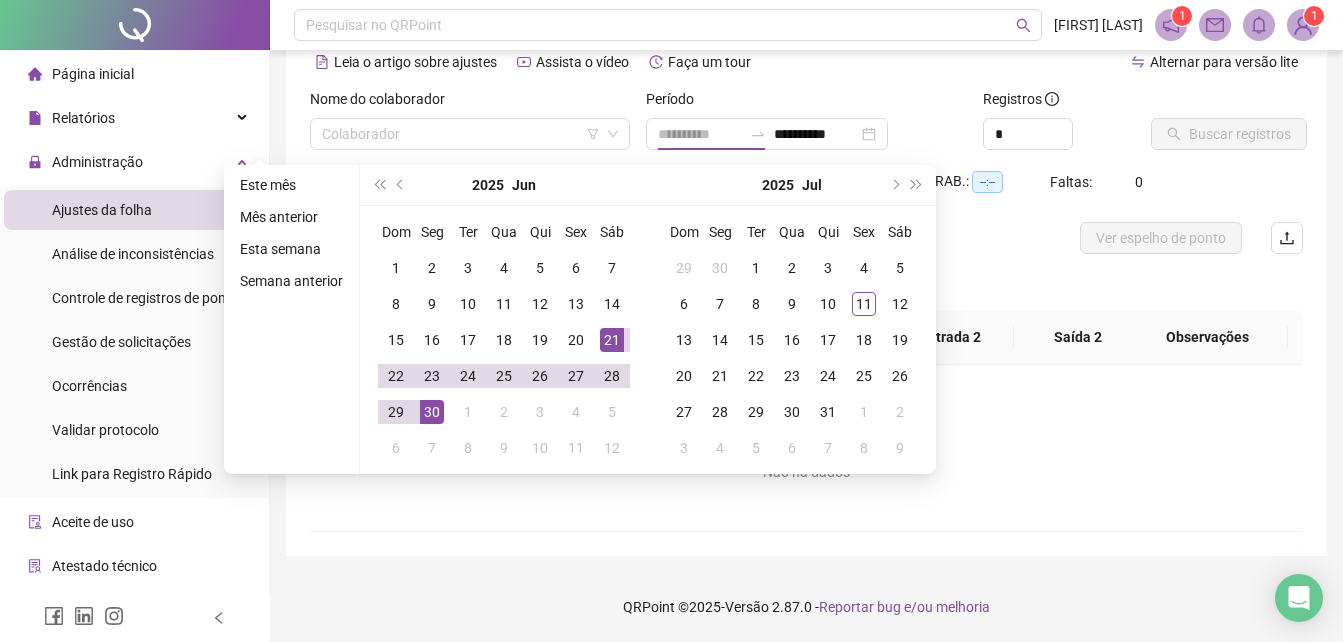 click on "21" at bounding box center (612, 340) 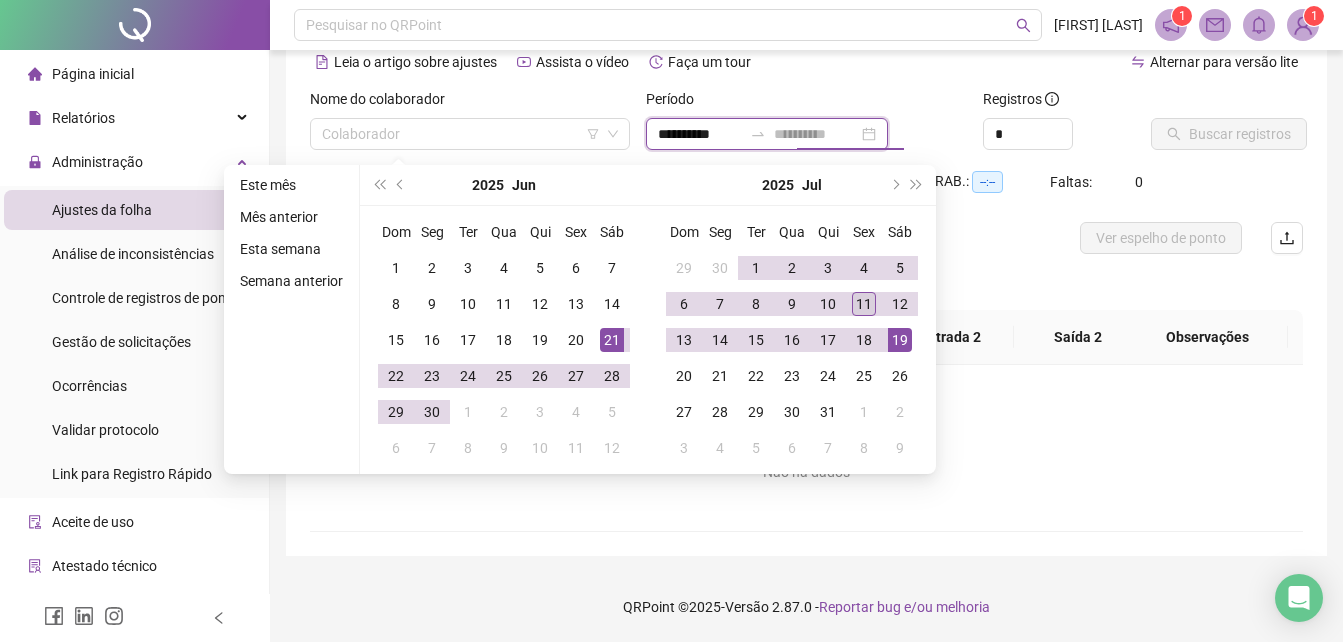 type on "**********" 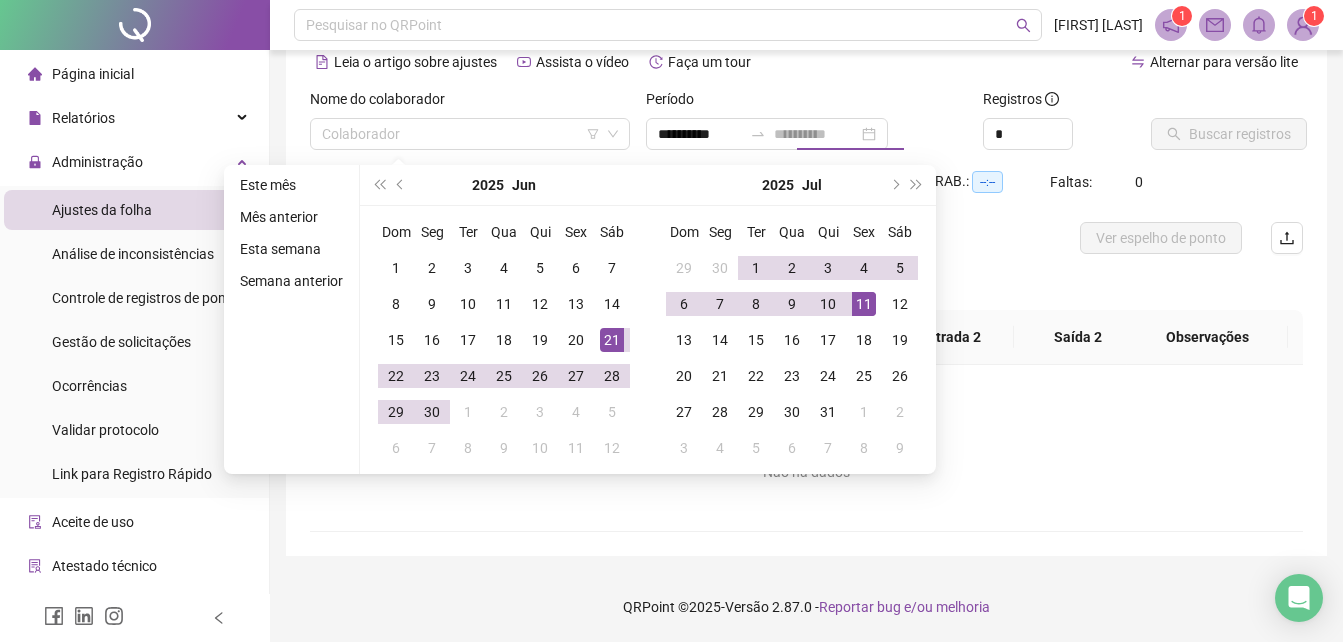 click on "11" at bounding box center (864, 304) 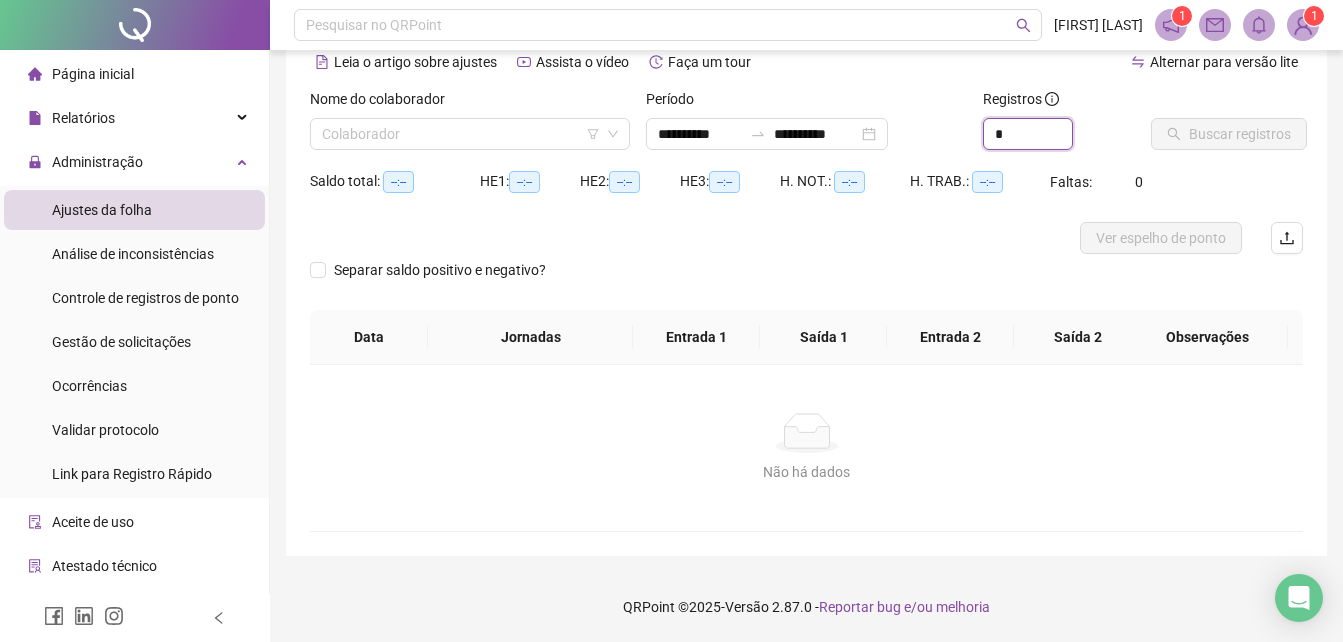drag, startPoint x: 1007, startPoint y: 136, endPoint x: 855, endPoint y: 175, distance: 156.92355 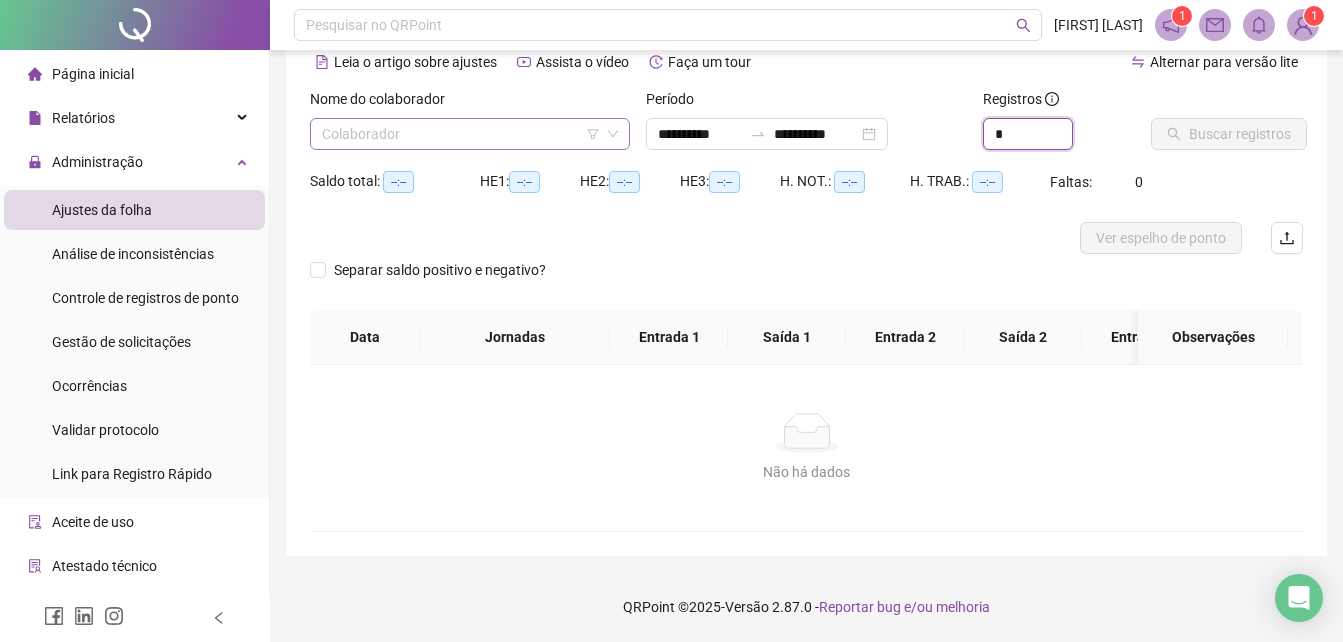 type on "*" 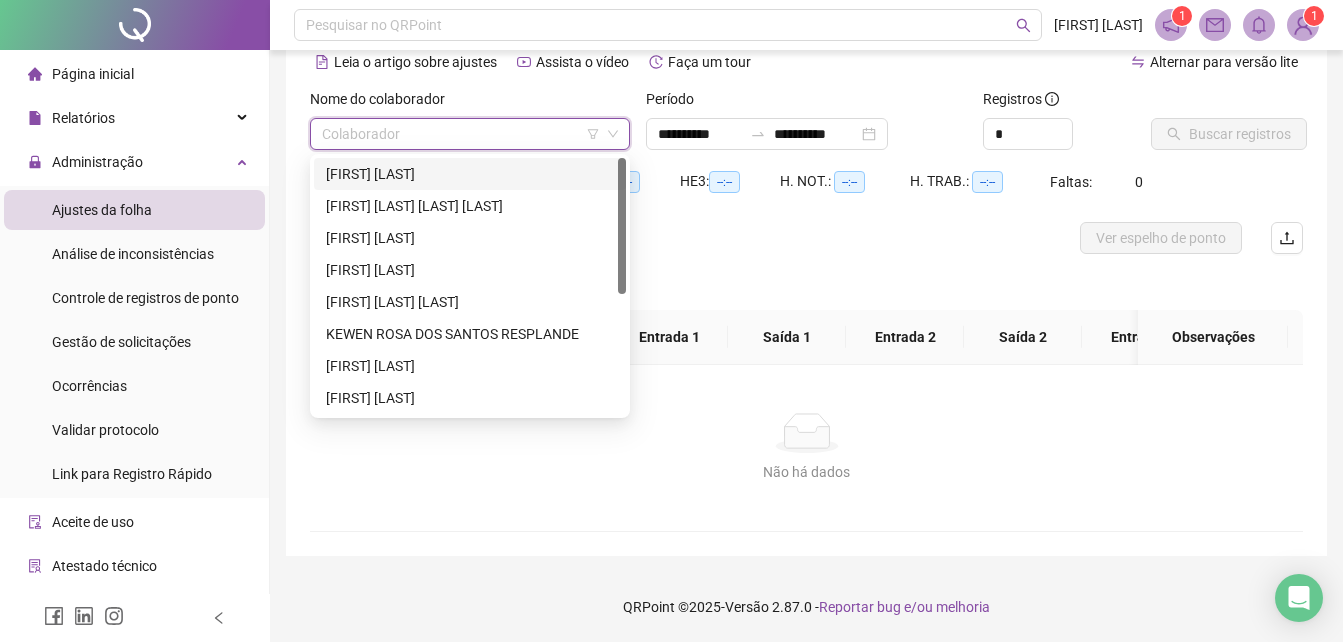 click at bounding box center (464, 134) 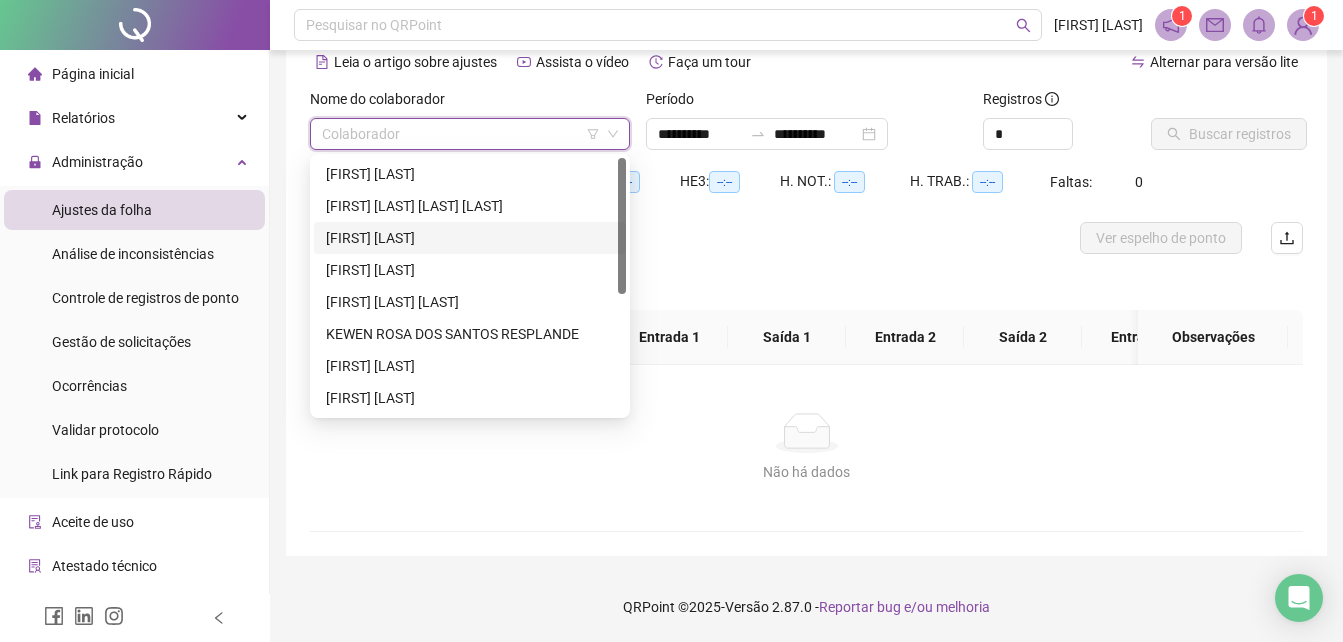 click on "[FIRST] [LAST]" at bounding box center (470, 238) 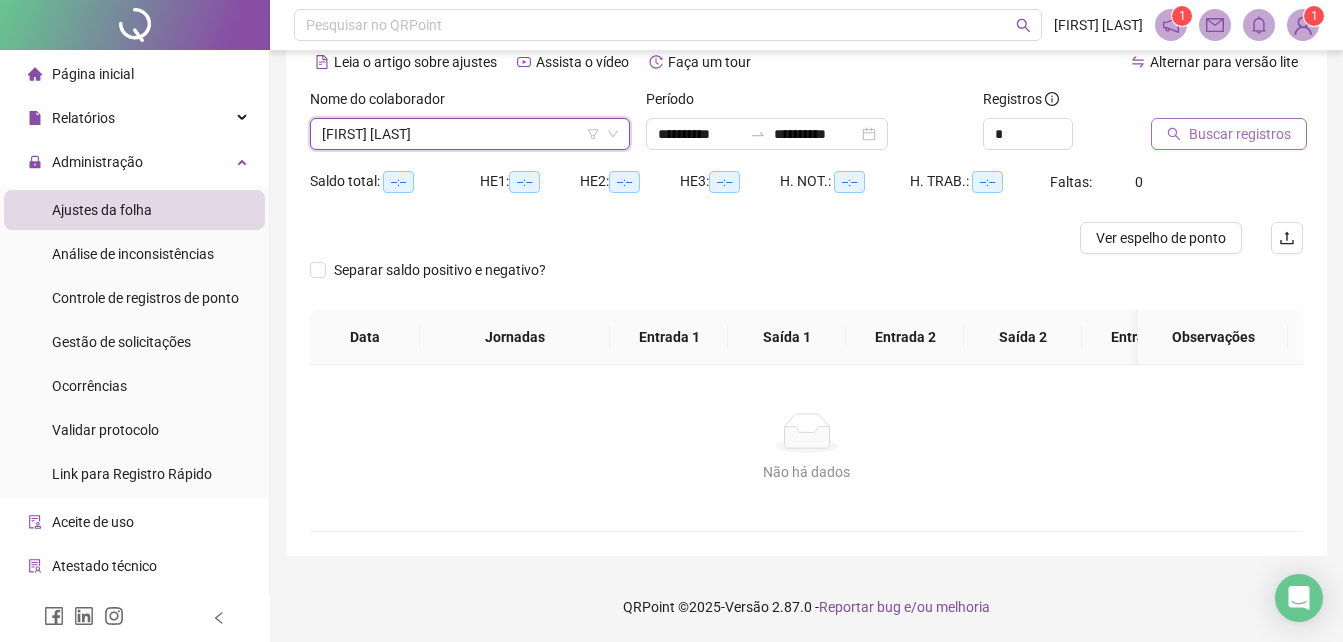 click on "Buscar registros" at bounding box center (1240, 134) 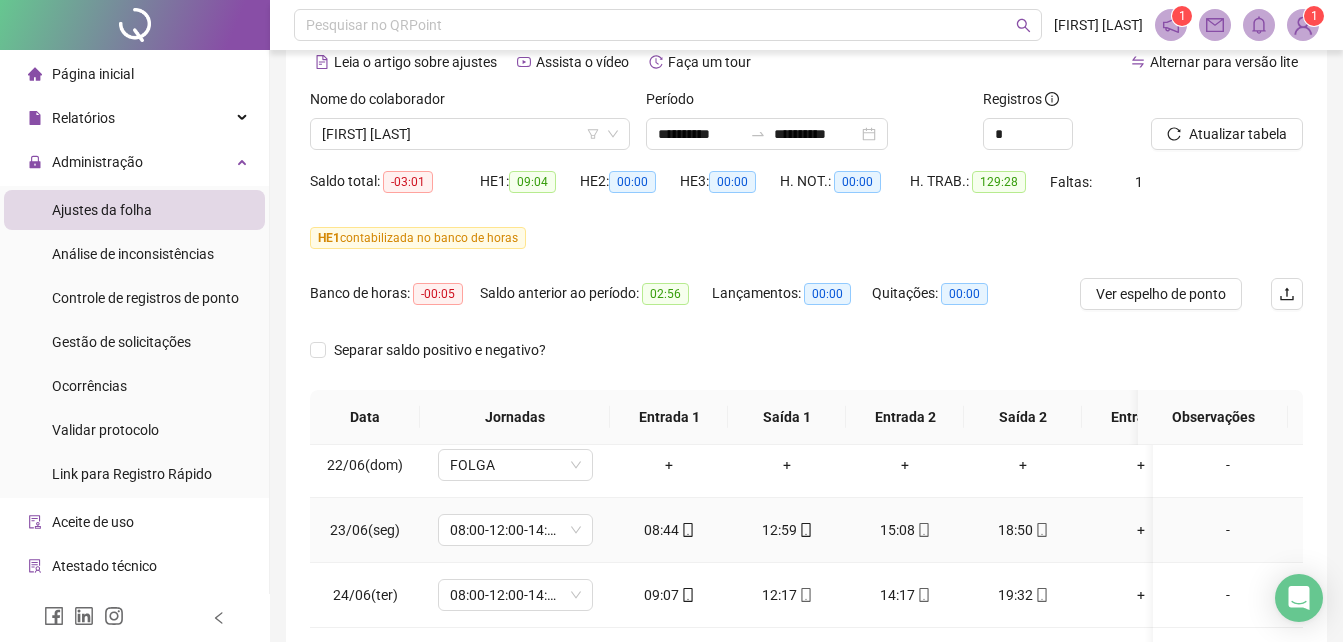 scroll, scrollTop: 100, scrollLeft: 0, axis: vertical 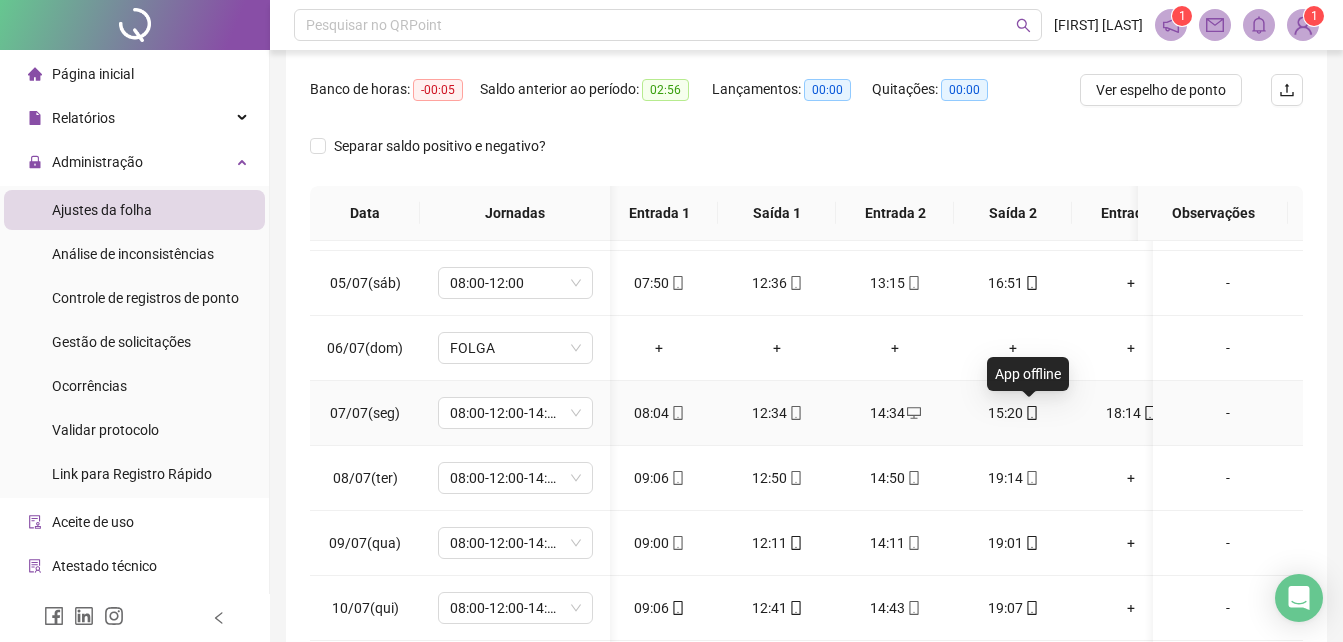click 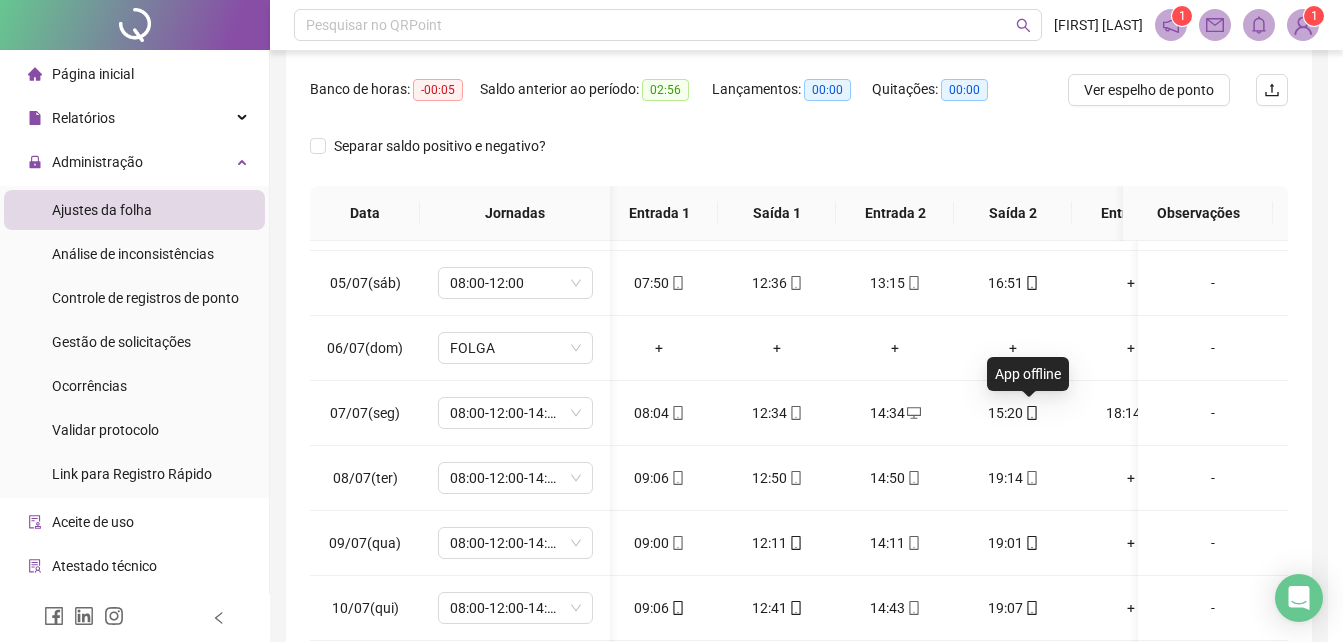 type on "**********" 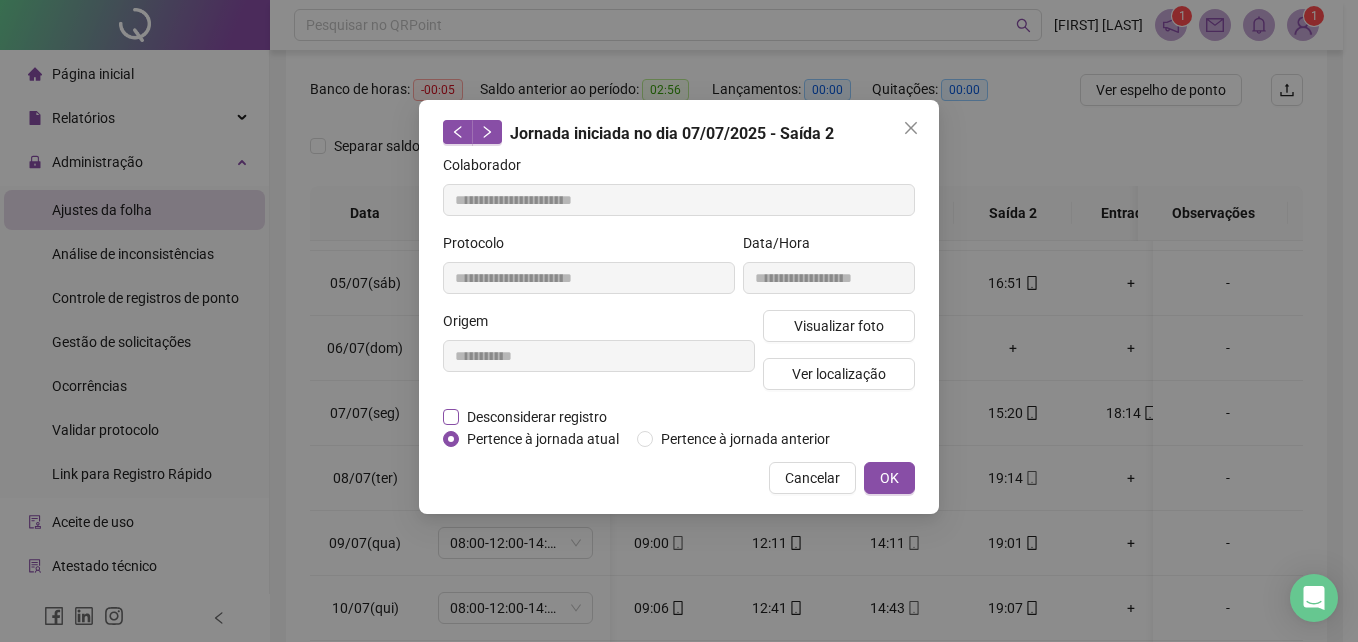 click on "Desconsiderar registro" at bounding box center [537, 417] 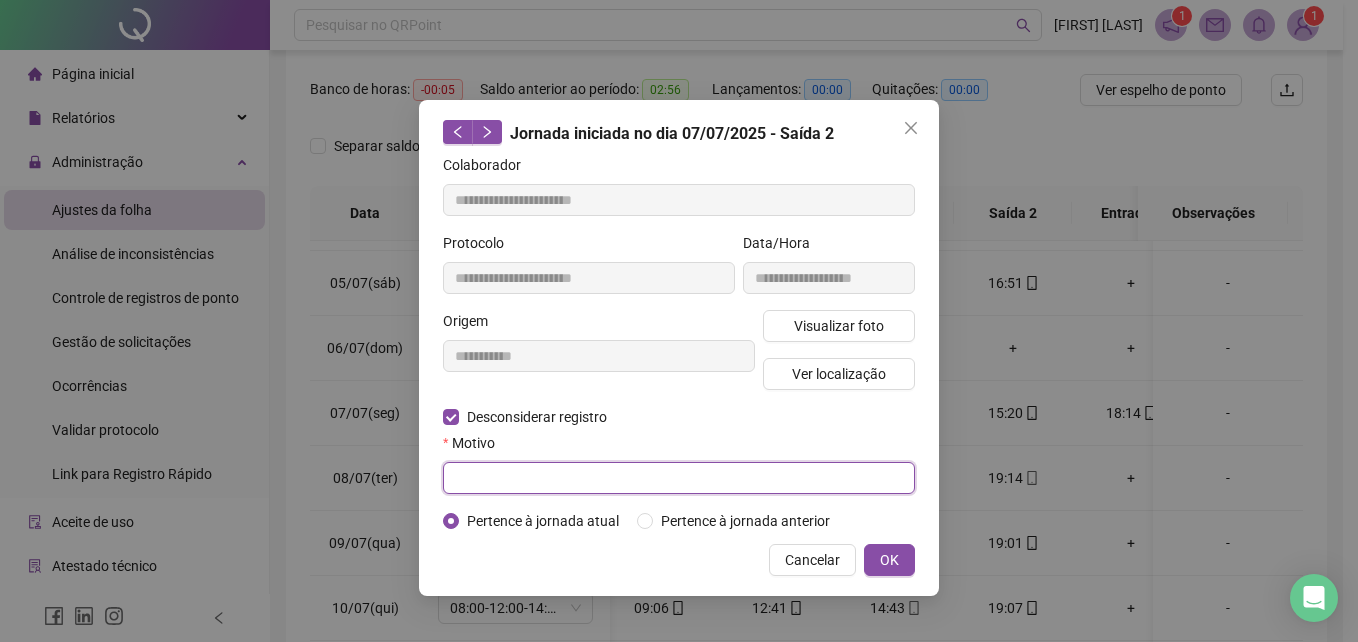 click at bounding box center [679, 478] 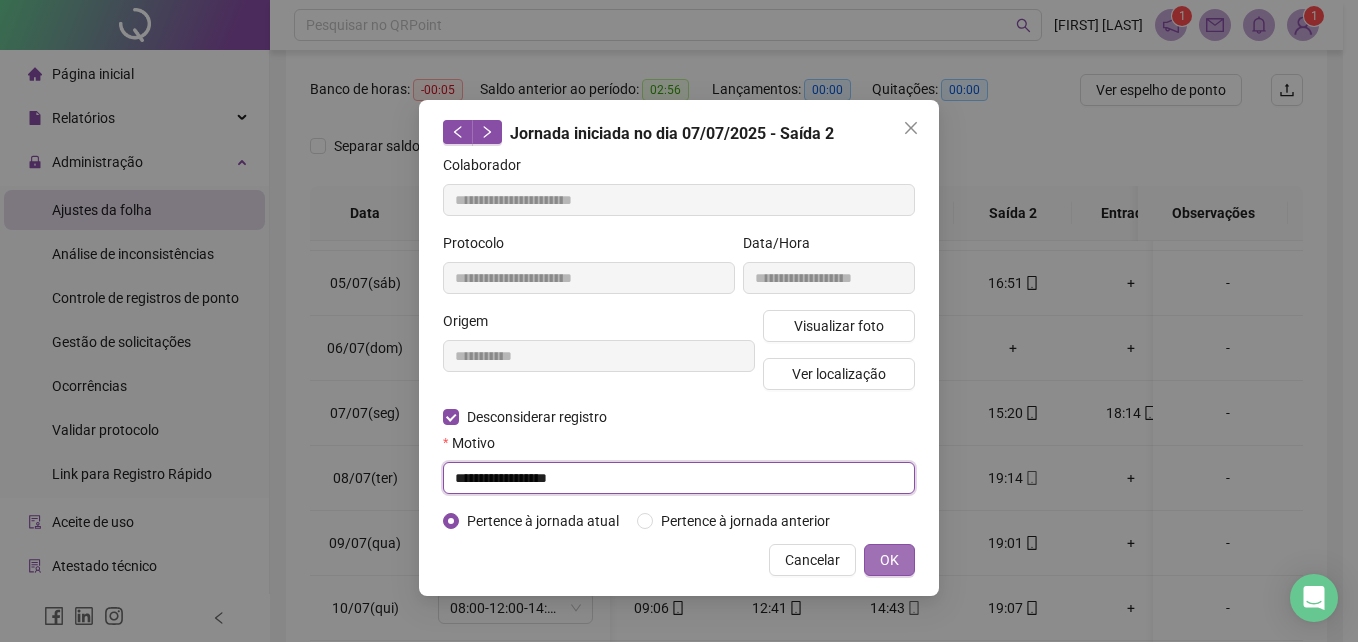 type on "**********" 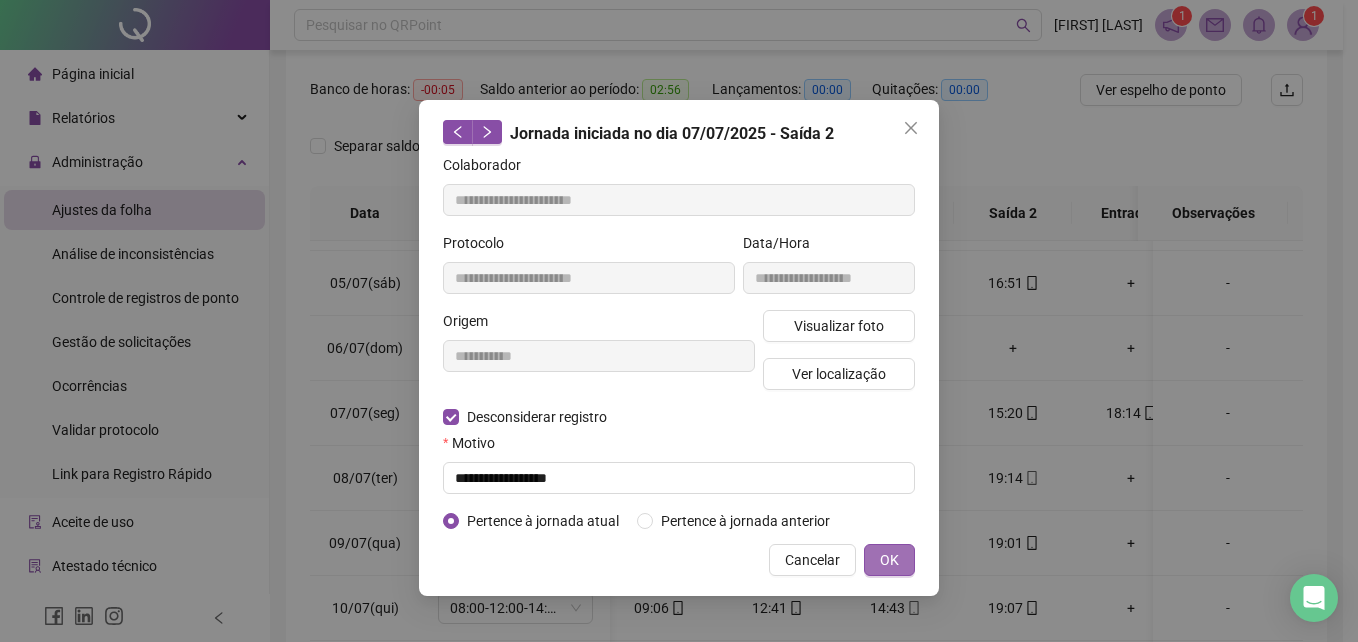 click on "OK" at bounding box center [889, 560] 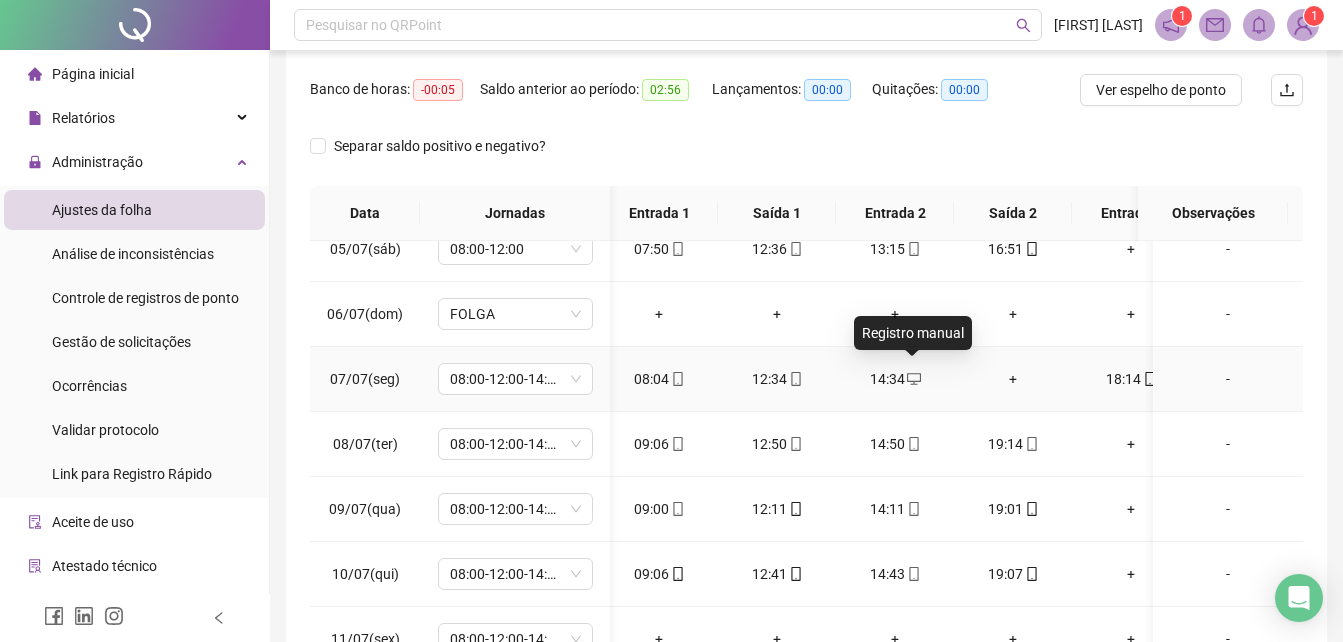 scroll, scrollTop: 953, scrollLeft: 10, axis: both 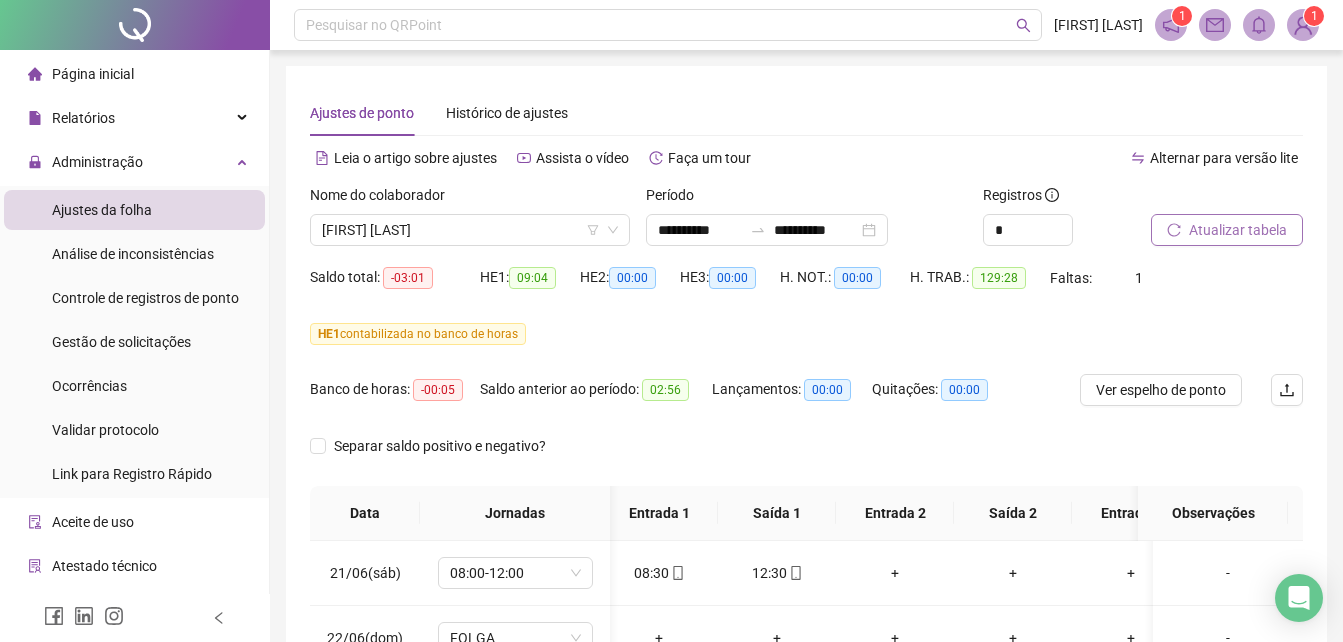 click on "Atualizar tabela" at bounding box center [1227, 230] 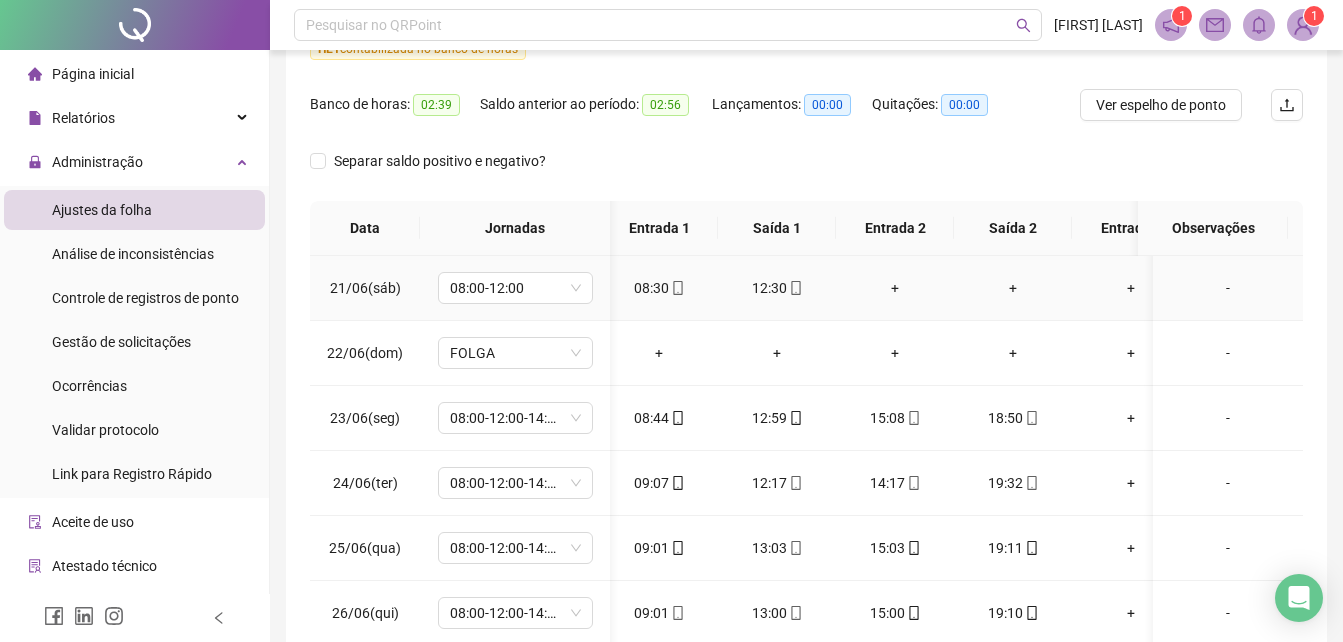 scroll, scrollTop: 436, scrollLeft: 0, axis: vertical 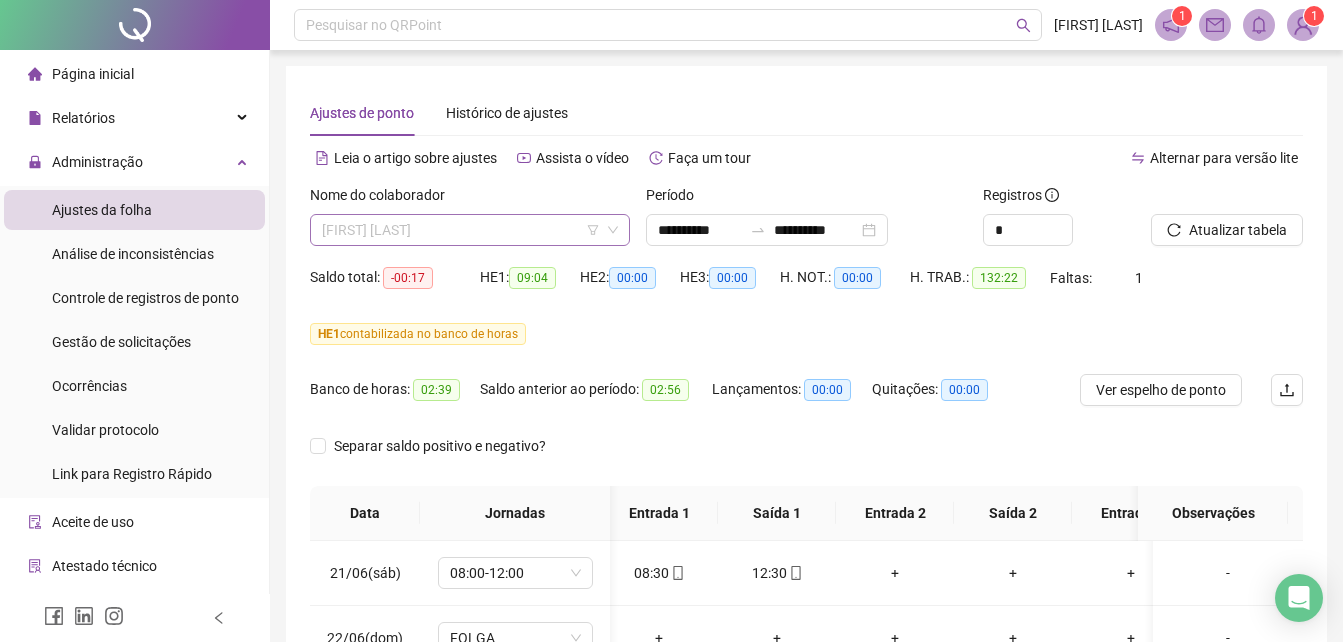 click on "[FIRST] [LAST]" at bounding box center [470, 230] 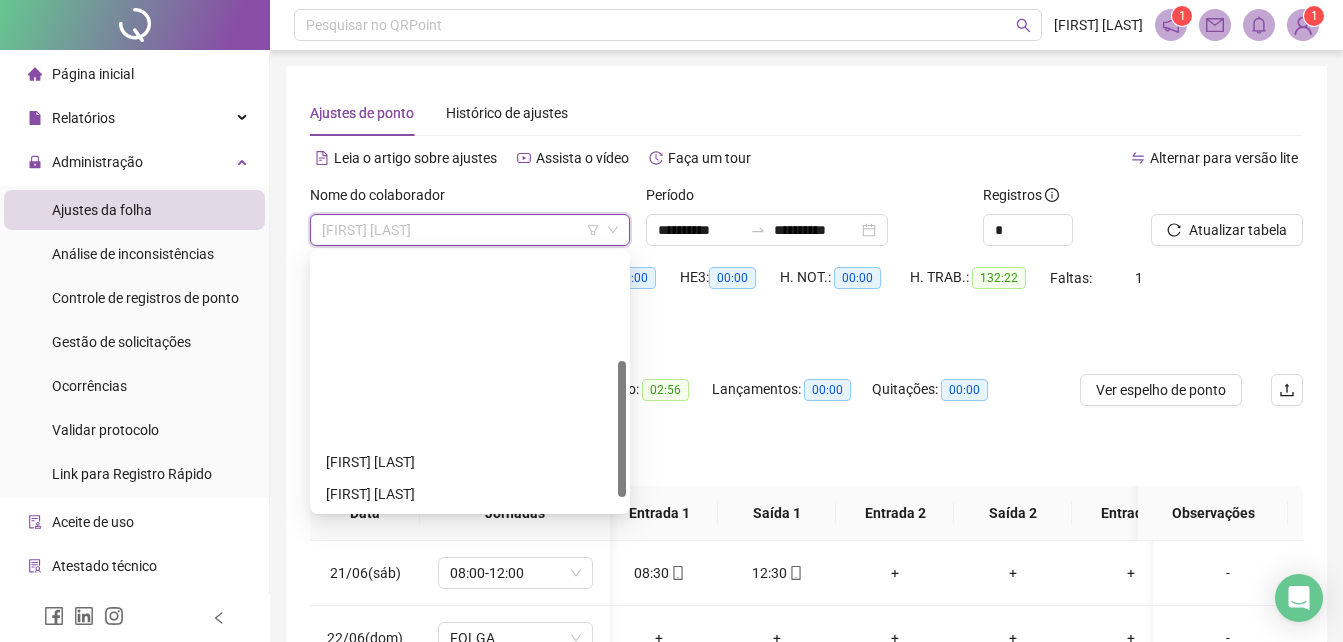 scroll, scrollTop: 200, scrollLeft: 0, axis: vertical 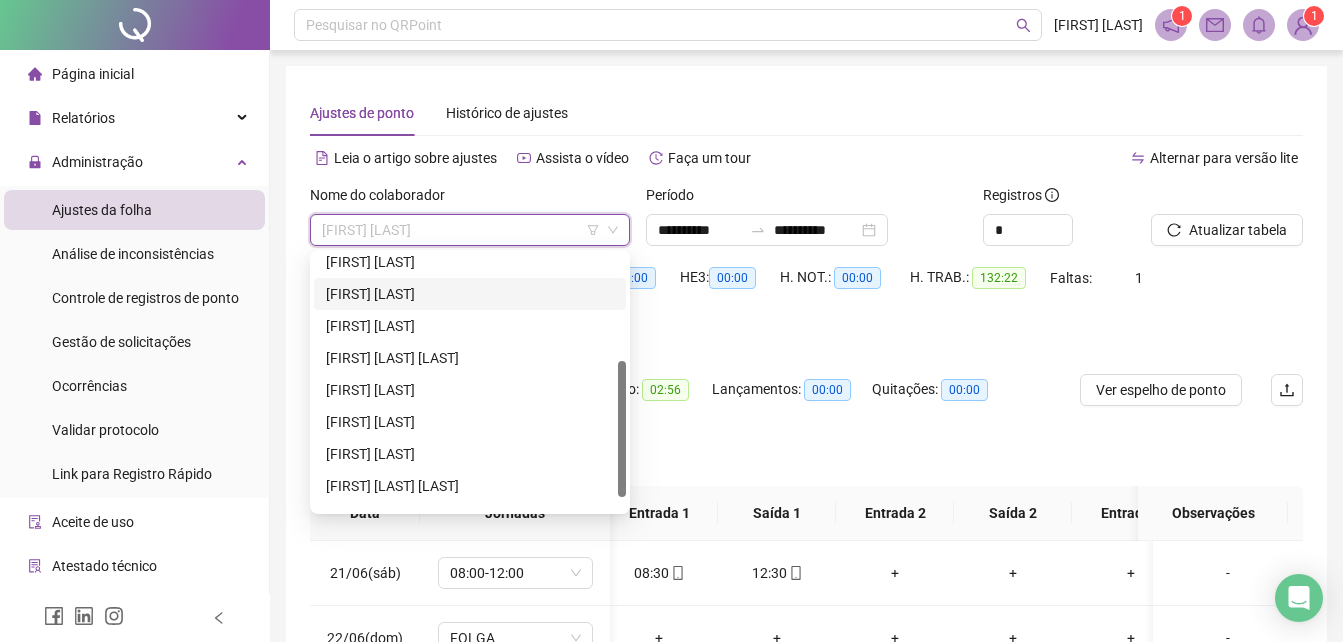 click on "[FIRST] [LAST]" at bounding box center (470, 294) 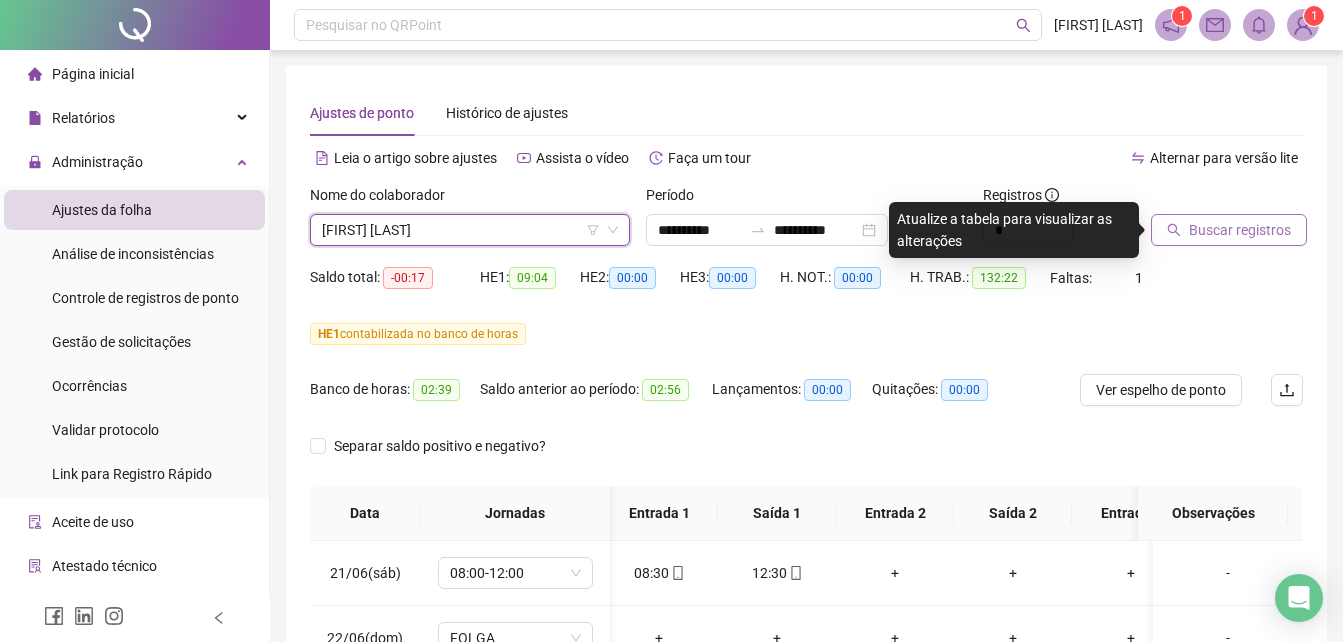 click on "Buscar registros" at bounding box center [1240, 230] 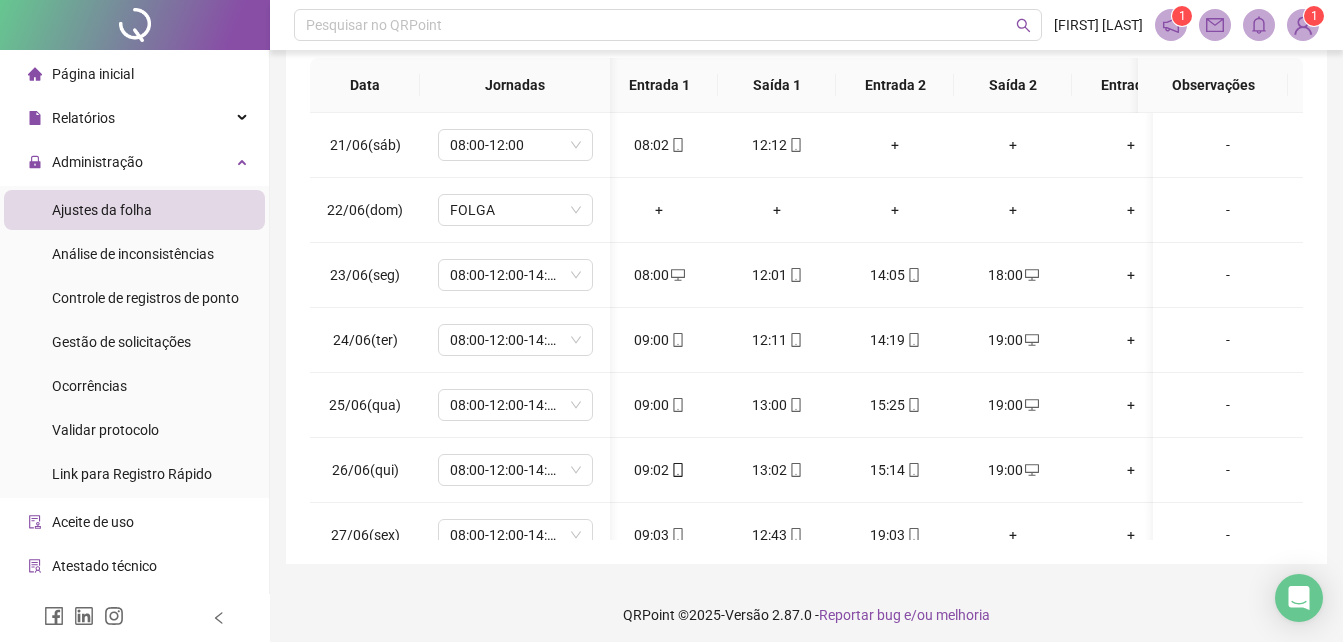 scroll, scrollTop: 436, scrollLeft: 0, axis: vertical 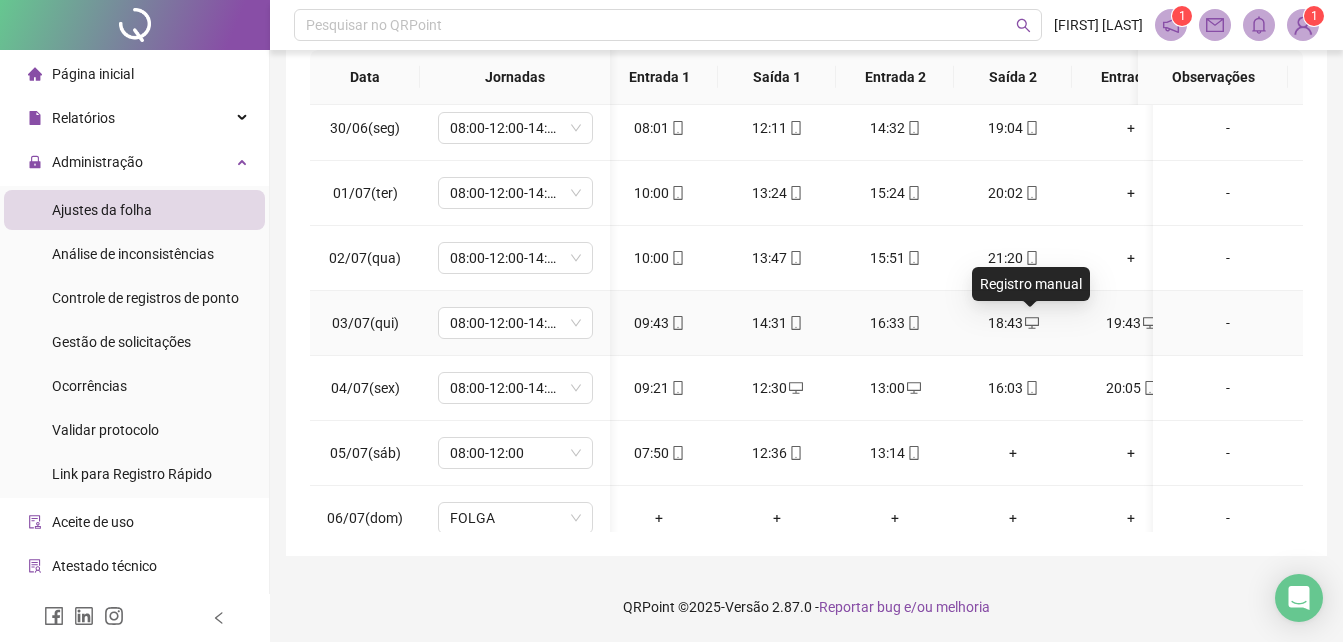 click 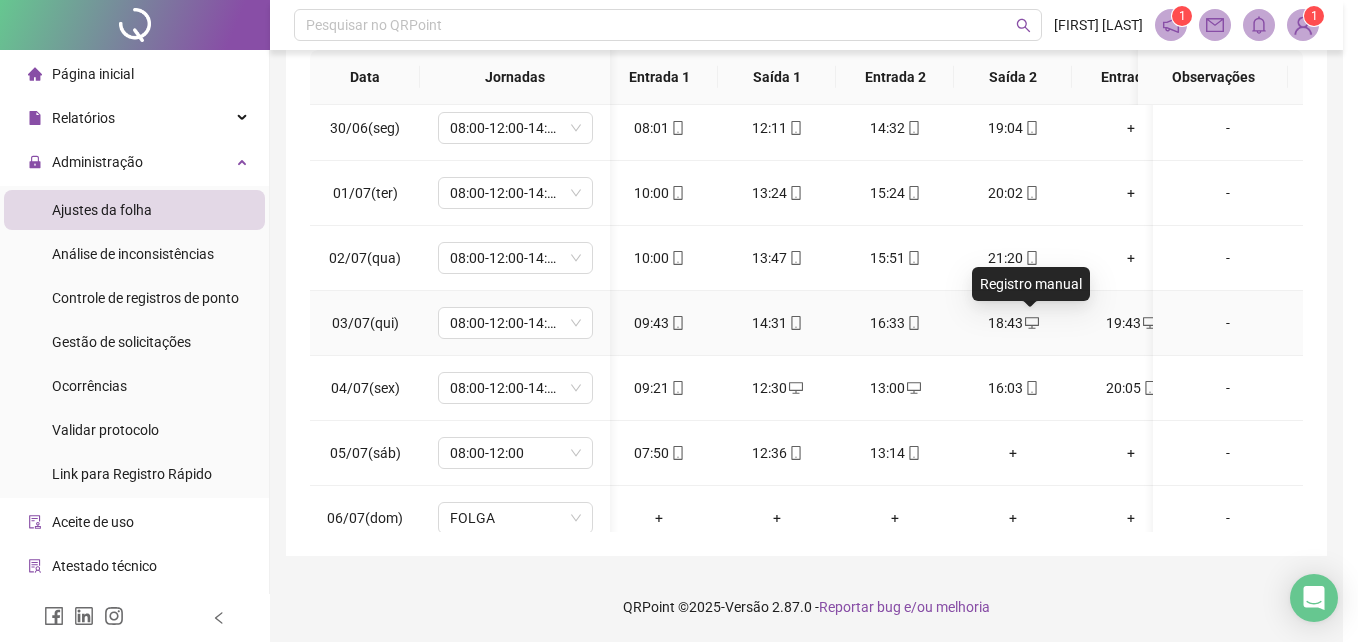 type on "**********" 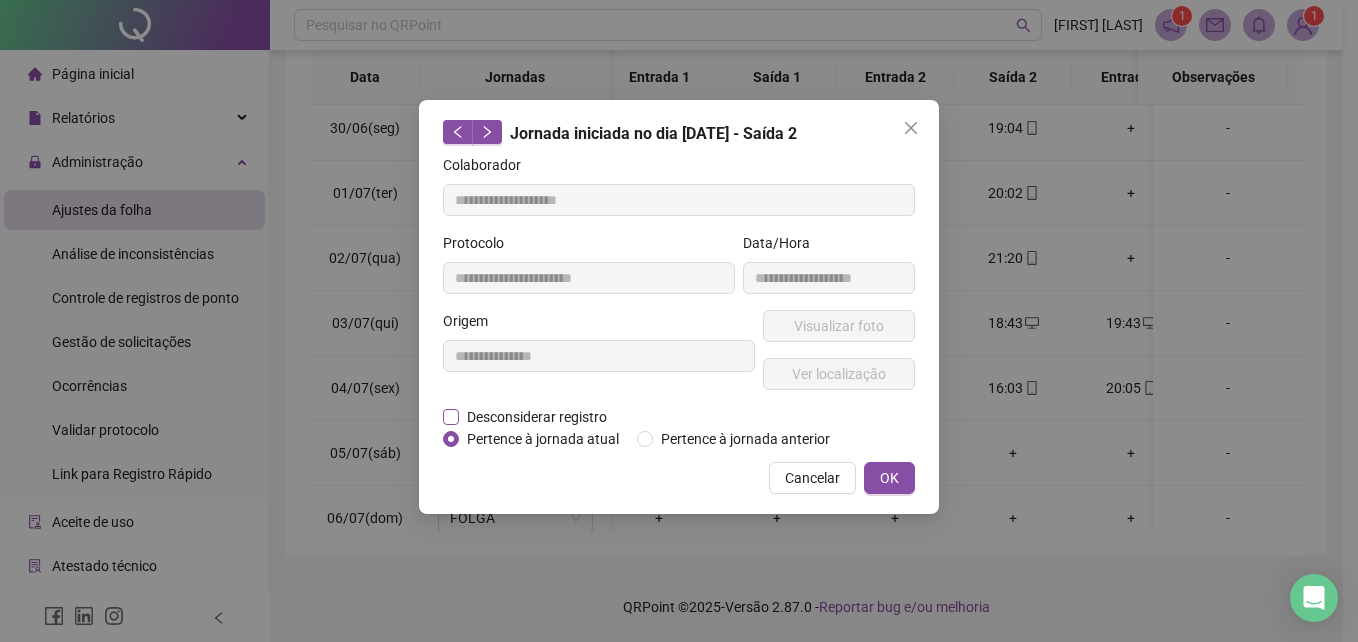 click on "Desconsiderar registro" at bounding box center [537, 417] 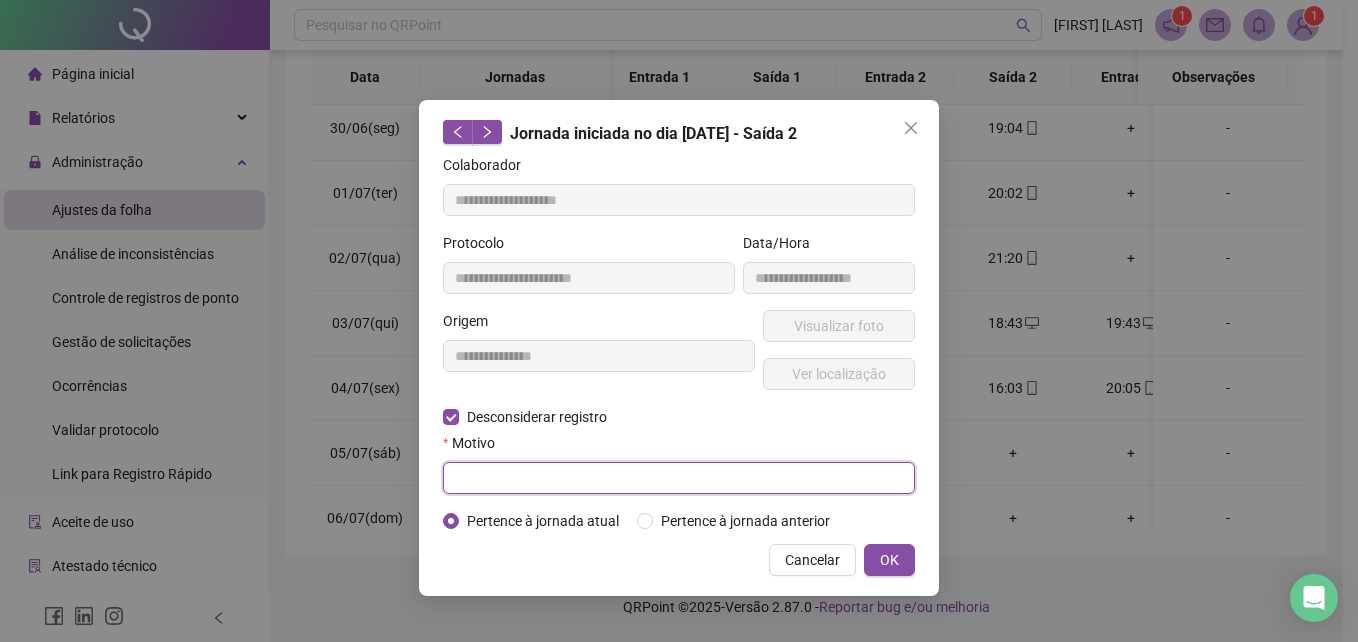 click at bounding box center [679, 478] 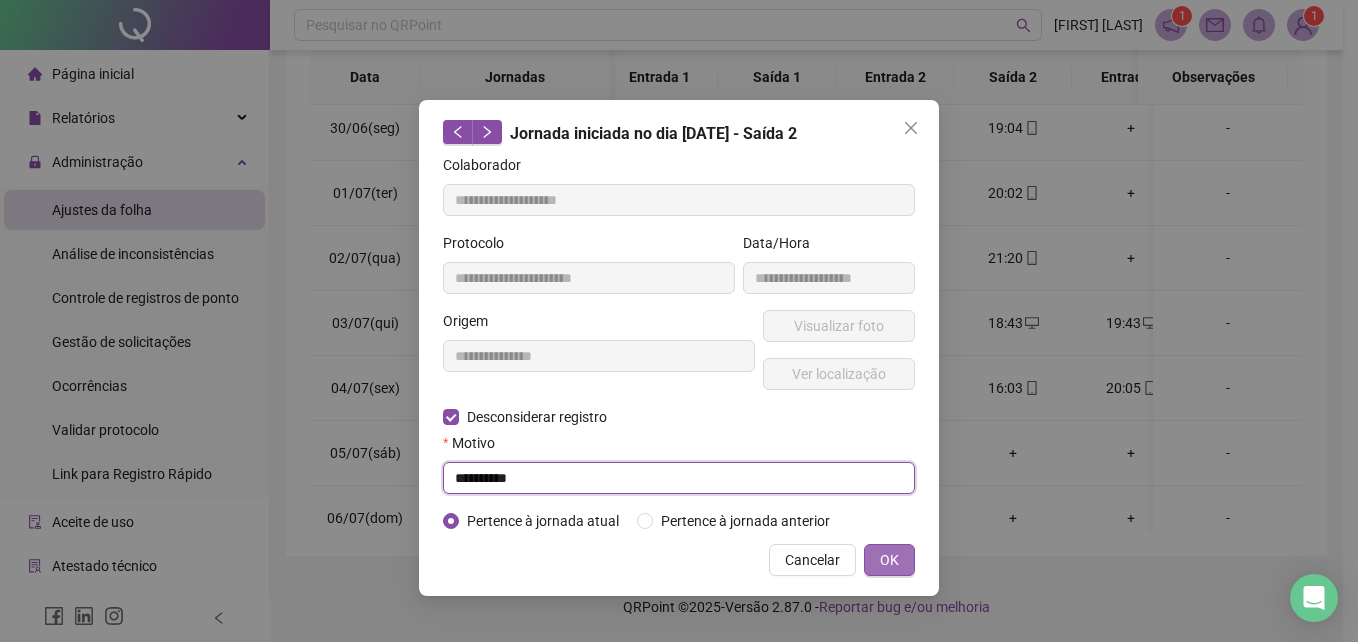 type on "**********" 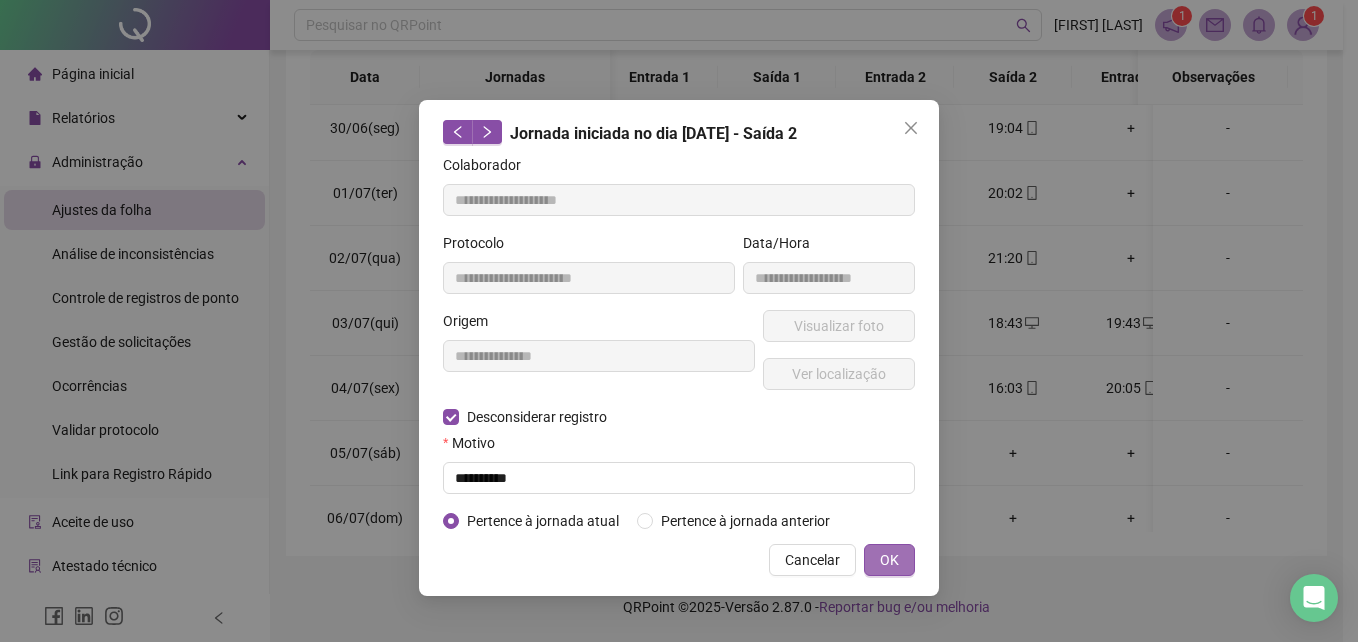 click on "OK" at bounding box center (889, 560) 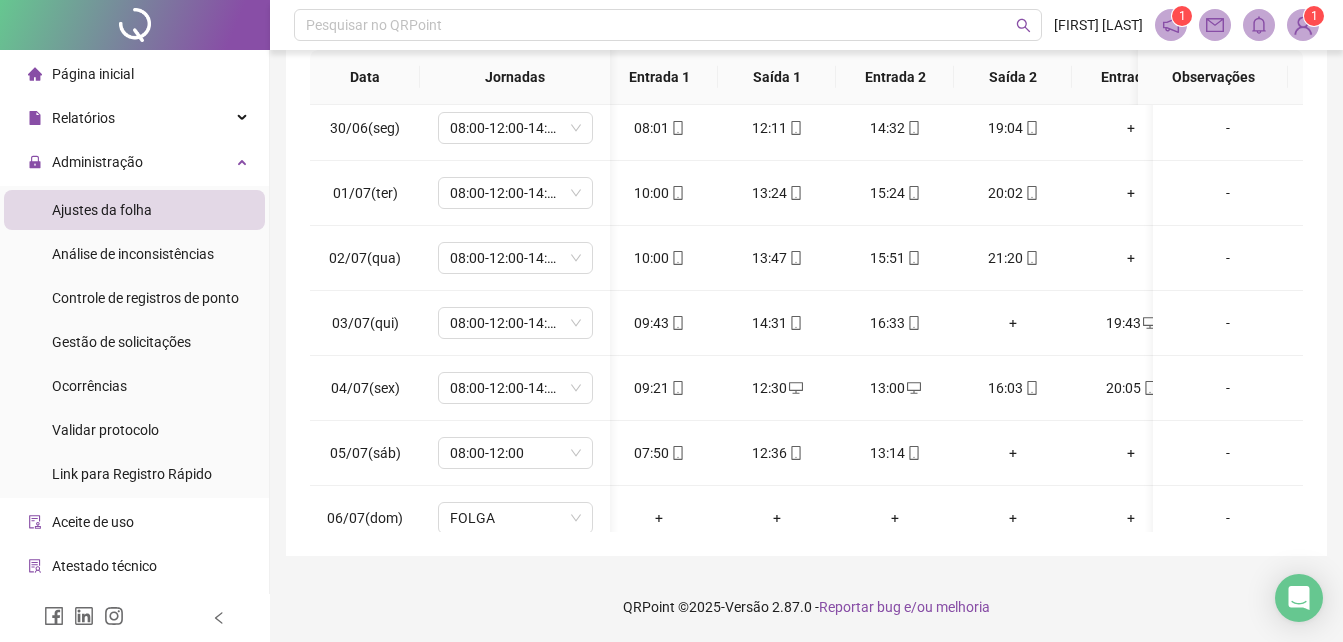 scroll, scrollTop: 594, scrollLeft: 25, axis: both 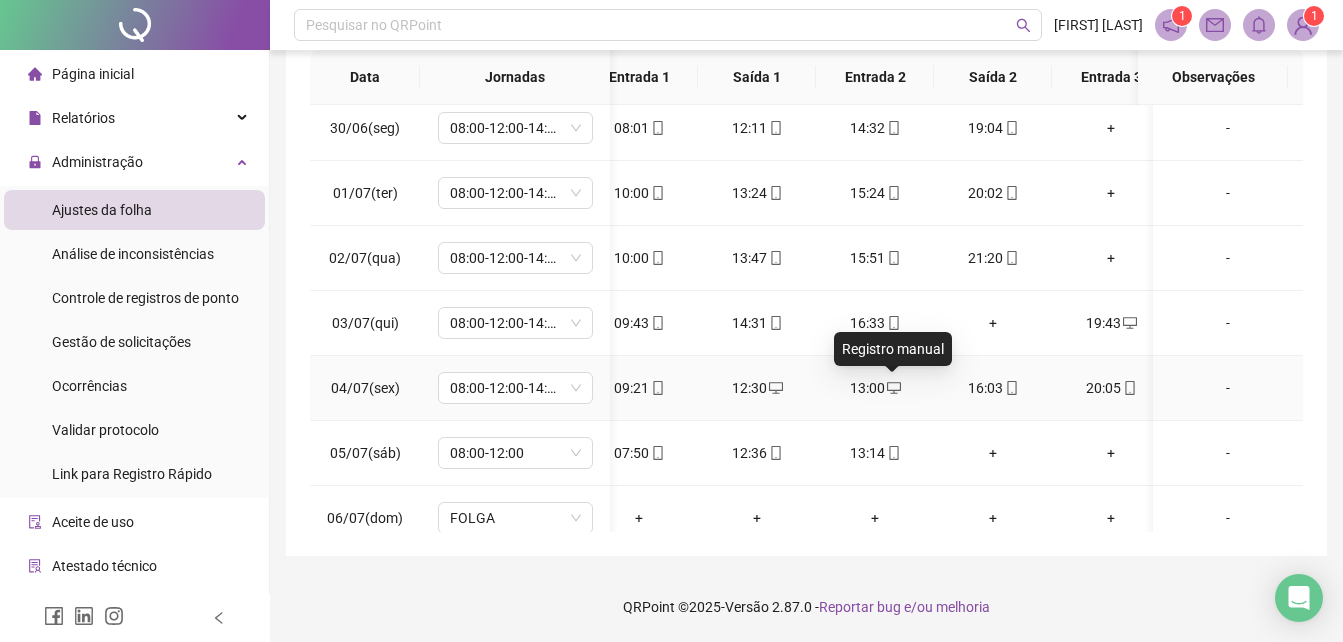 click 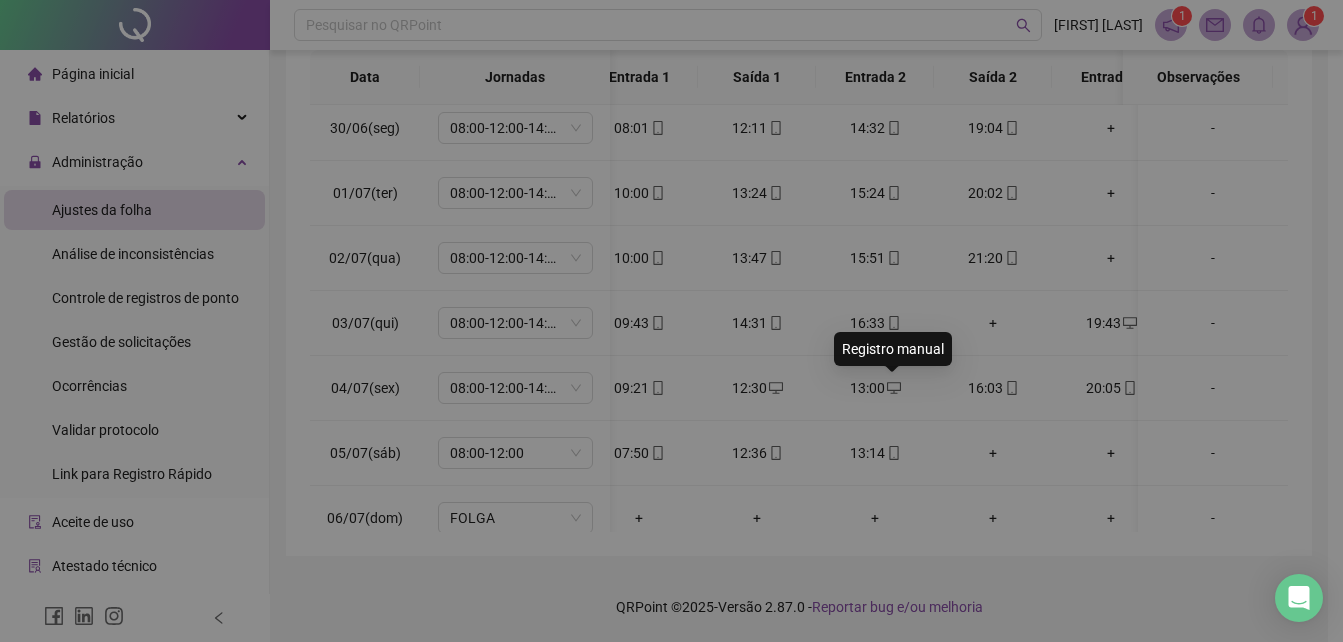 type on "**********" 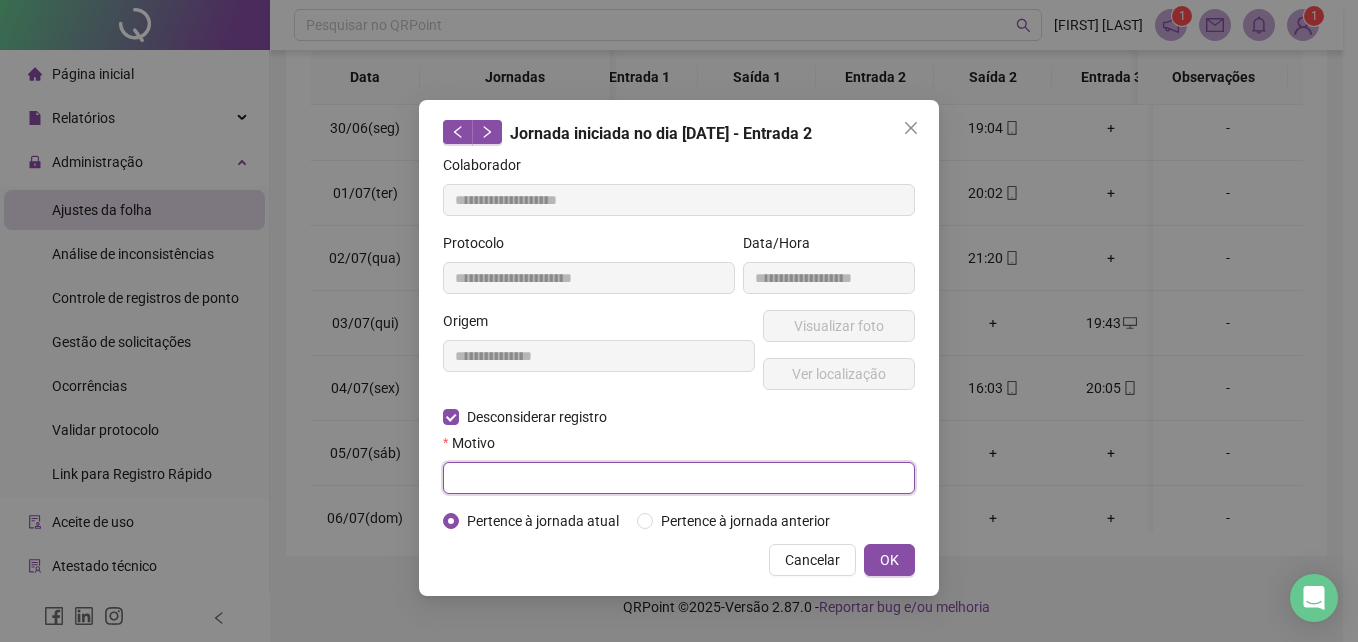 click at bounding box center [679, 478] 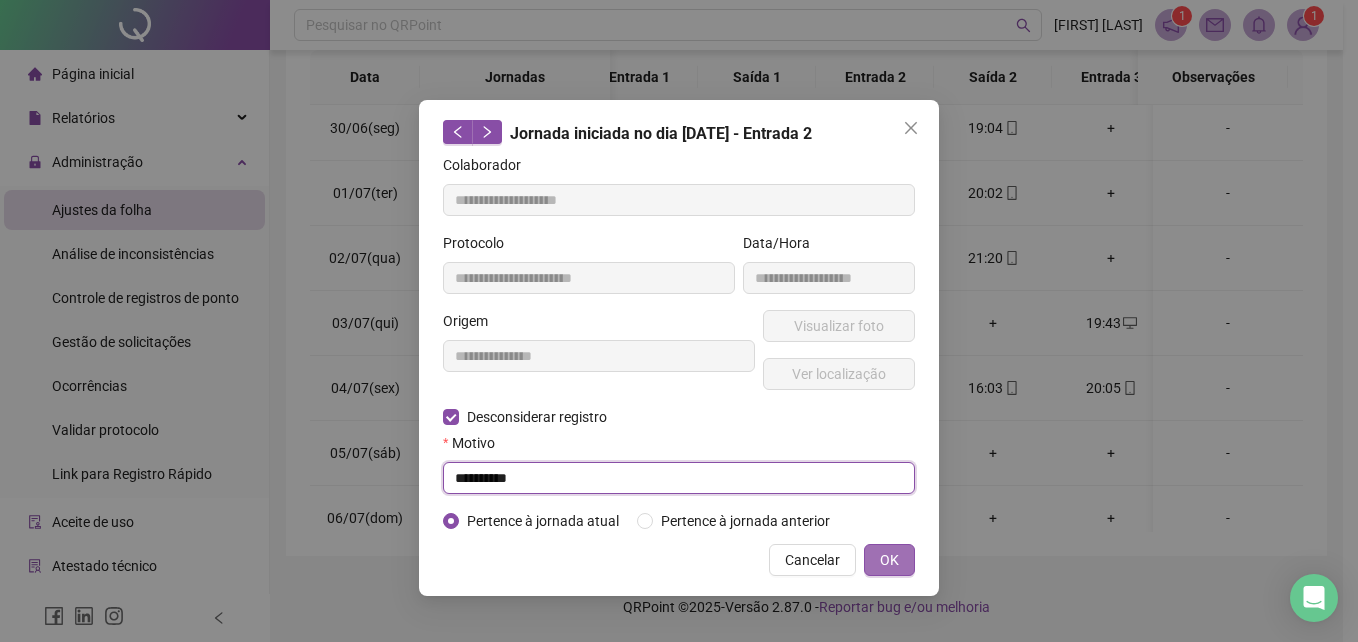 type on "**********" 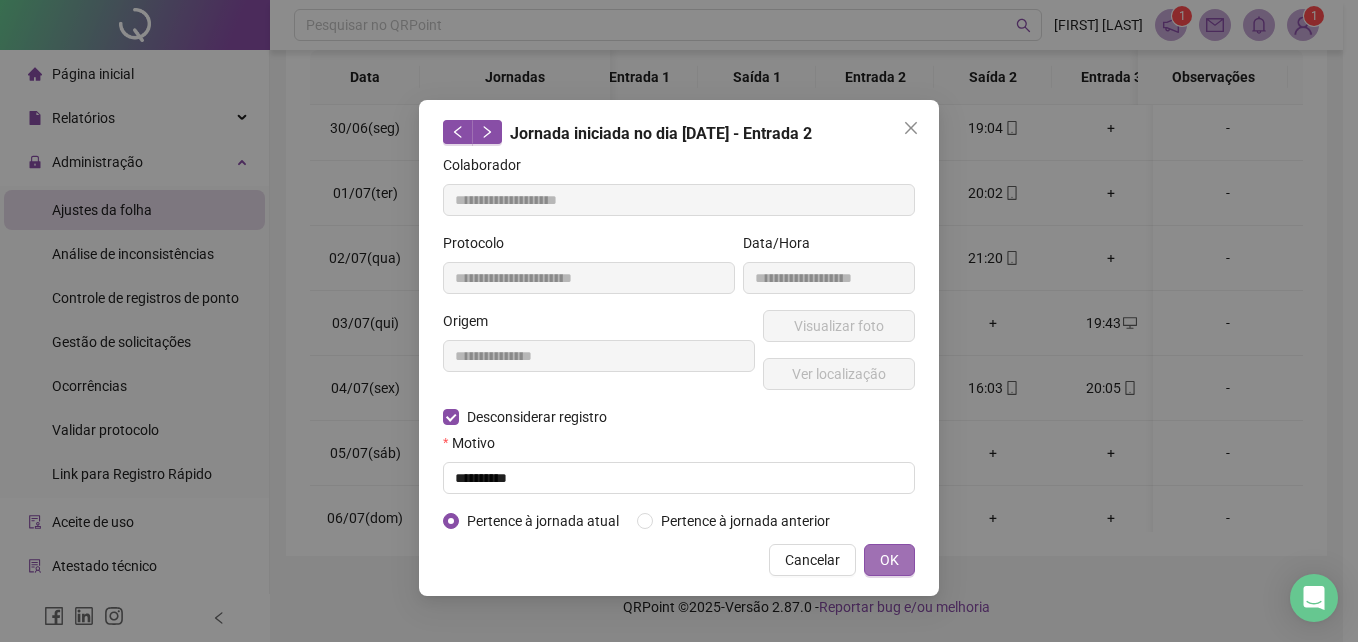 click on "OK" at bounding box center [889, 560] 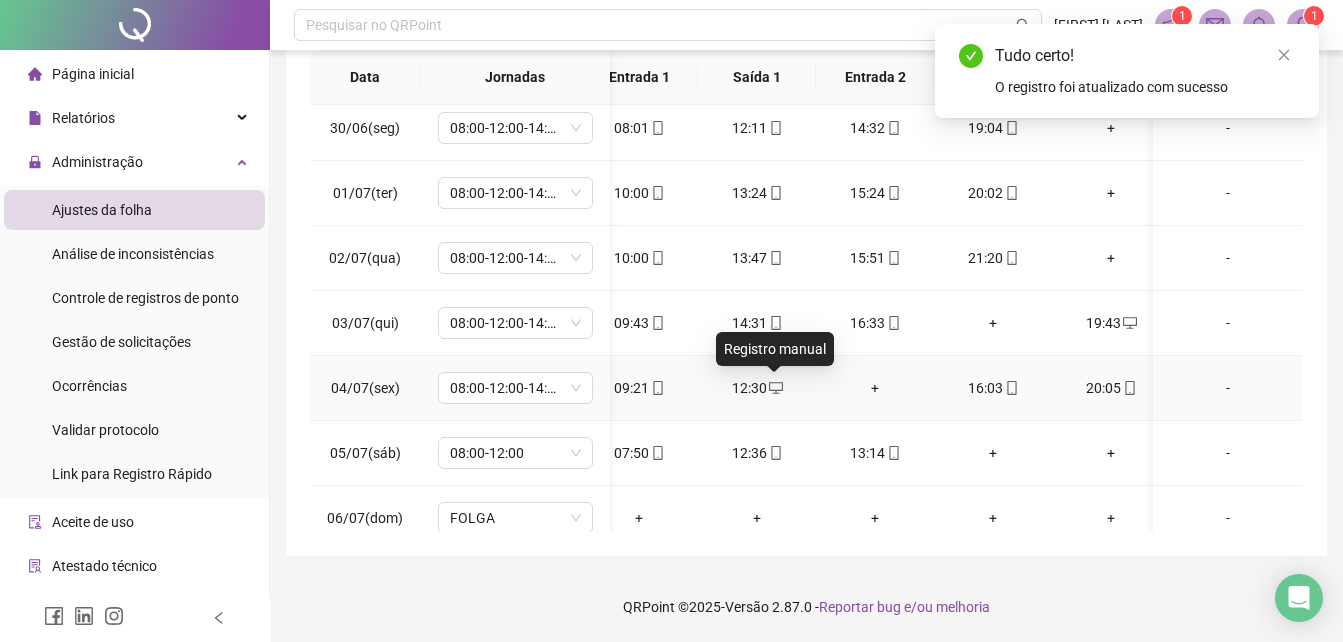 click 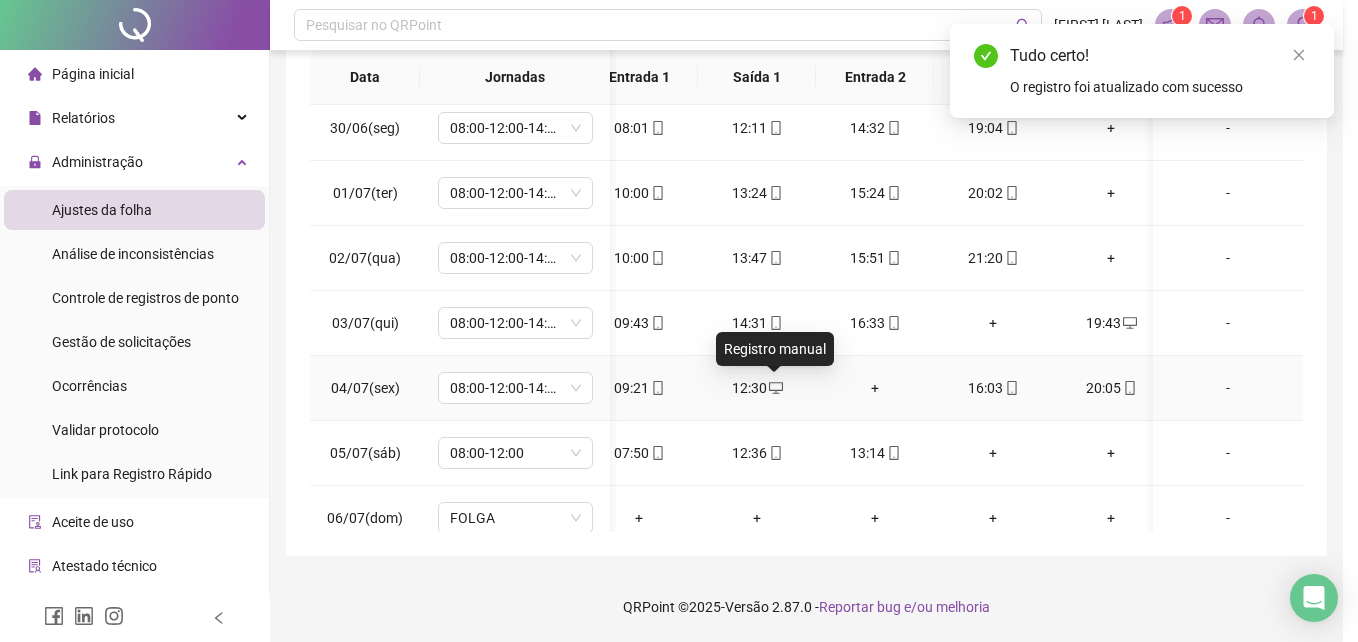 type on "**********" 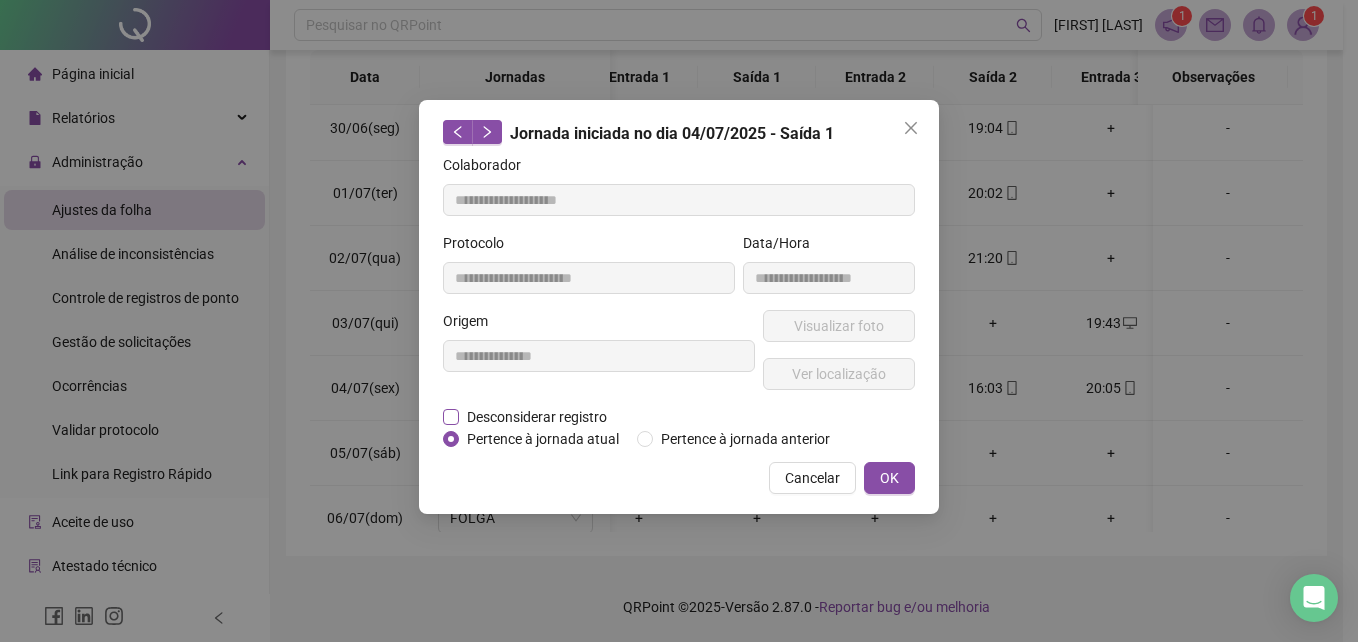 click on "Desconsiderar registro" at bounding box center (537, 417) 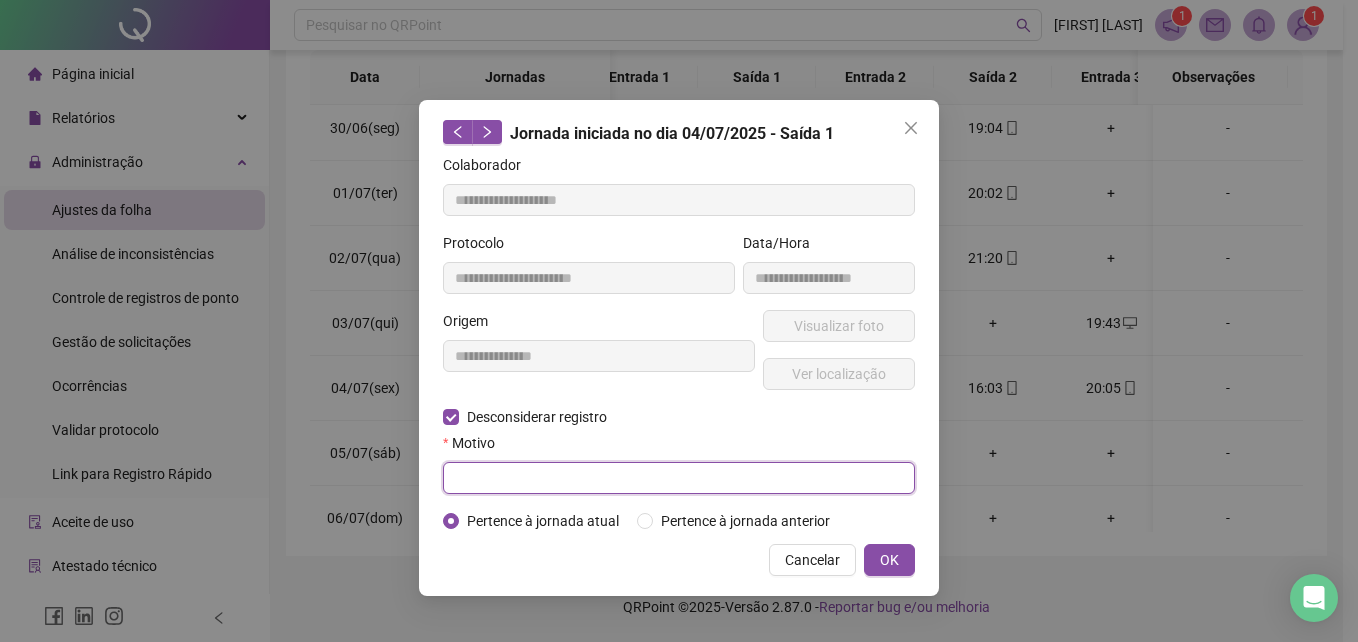 click at bounding box center [679, 478] 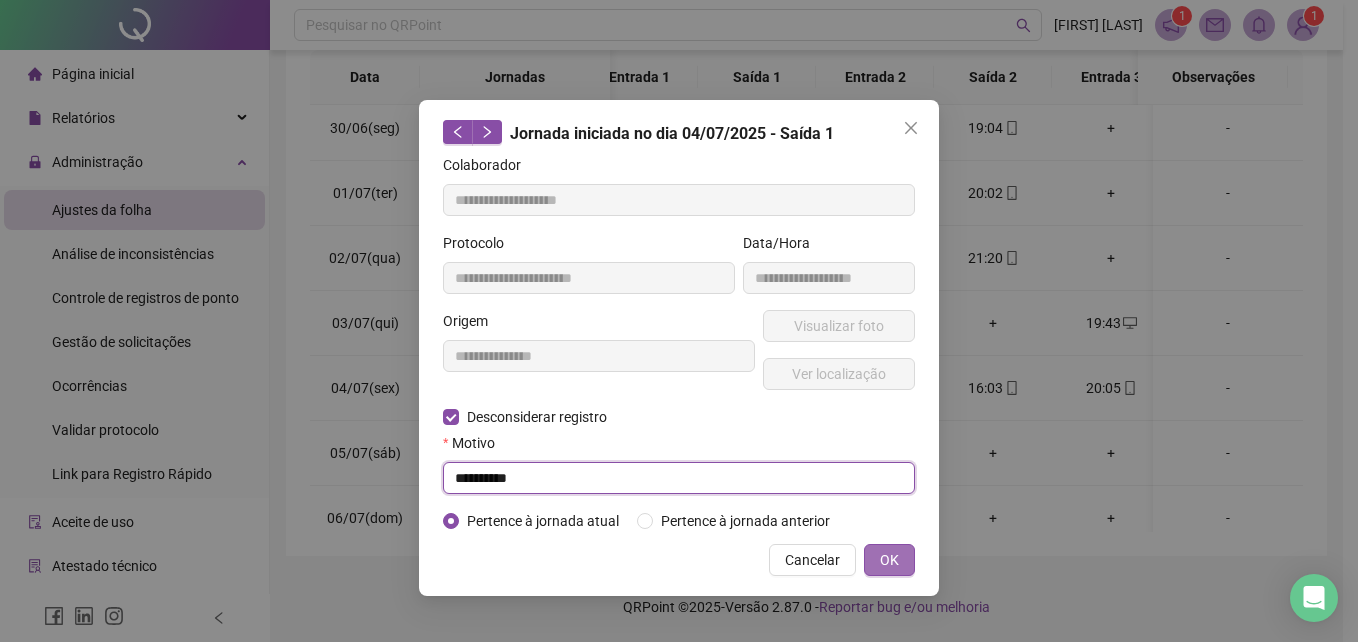 type on "**********" 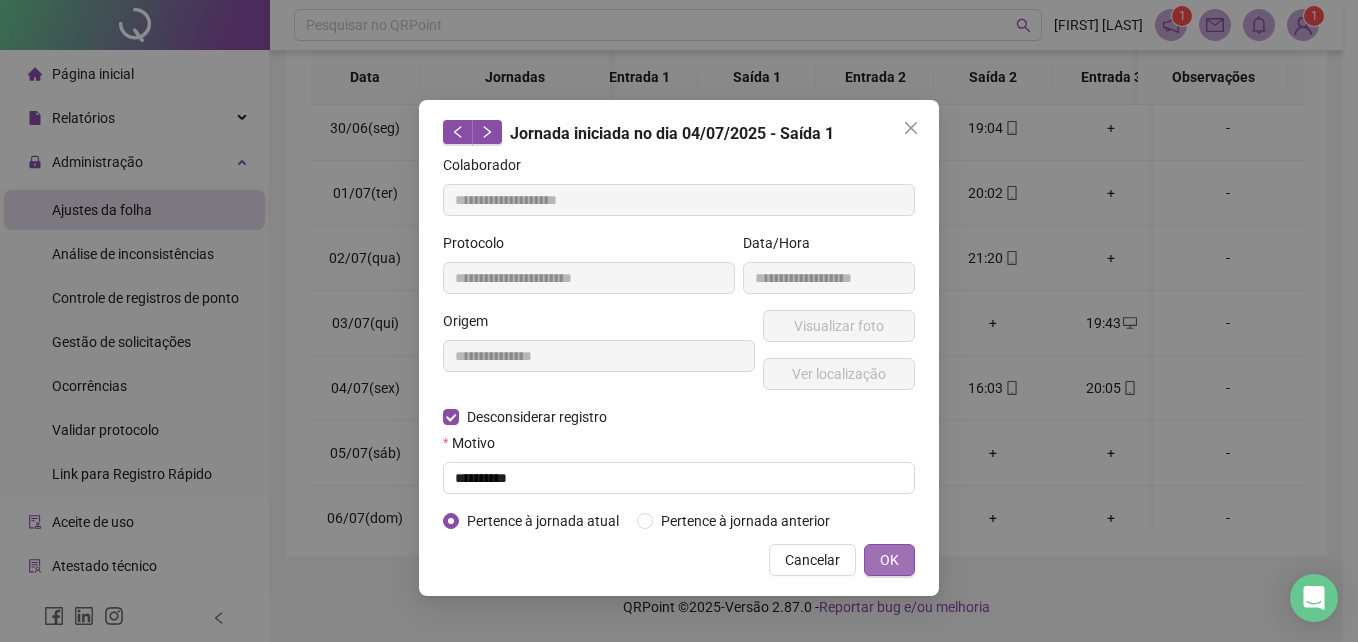 click on "OK" at bounding box center [889, 560] 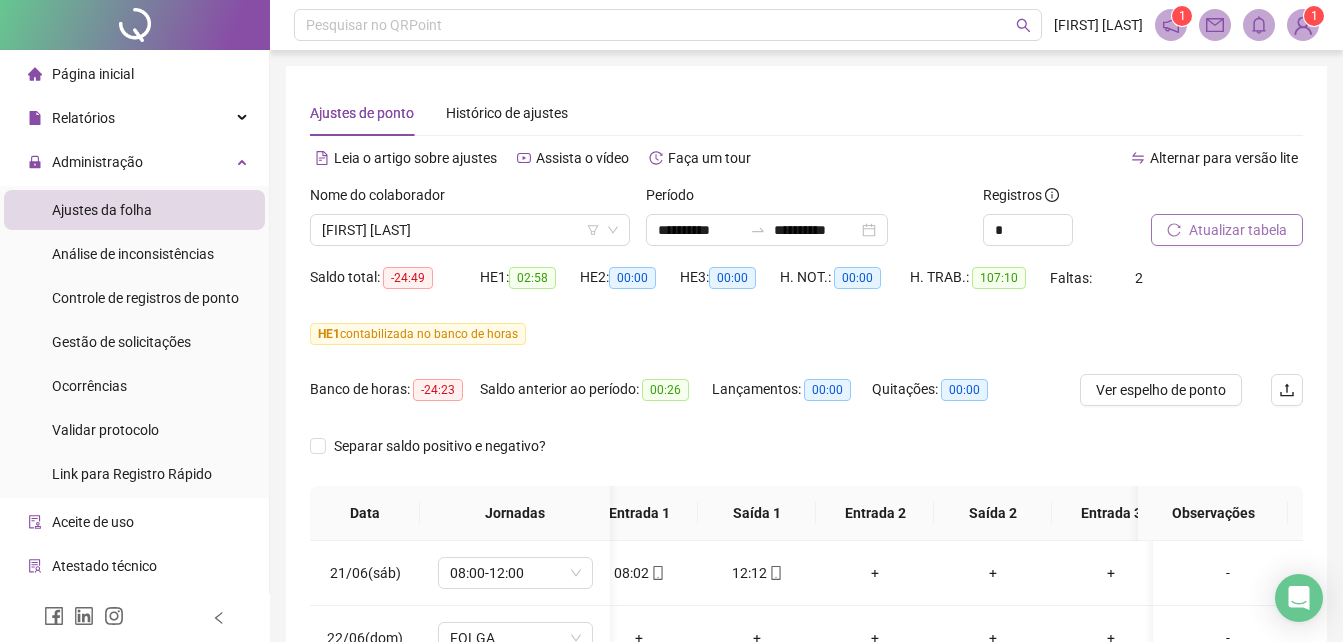 click on "Atualizar tabela" at bounding box center [1227, 230] 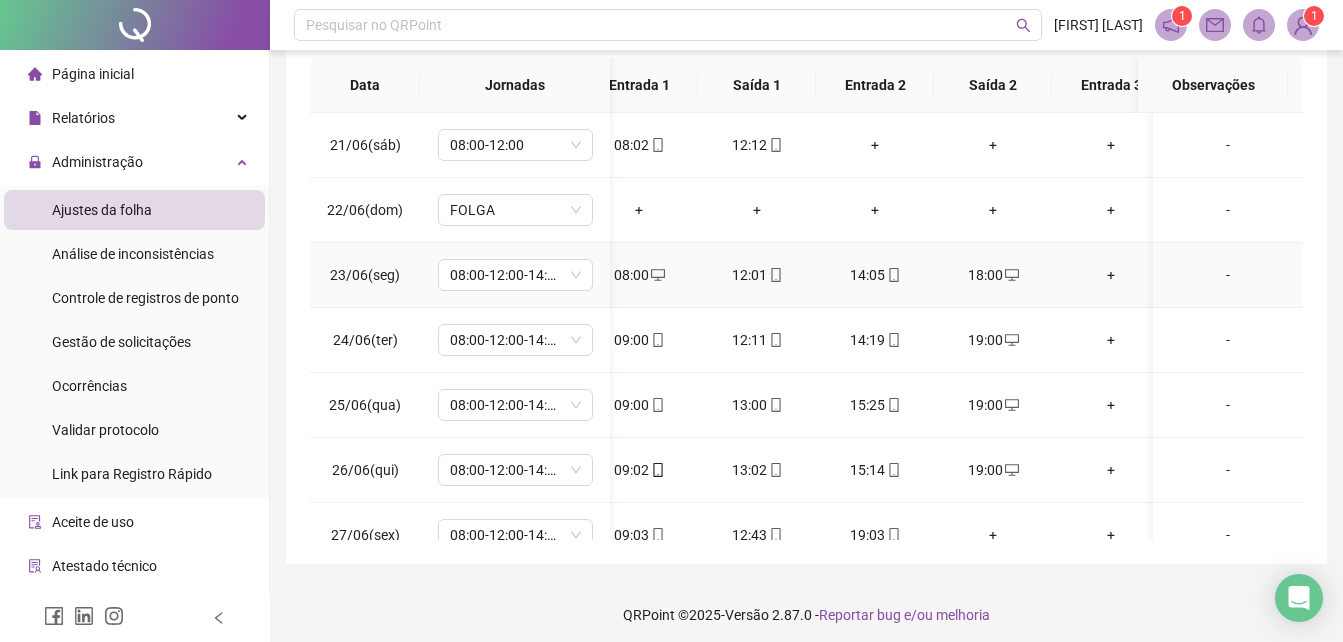 scroll, scrollTop: 436, scrollLeft: 0, axis: vertical 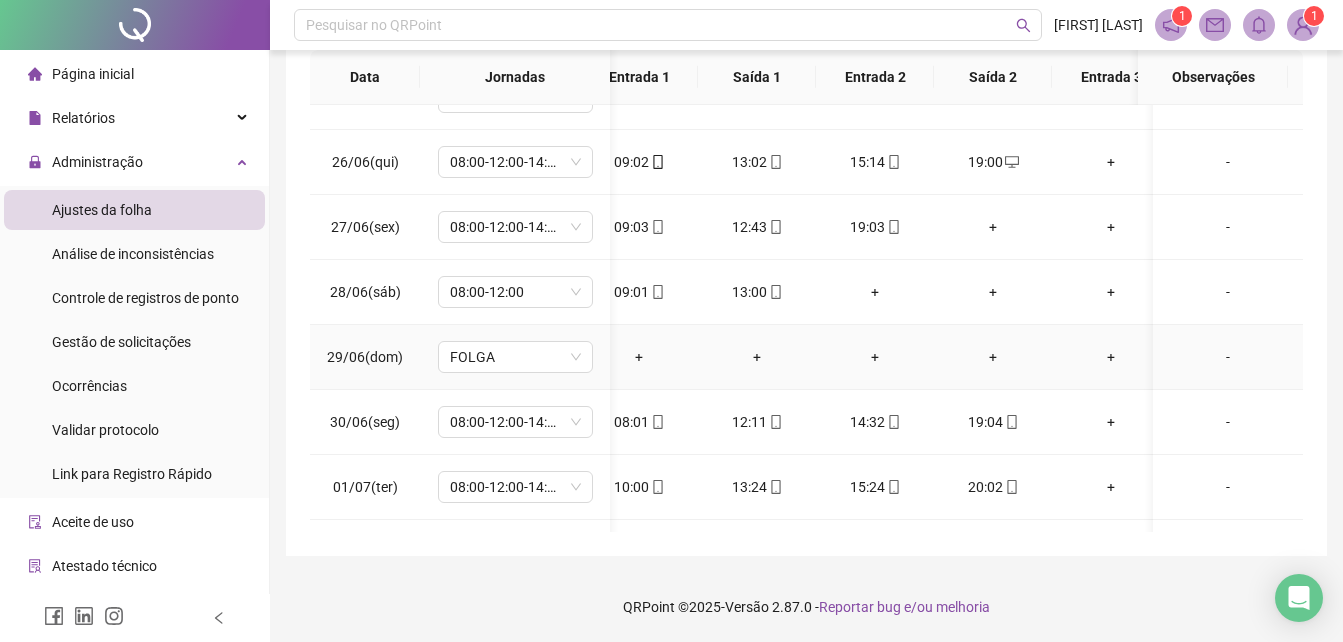 drag, startPoint x: 1267, startPoint y: 325, endPoint x: 1258, endPoint y: 318, distance: 11.401754 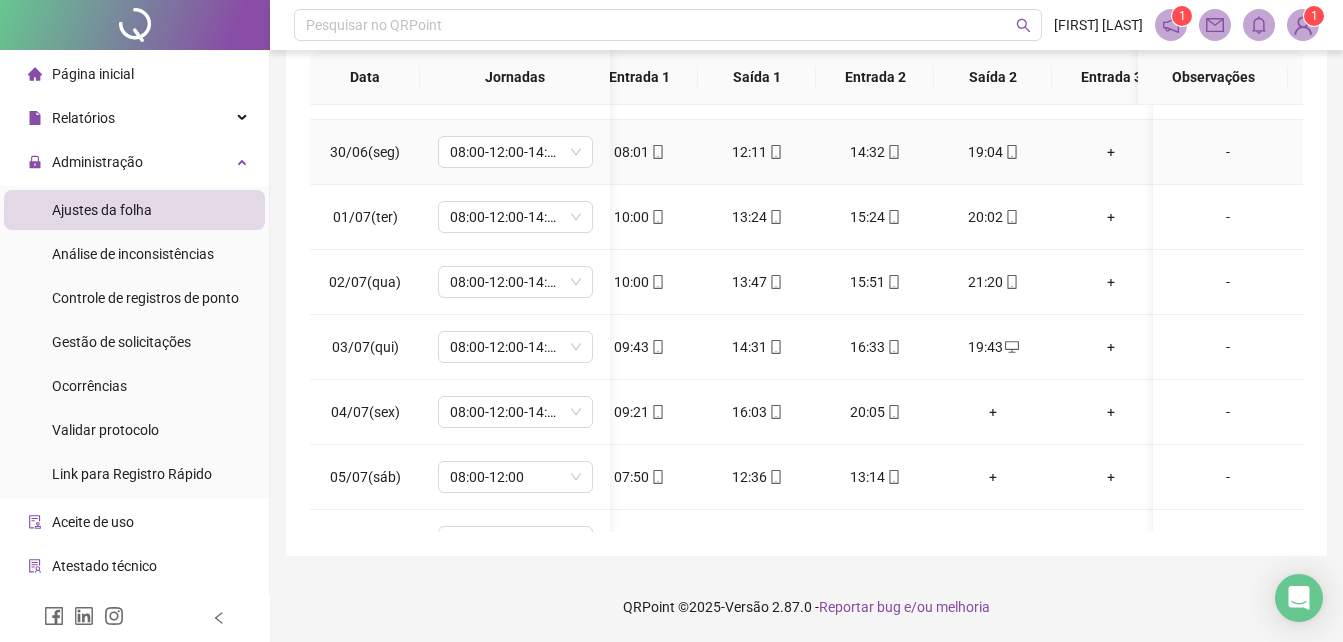 scroll, scrollTop: 600, scrollLeft: 30, axis: both 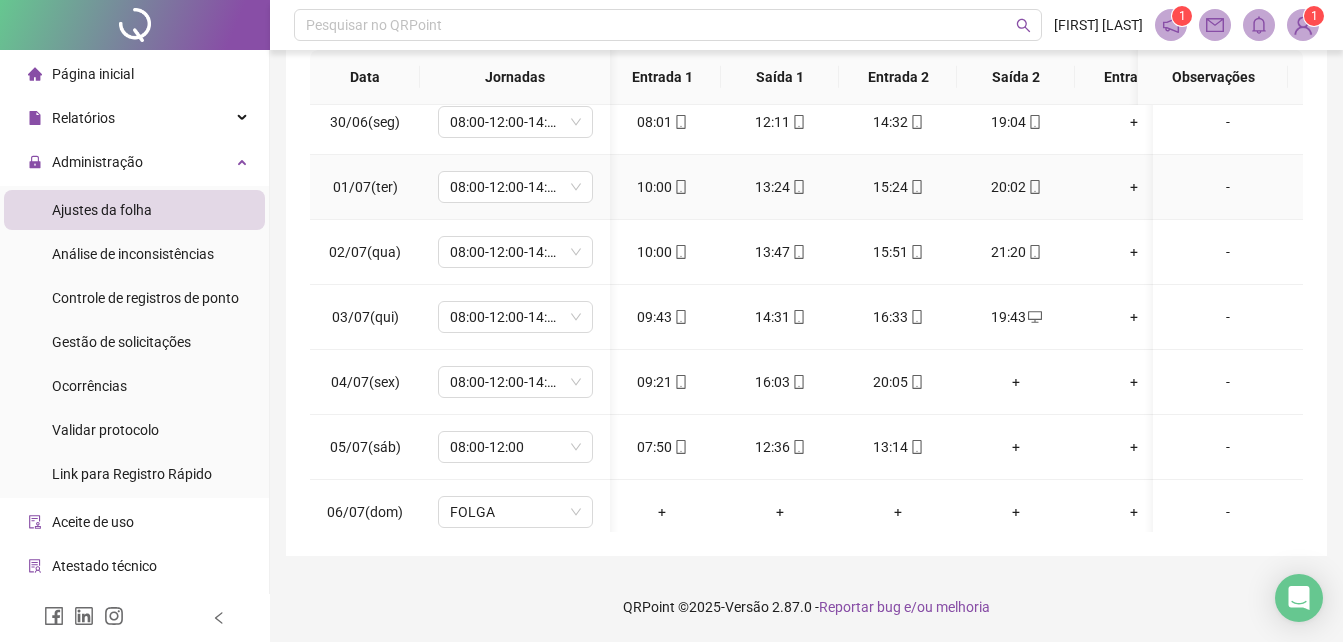 click on "-" at bounding box center [1228, 187] 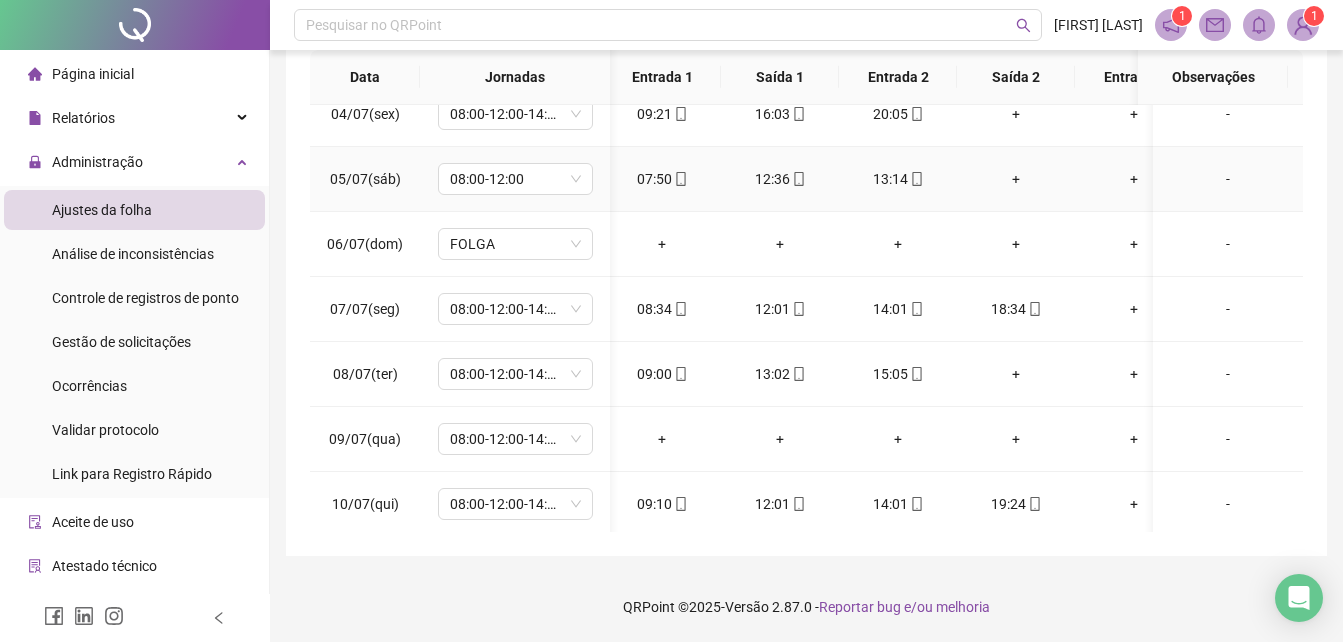 scroll, scrollTop: 900, scrollLeft: 7, axis: both 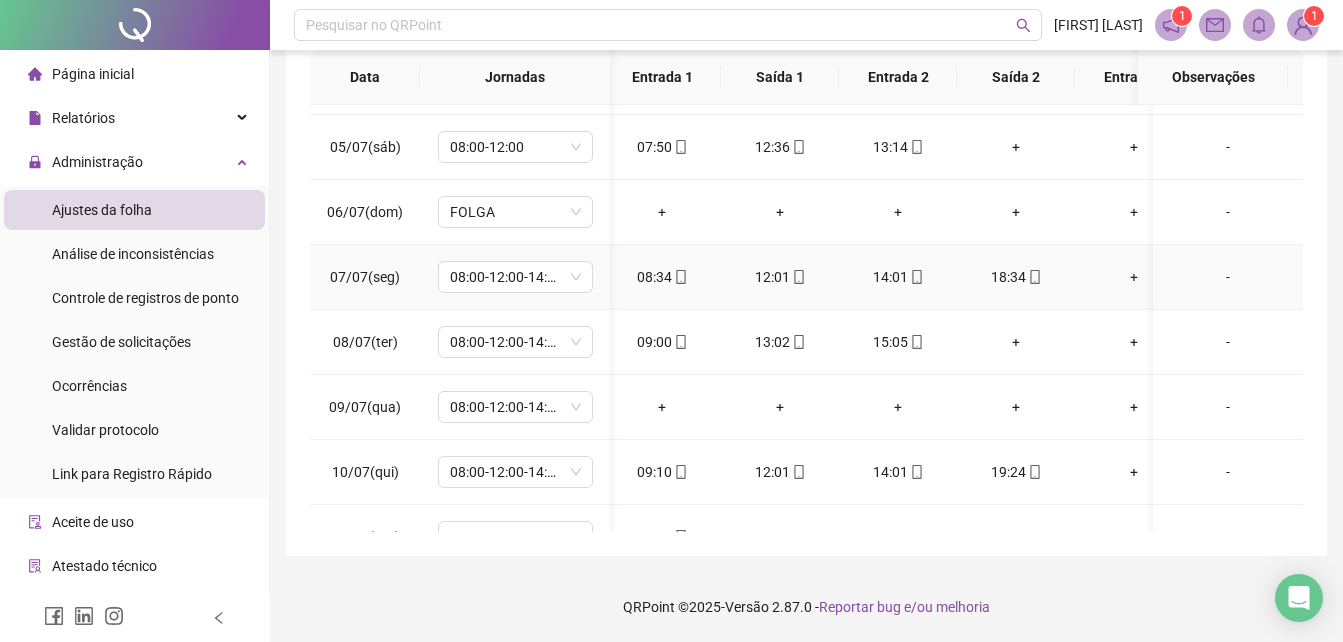 click on "-" at bounding box center [1228, 277] 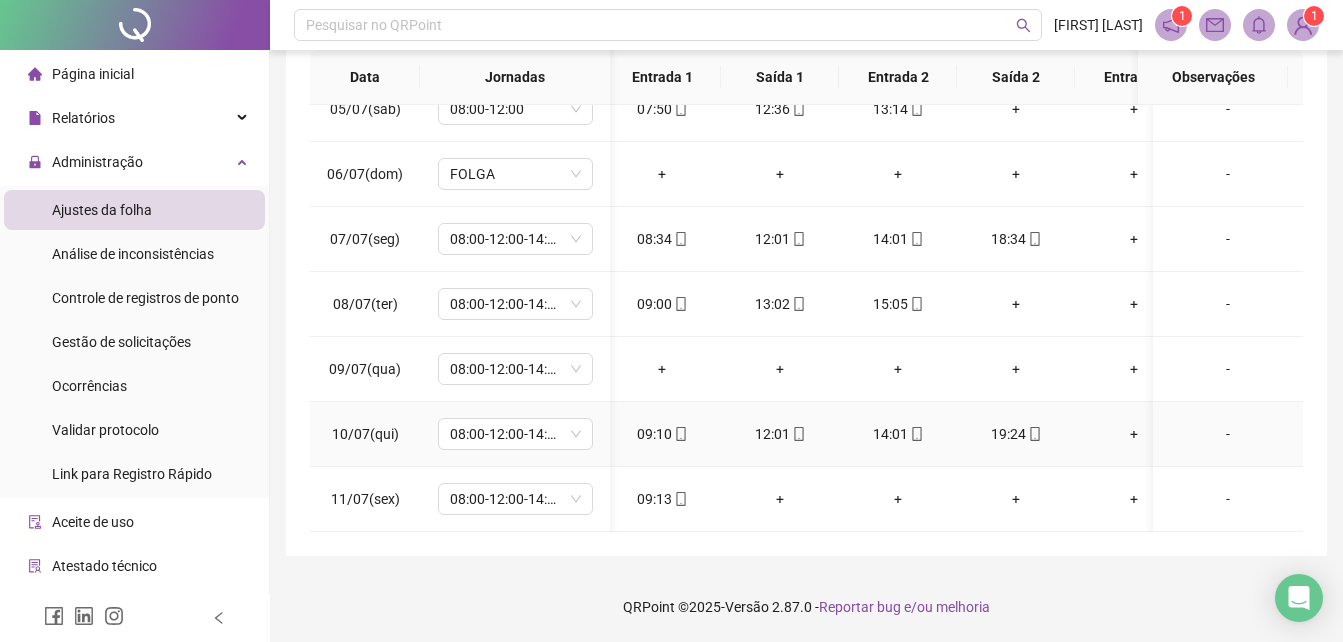 click 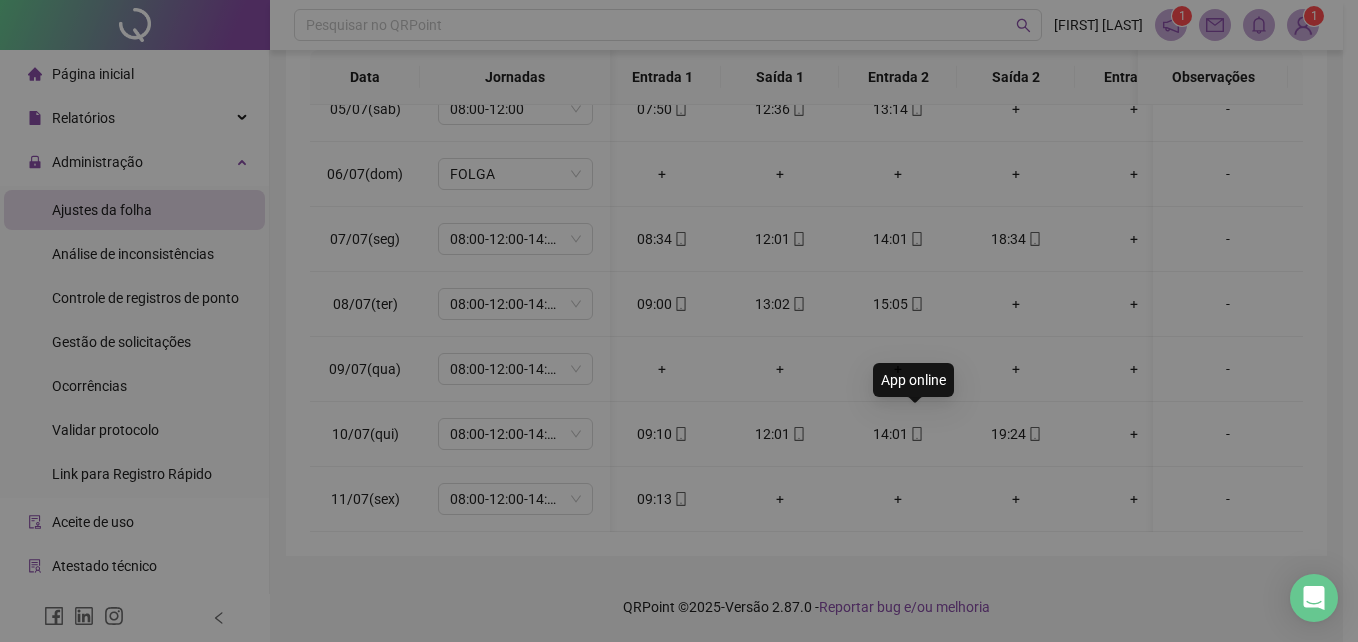 type on "**********" 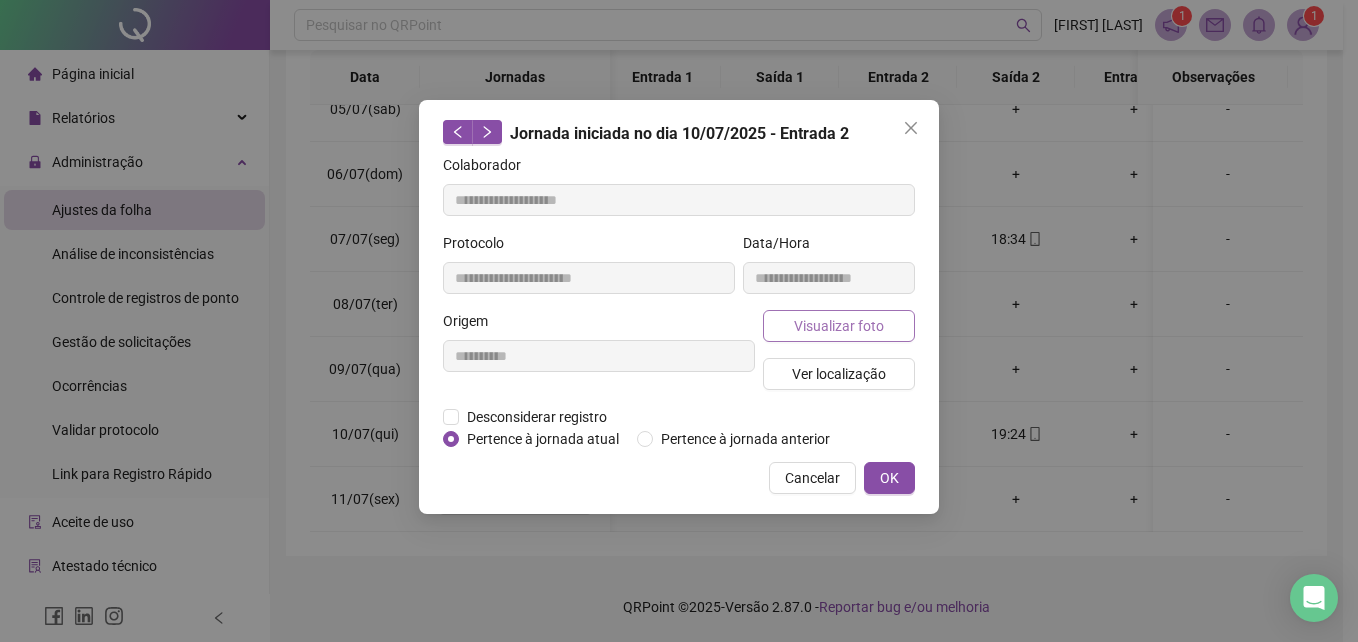 click on "Visualizar foto" at bounding box center [839, 326] 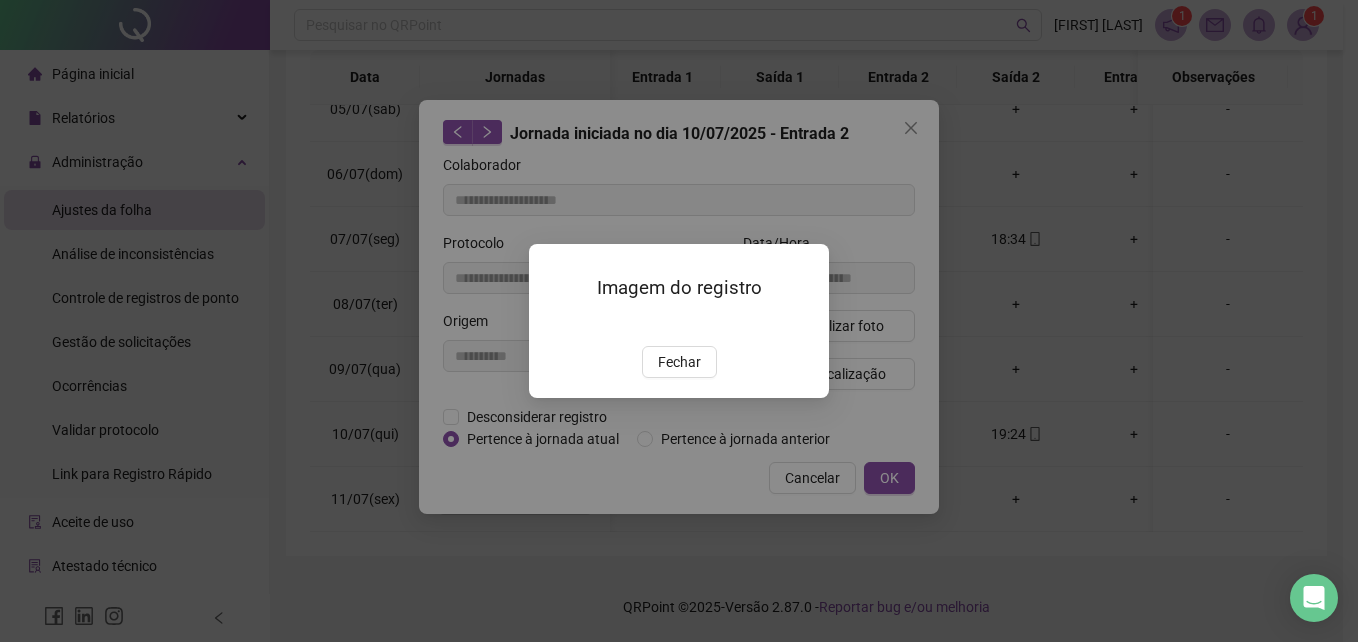 click on "Fechar" at bounding box center (679, 362) 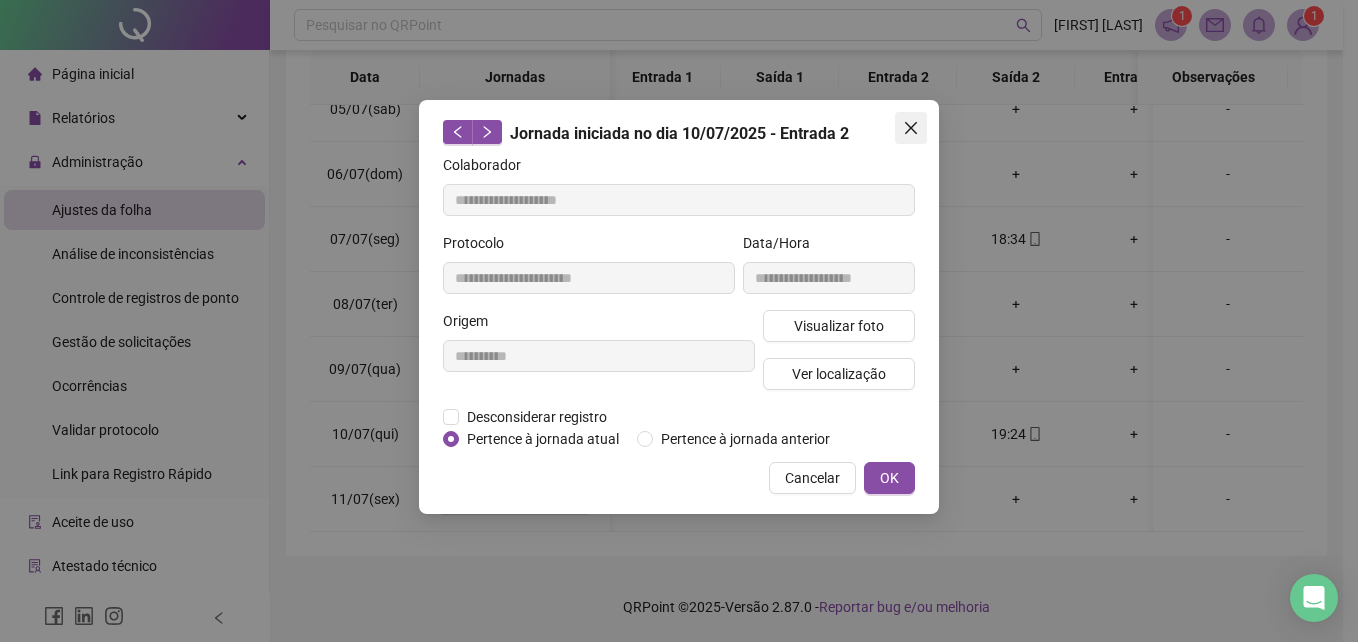 click at bounding box center [911, 128] 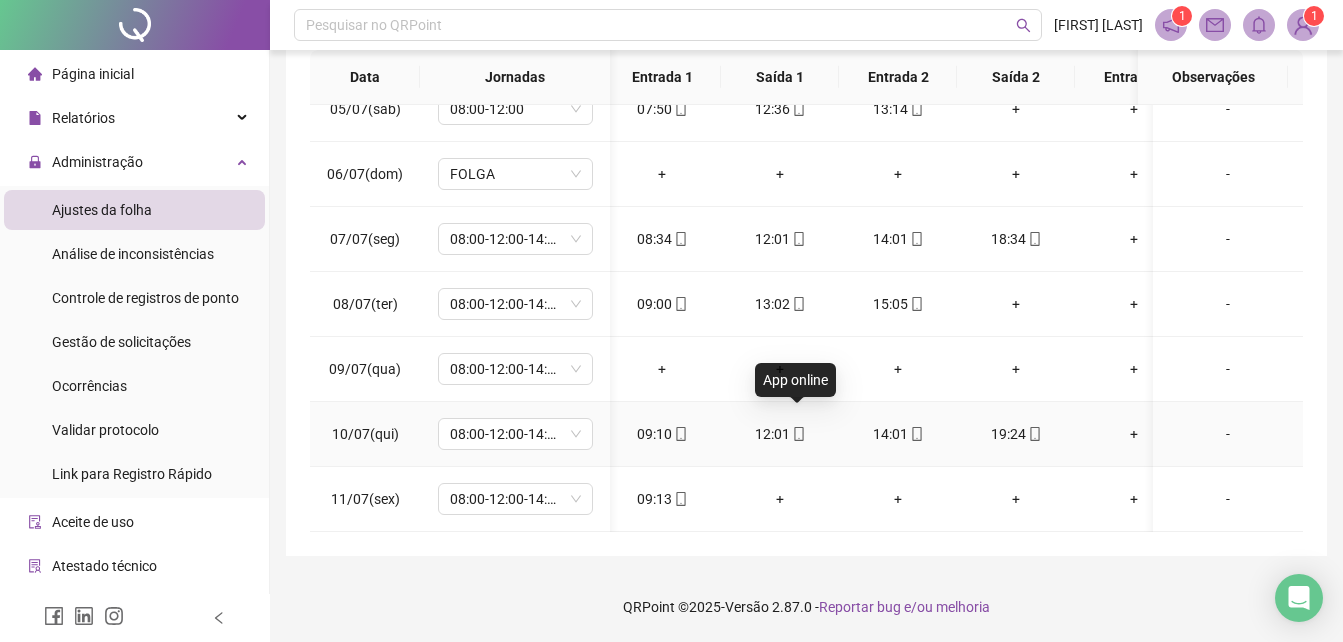 click at bounding box center [798, 434] 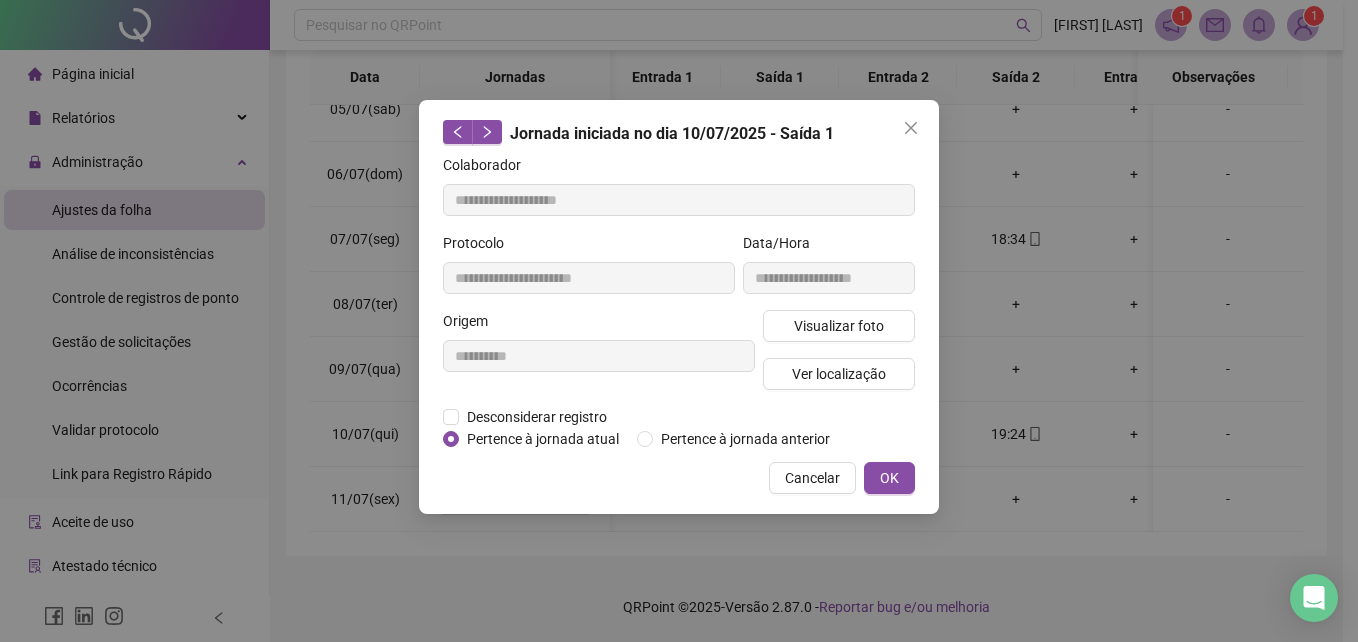 type on "**********" 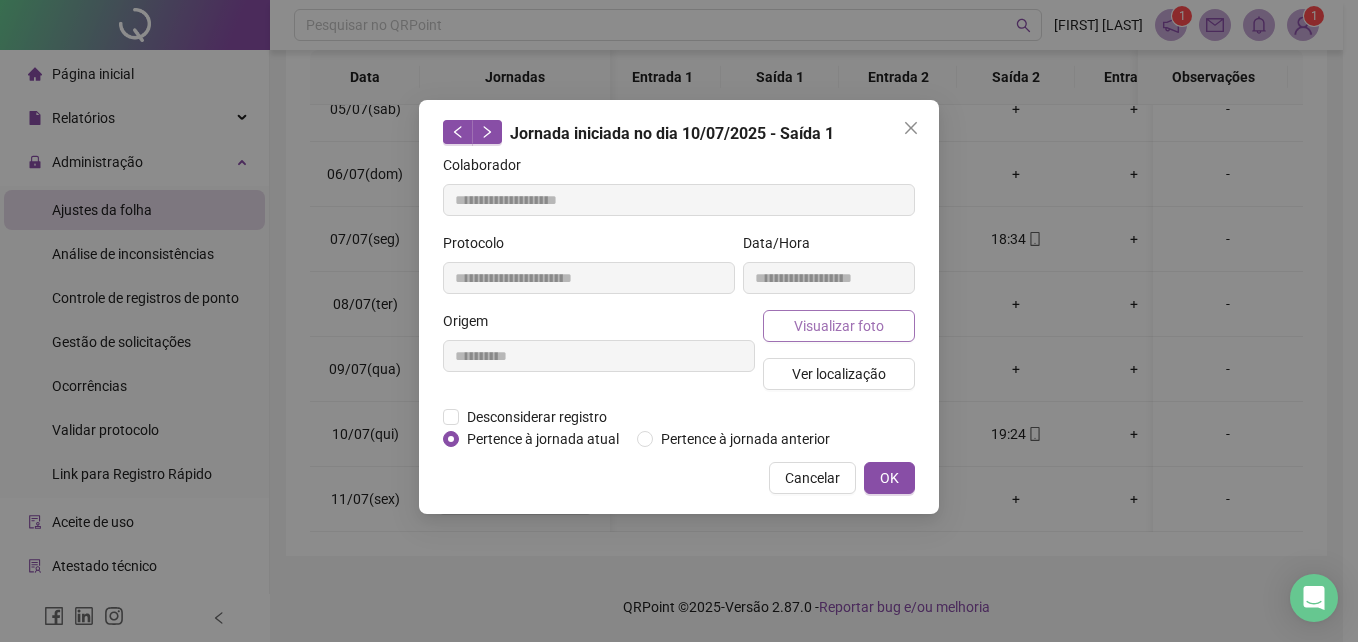 click on "Visualizar foto" at bounding box center (839, 326) 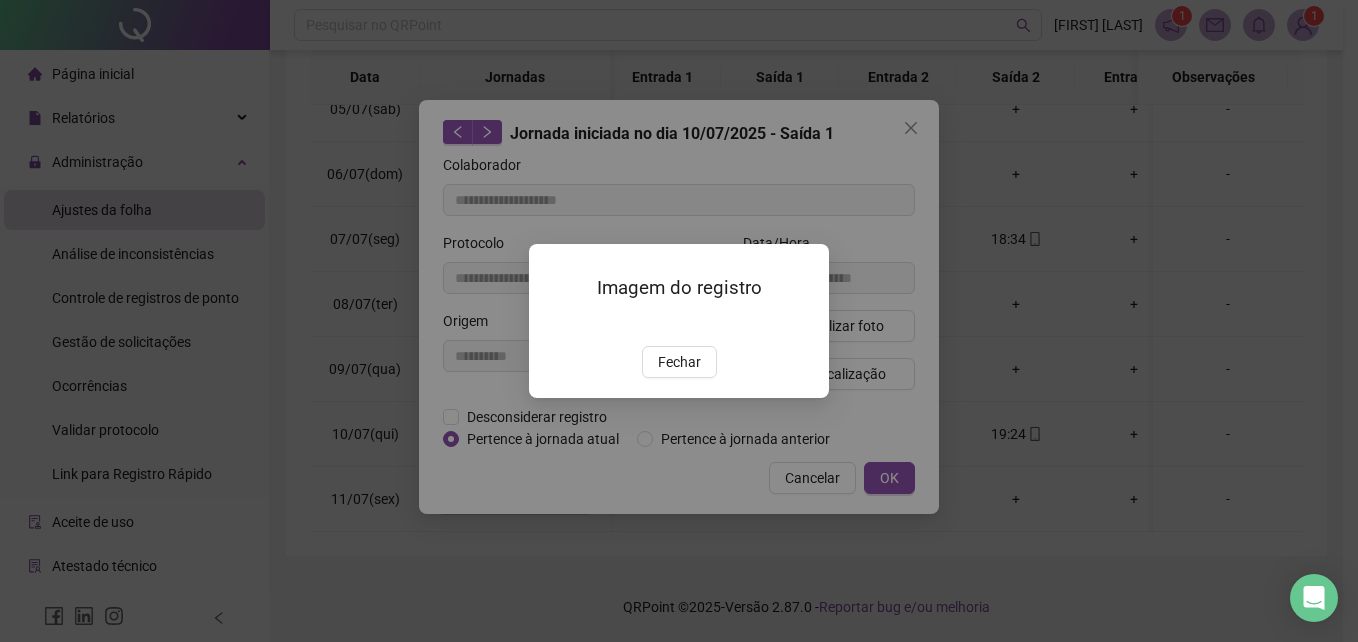 click at bounding box center [553, 324] 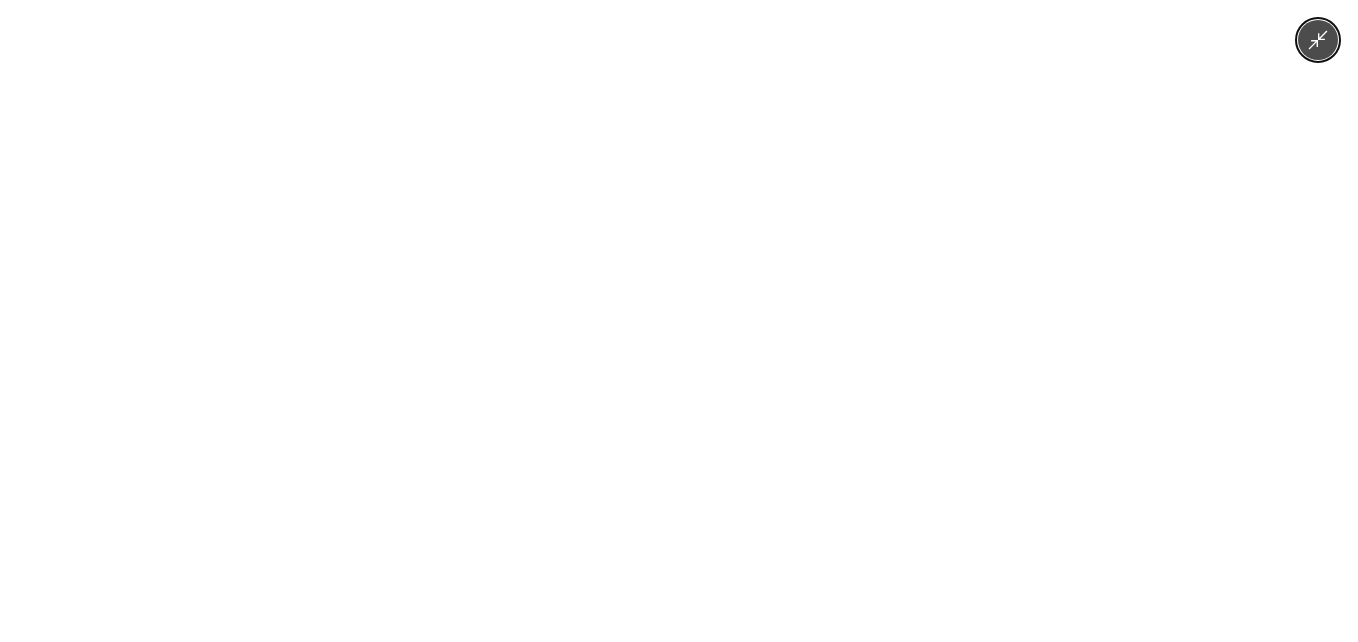click at bounding box center (679, 321) 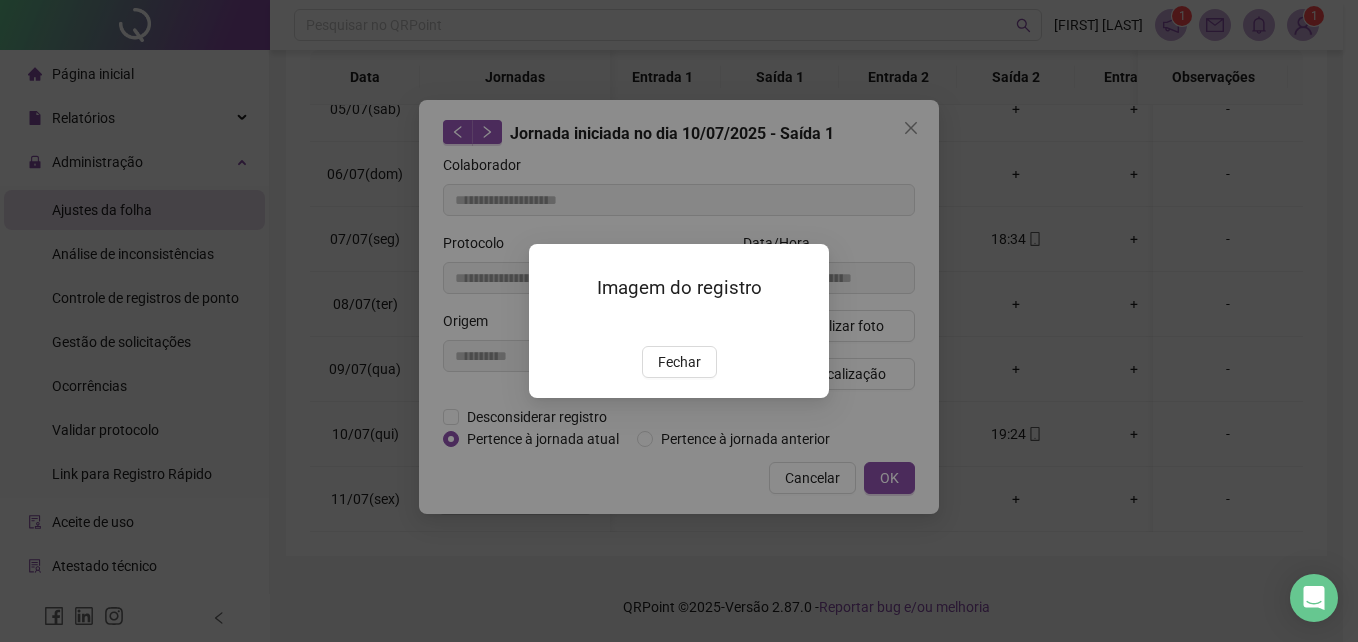 click on "Imagem do registro Fechar" at bounding box center [679, 321] 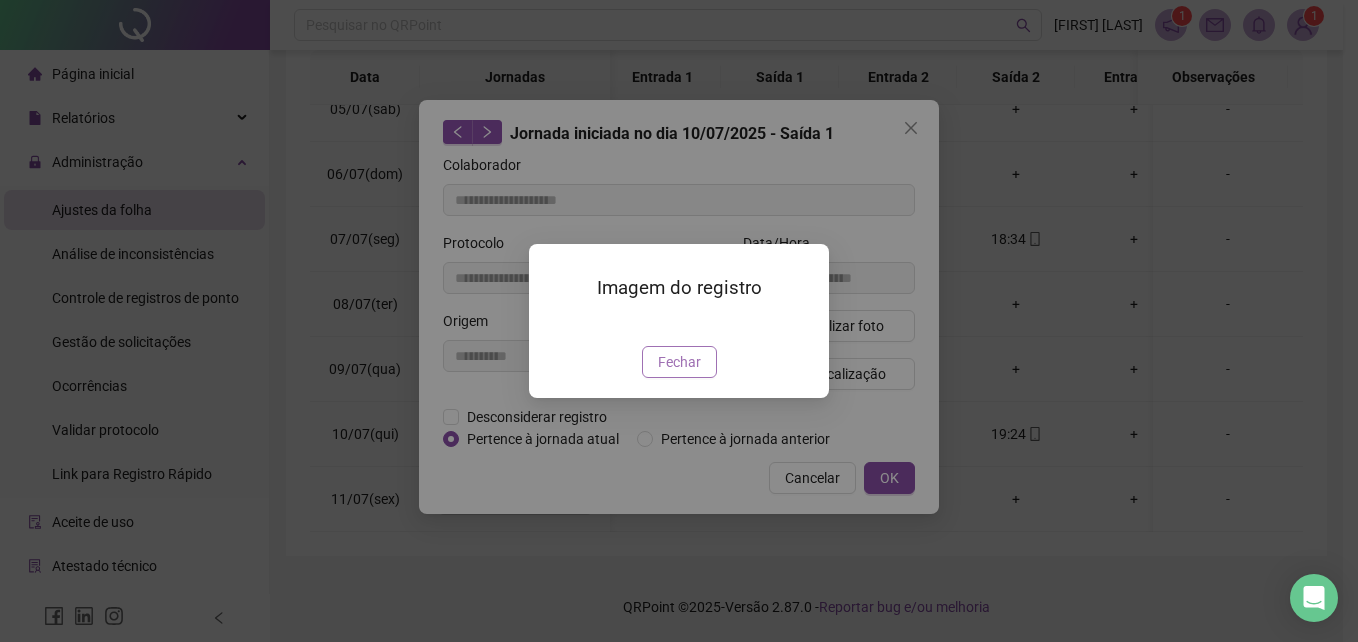 click on "Fechar" at bounding box center [679, 362] 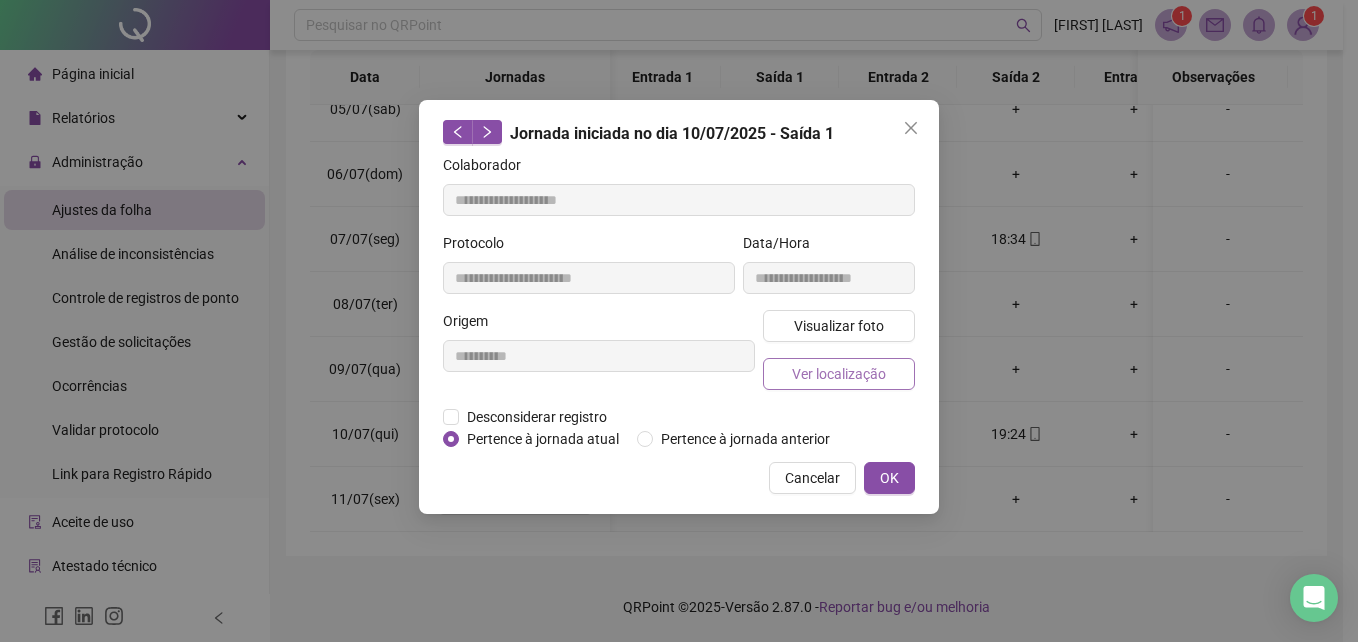 click on "Ver localização" at bounding box center [839, 374] 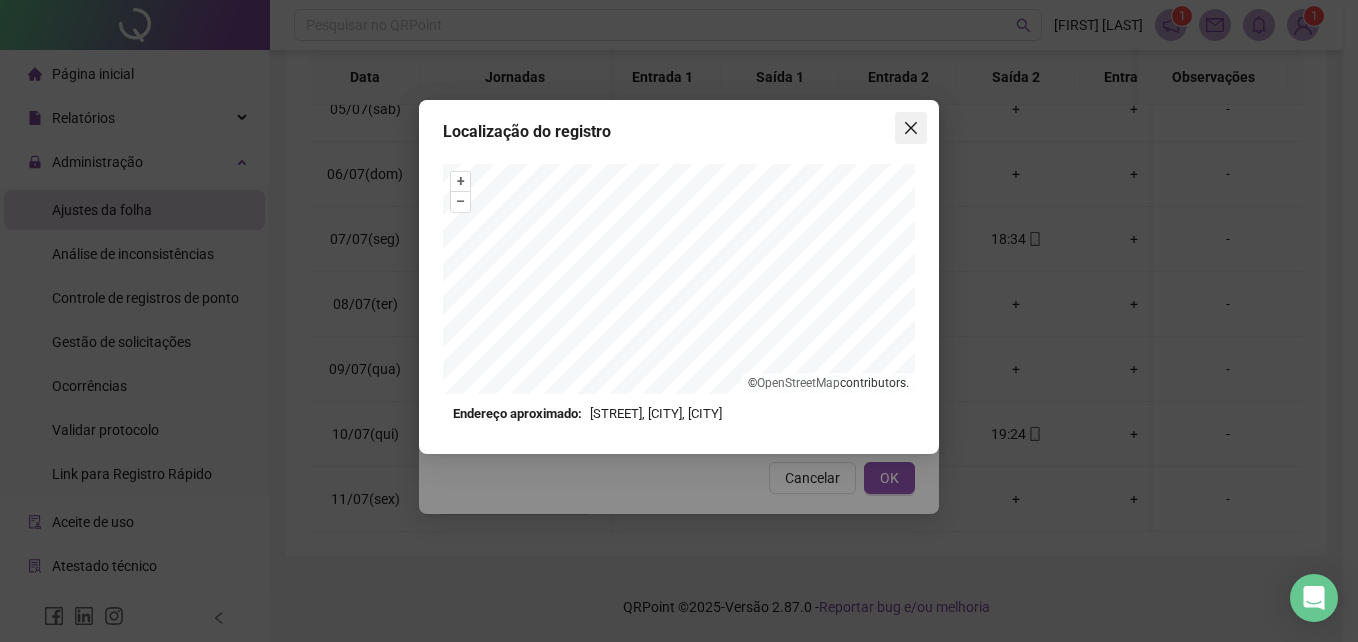 click 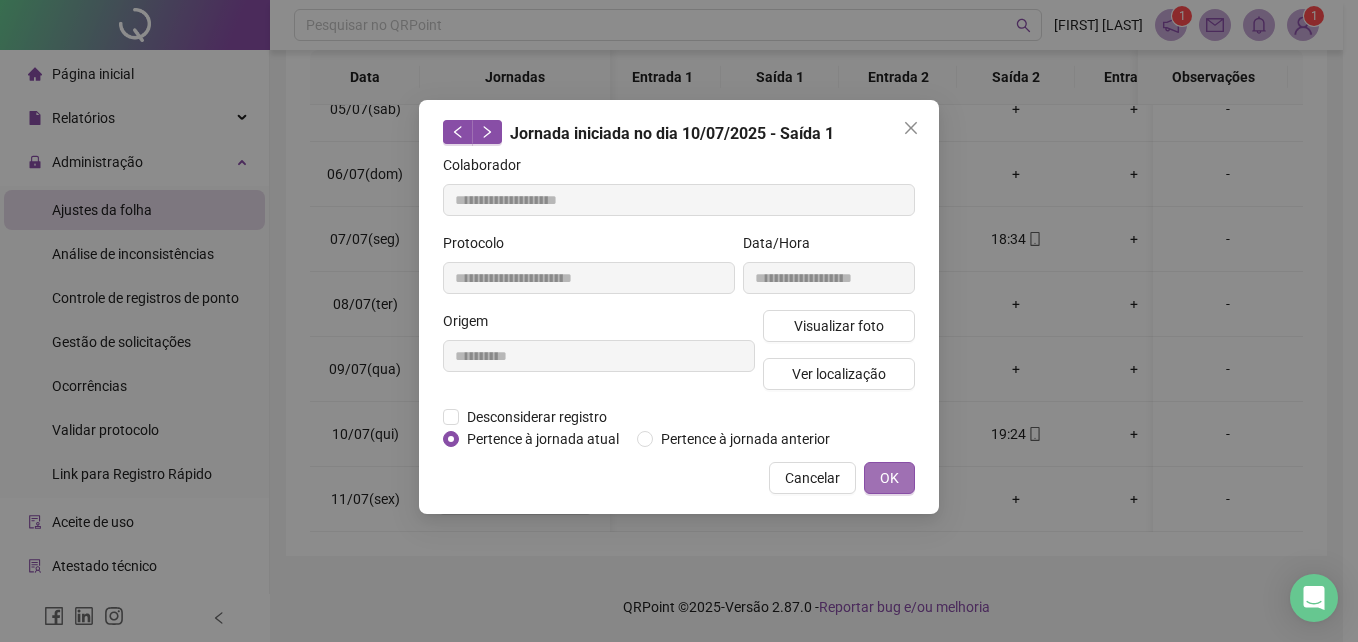 click on "OK" at bounding box center [889, 478] 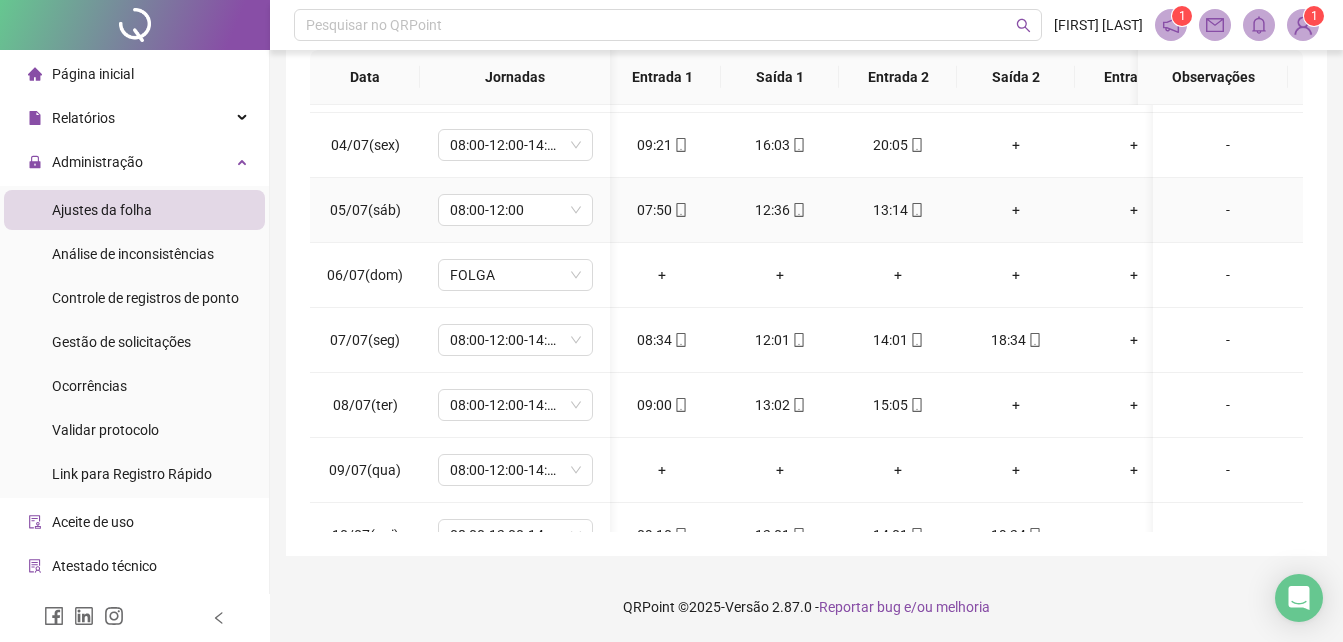 scroll, scrollTop: 753, scrollLeft: 7, axis: both 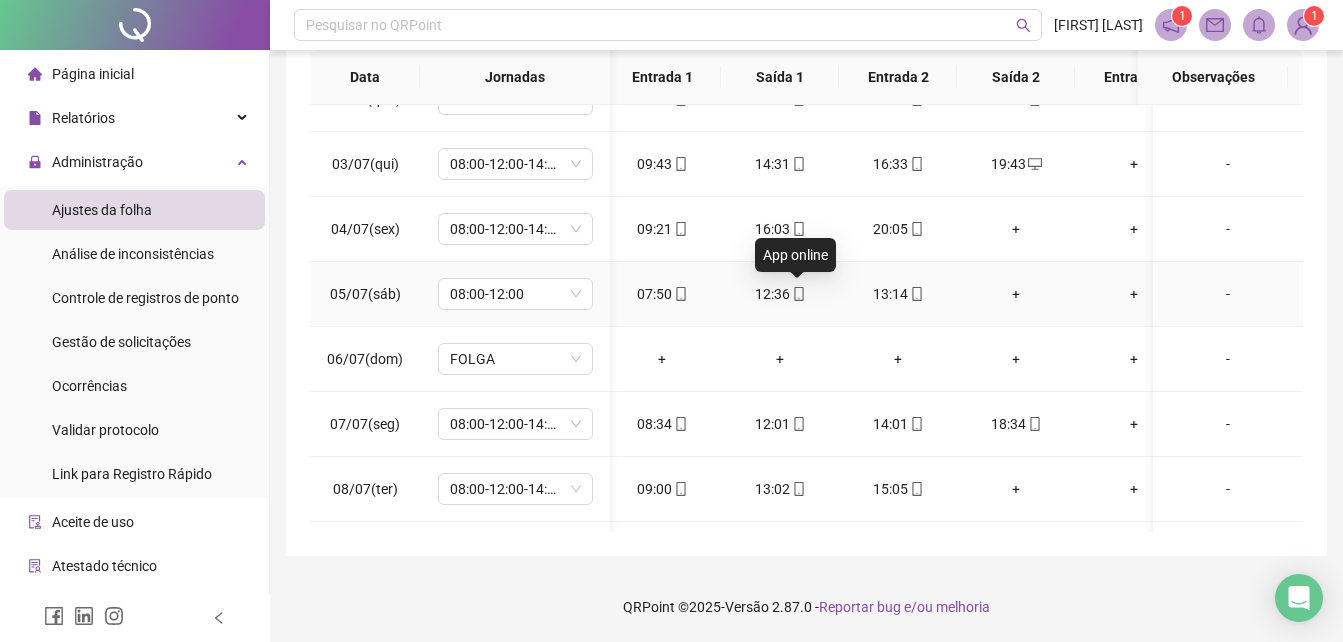 click 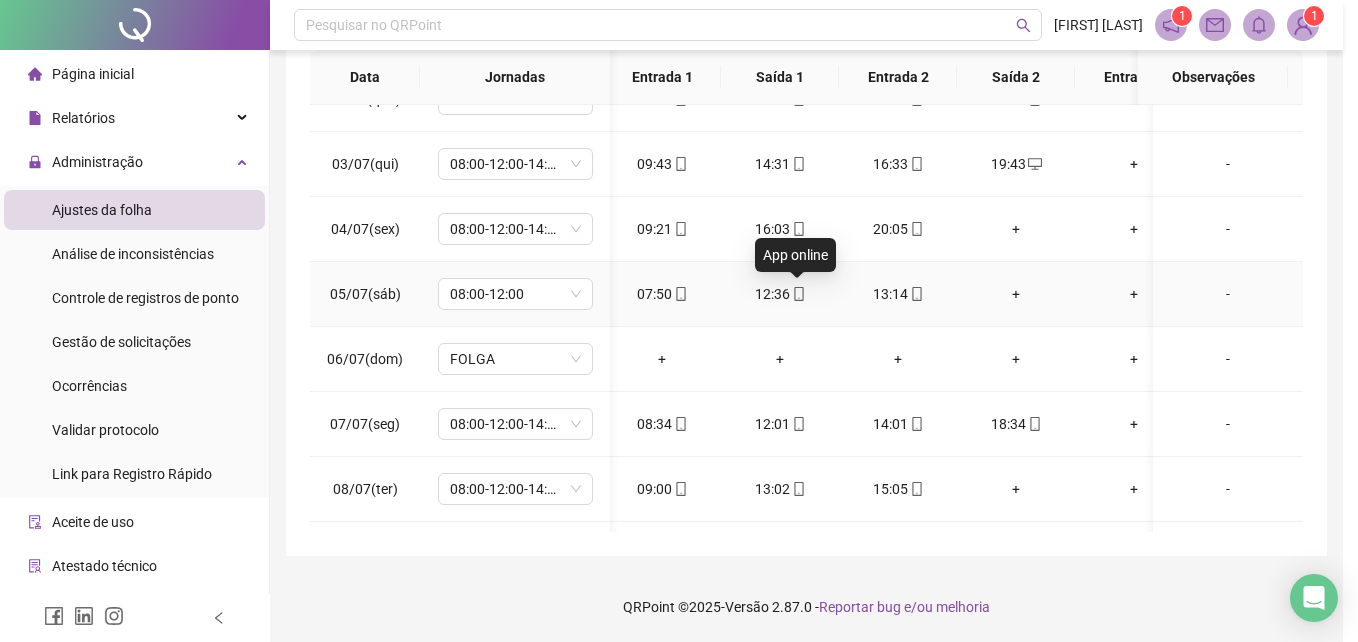 type on "**********" 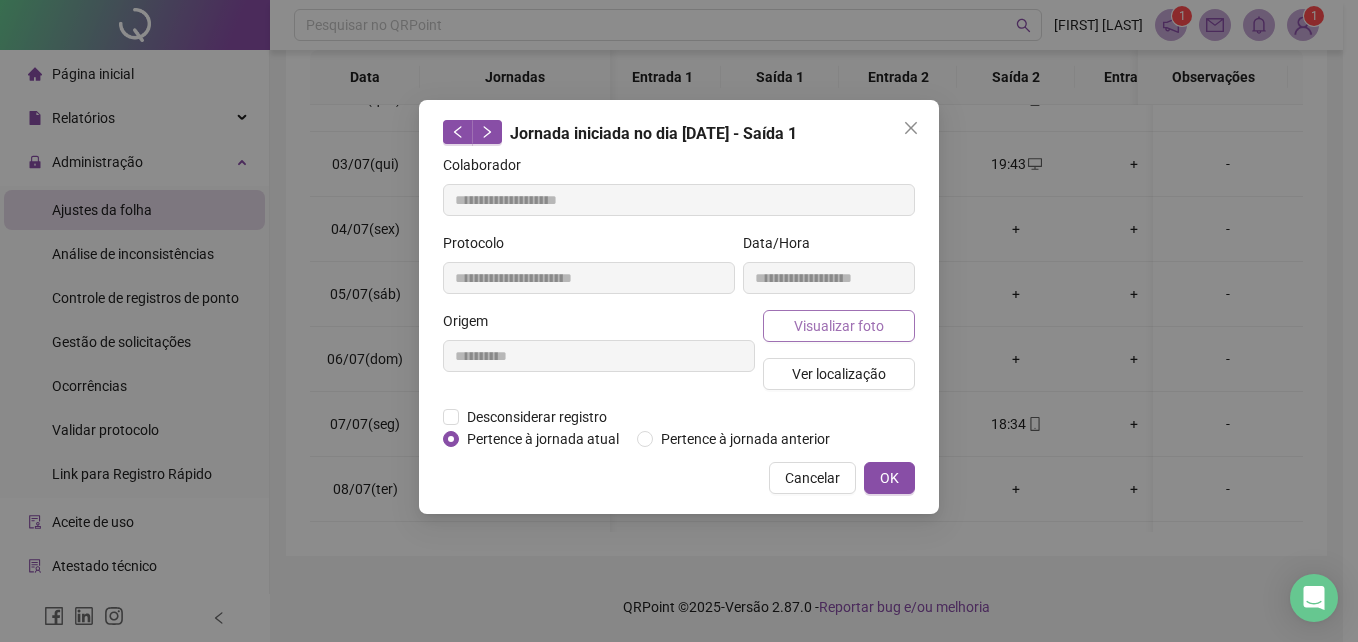 click on "Visualizar foto" at bounding box center [839, 326] 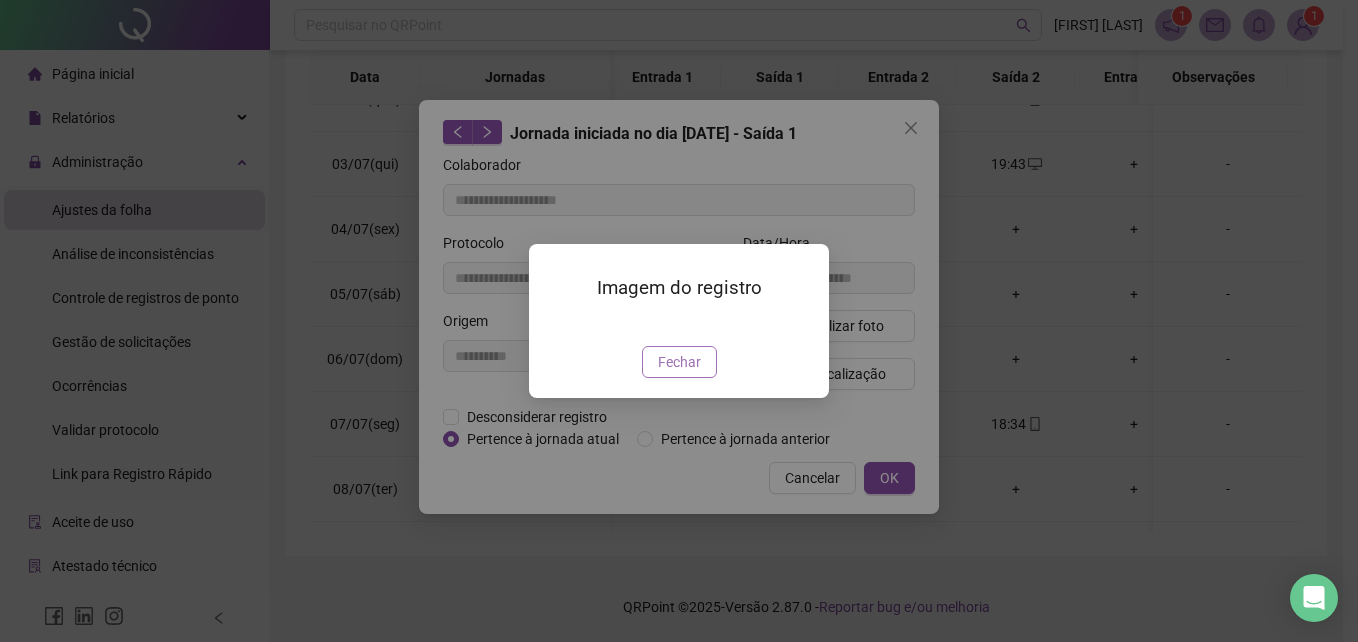 click on "Fechar" at bounding box center [679, 362] 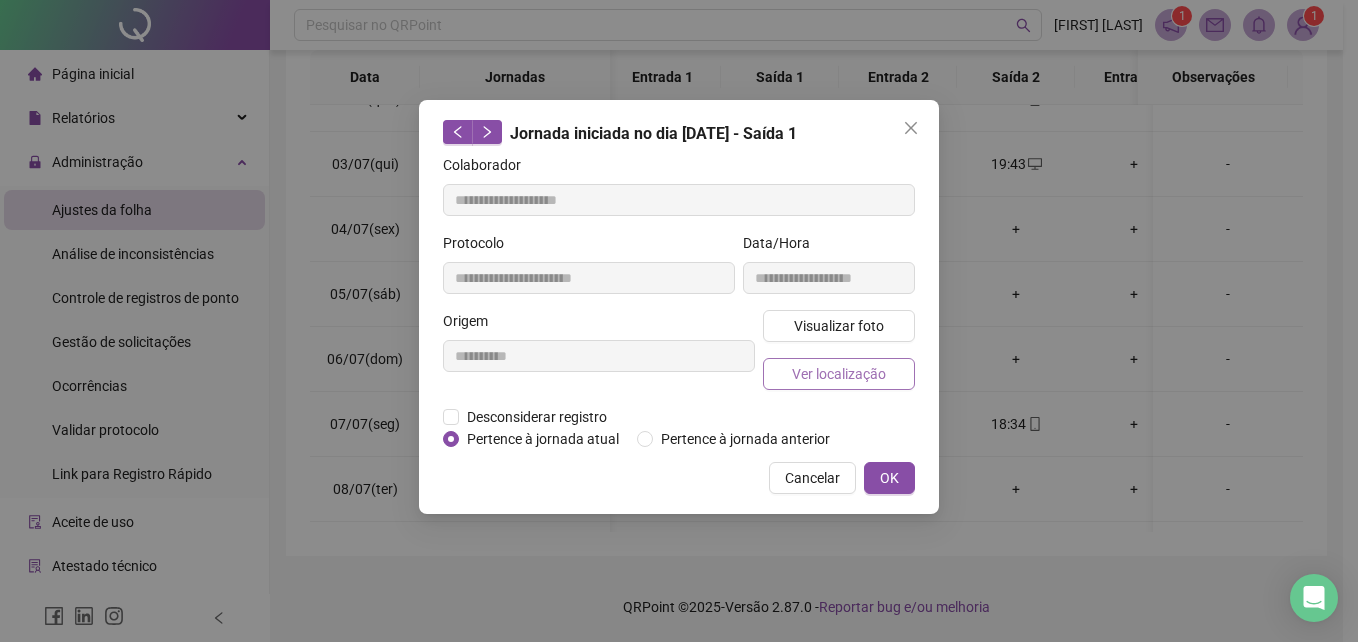 click on "Ver localização" at bounding box center [839, 374] 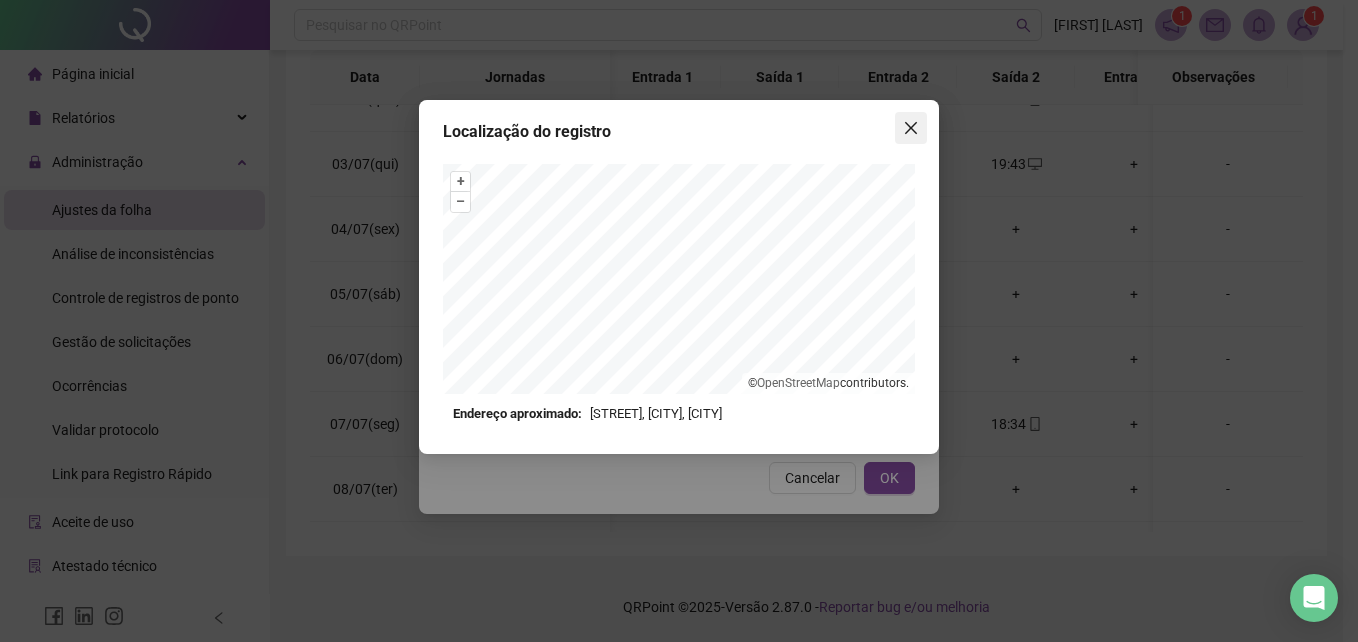 click 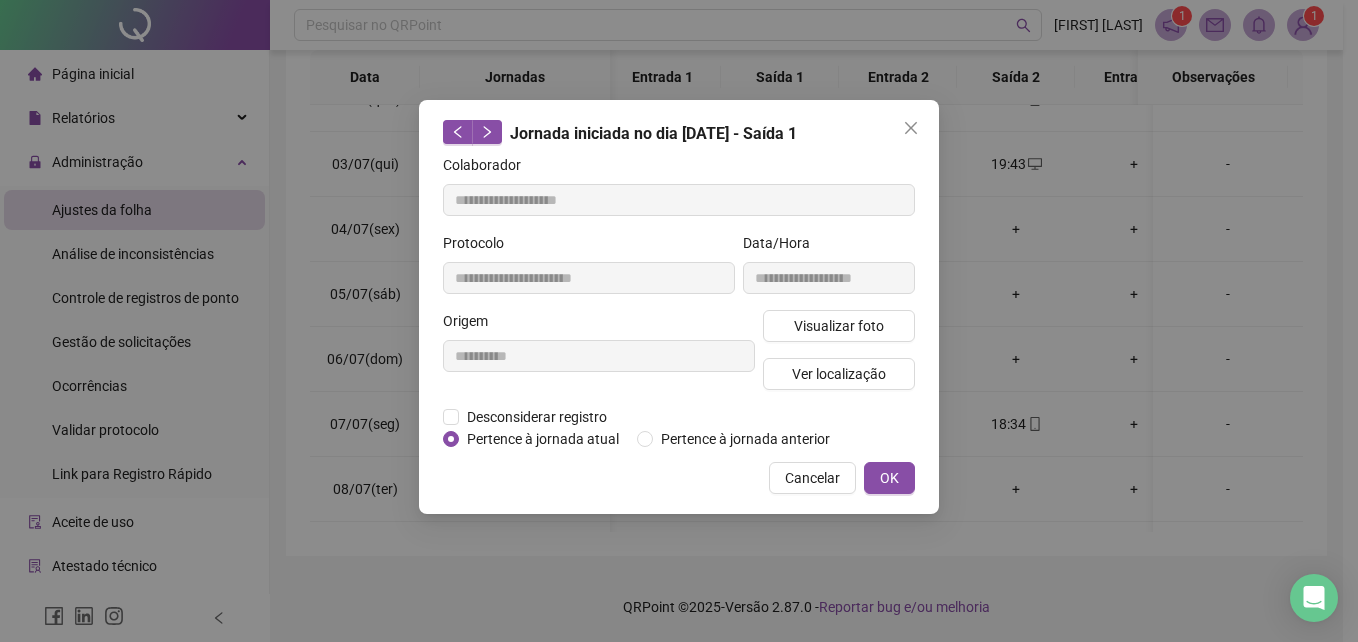 click on "**********" at bounding box center (679, 321) 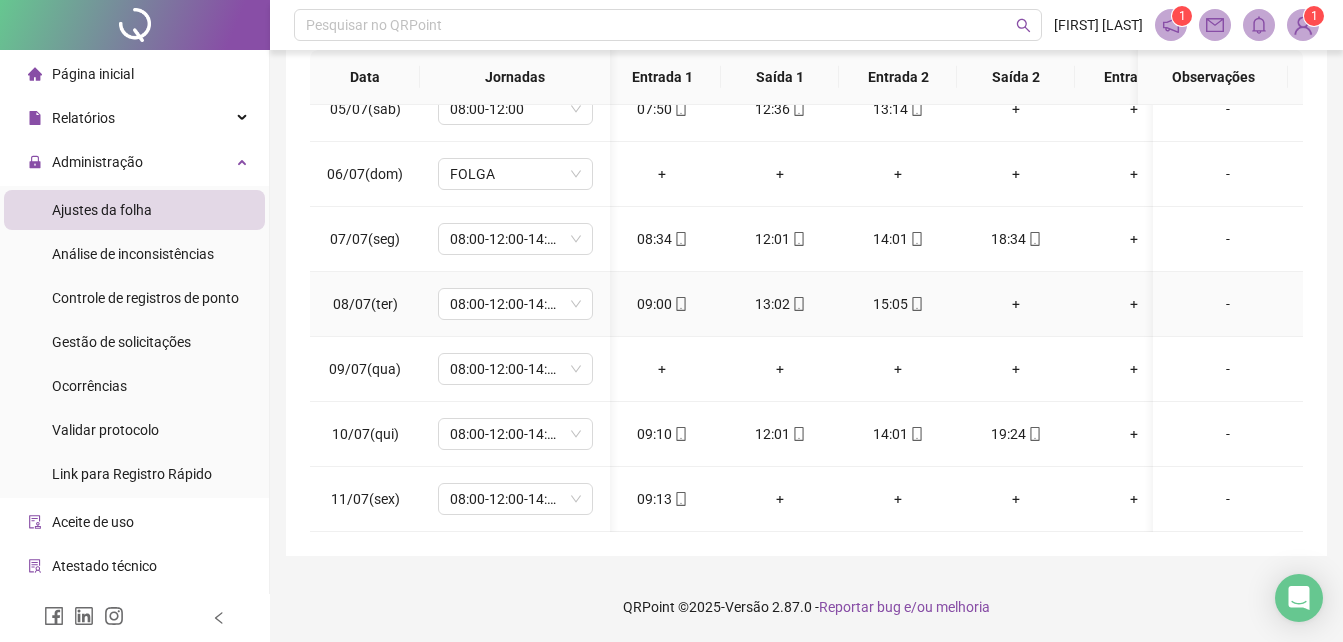 scroll, scrollTop: 853, scrollLeft: 7, axis: both 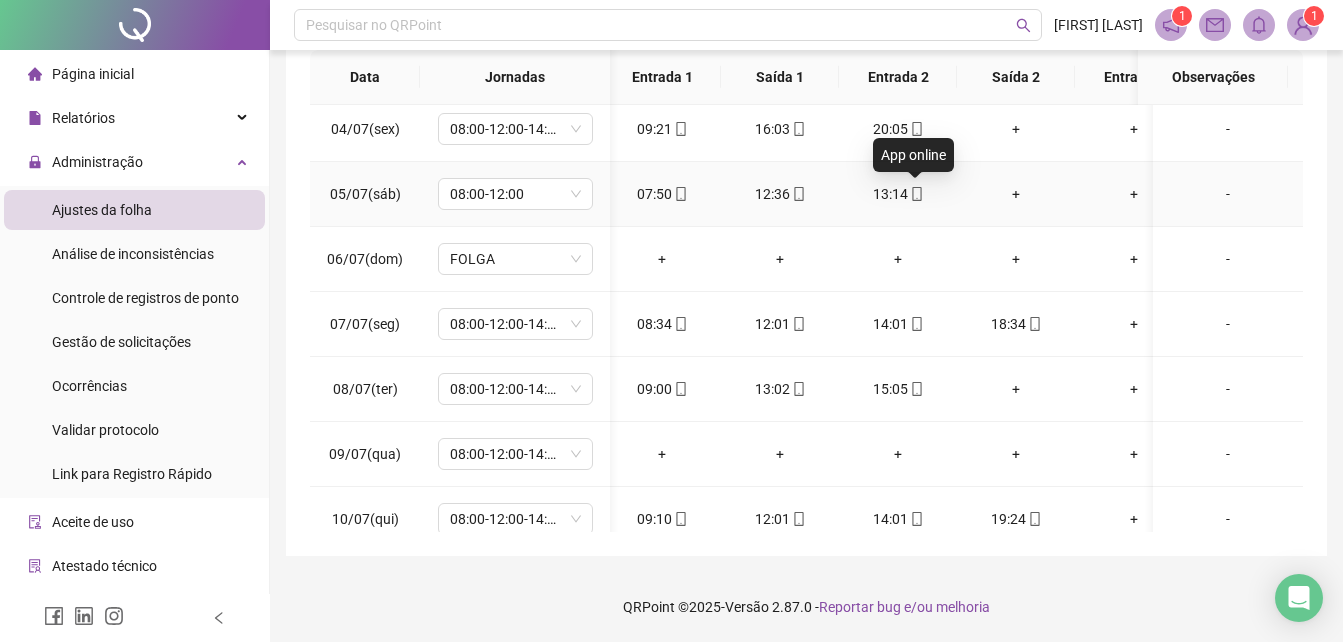 click 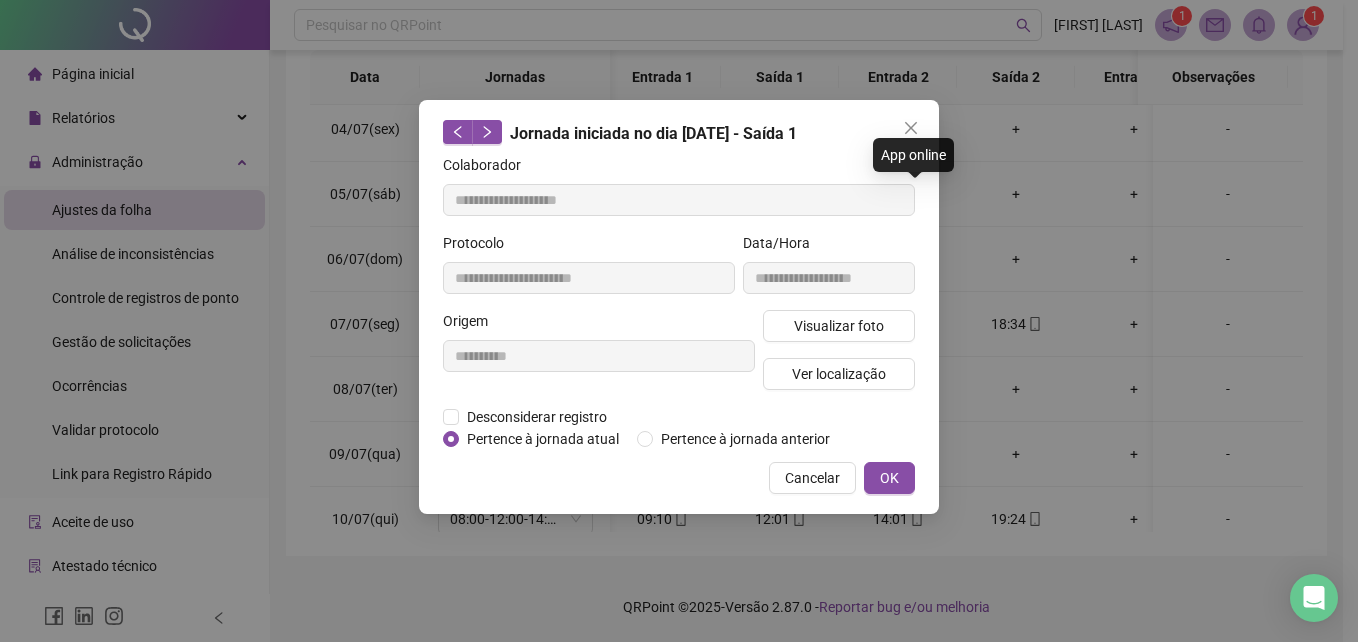 type on "**********" 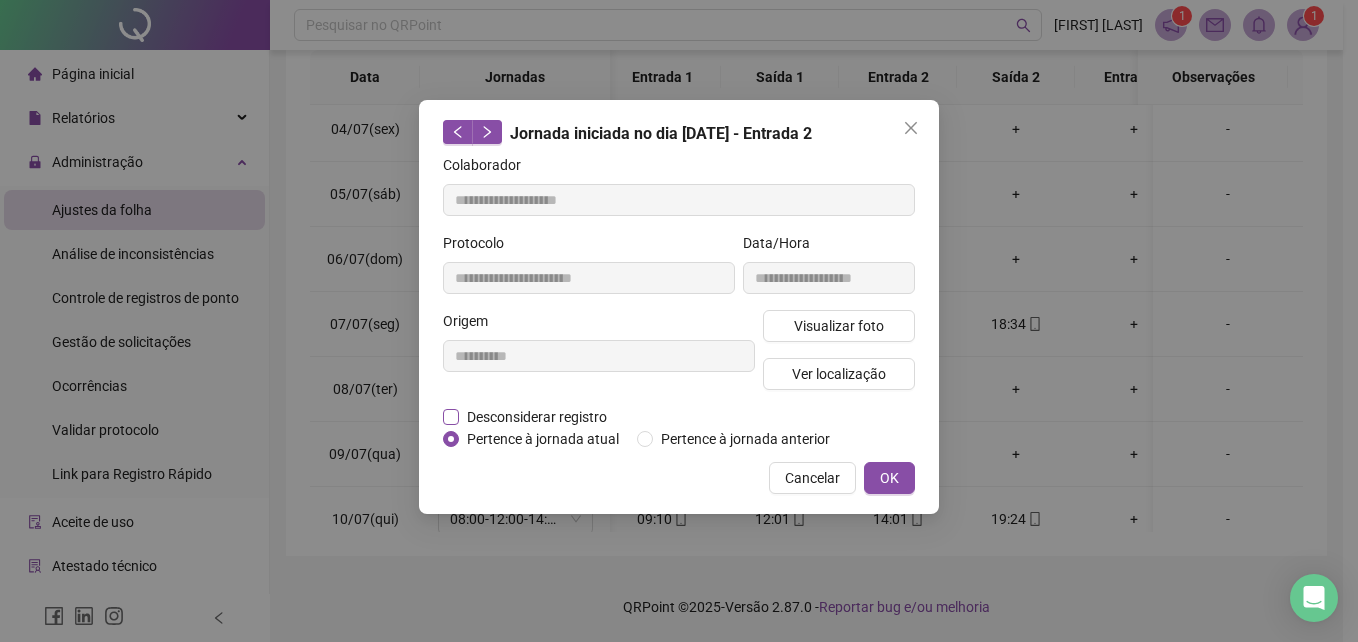 click on "Desconsiderar registro" at bounding box center [537, 417] 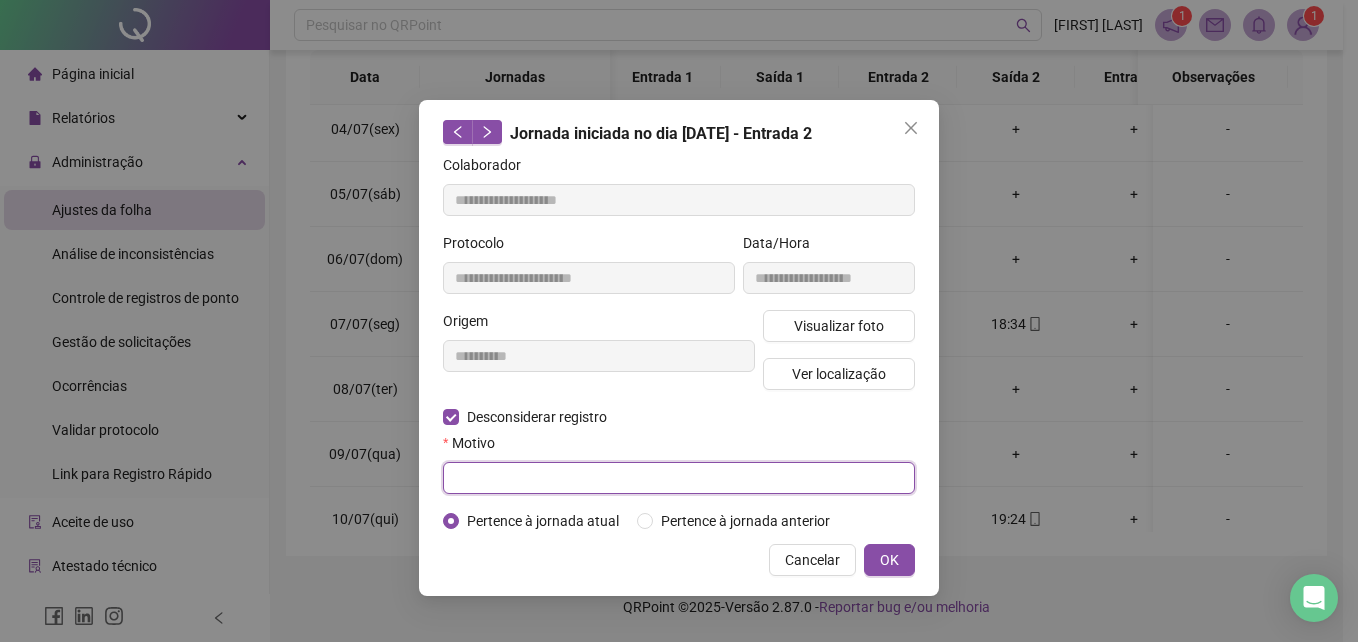 click at bounding box center [679, 478] 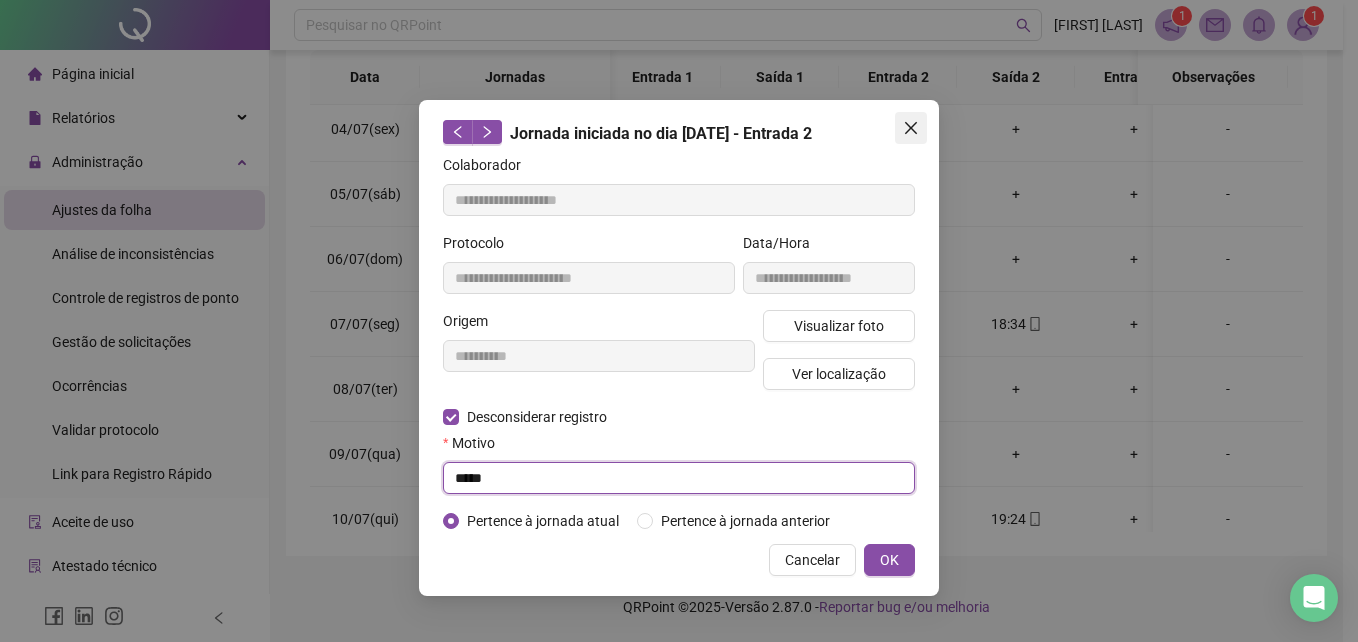 type on "*****" 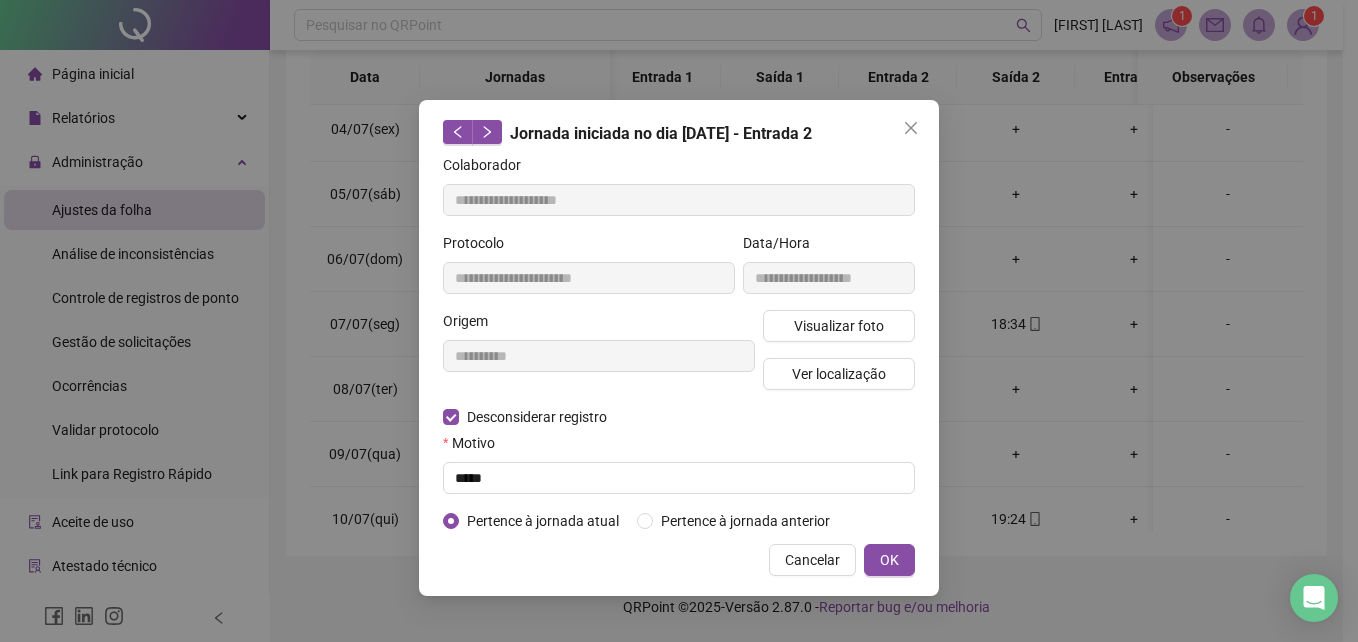 click at bounding box center [911, 128] 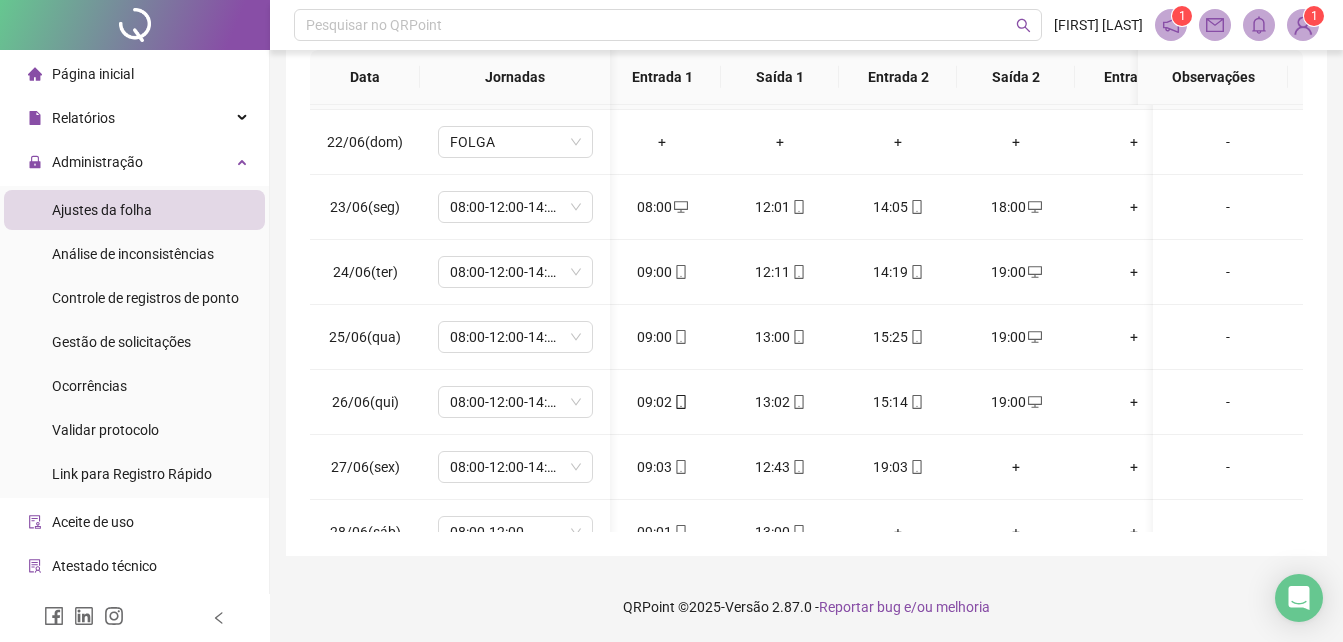 scroll, scrollTop: 0, scrollLeft: 7, axis: horizontal 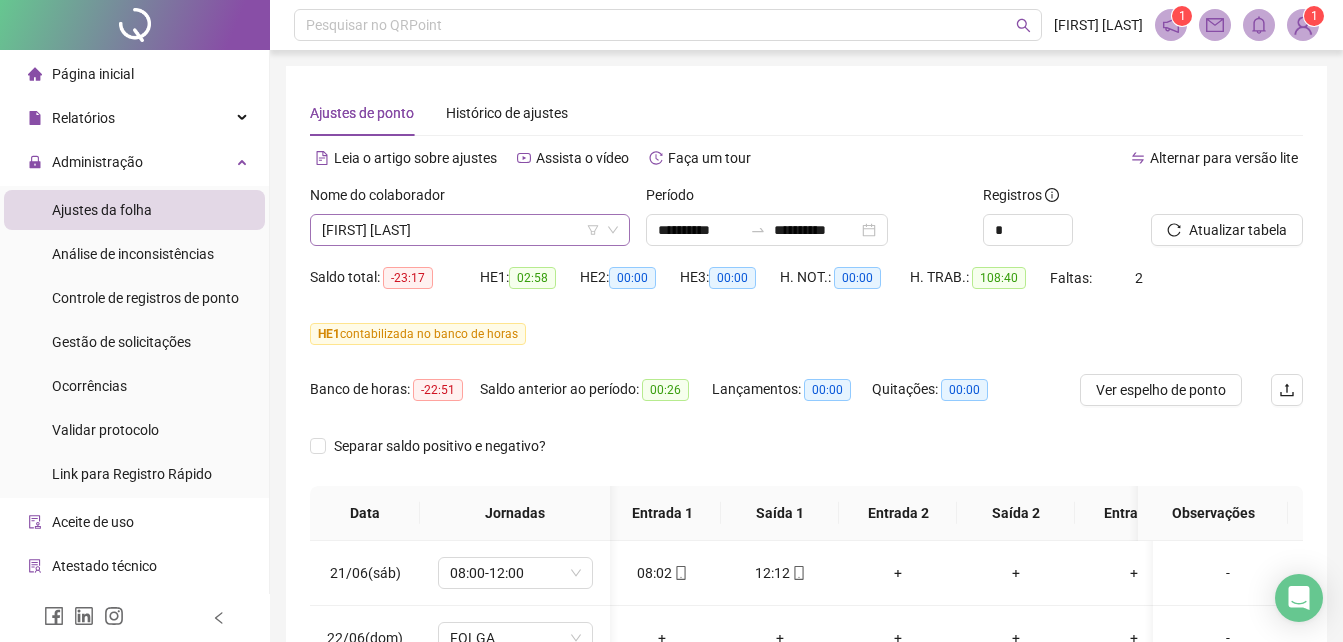 click on "[FIRST] [LAST]" at bounding box center (470, 230) 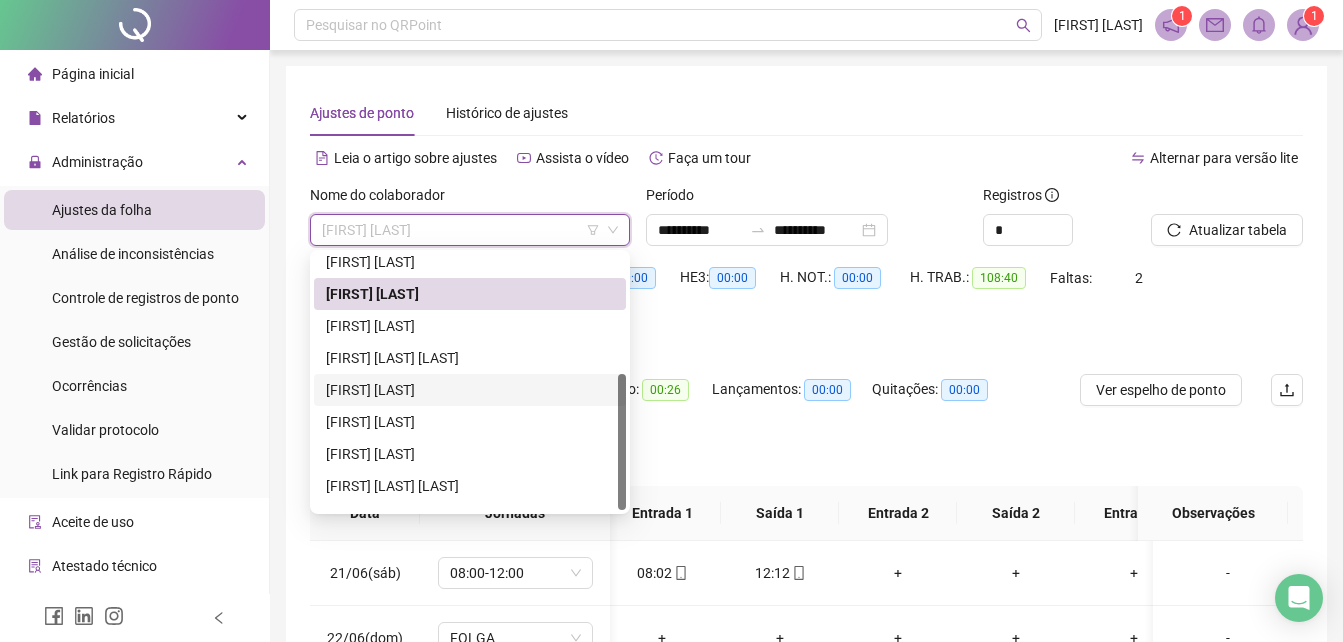 scroll, scrollTop: 224, scrollLeft: 0, axis: vertical 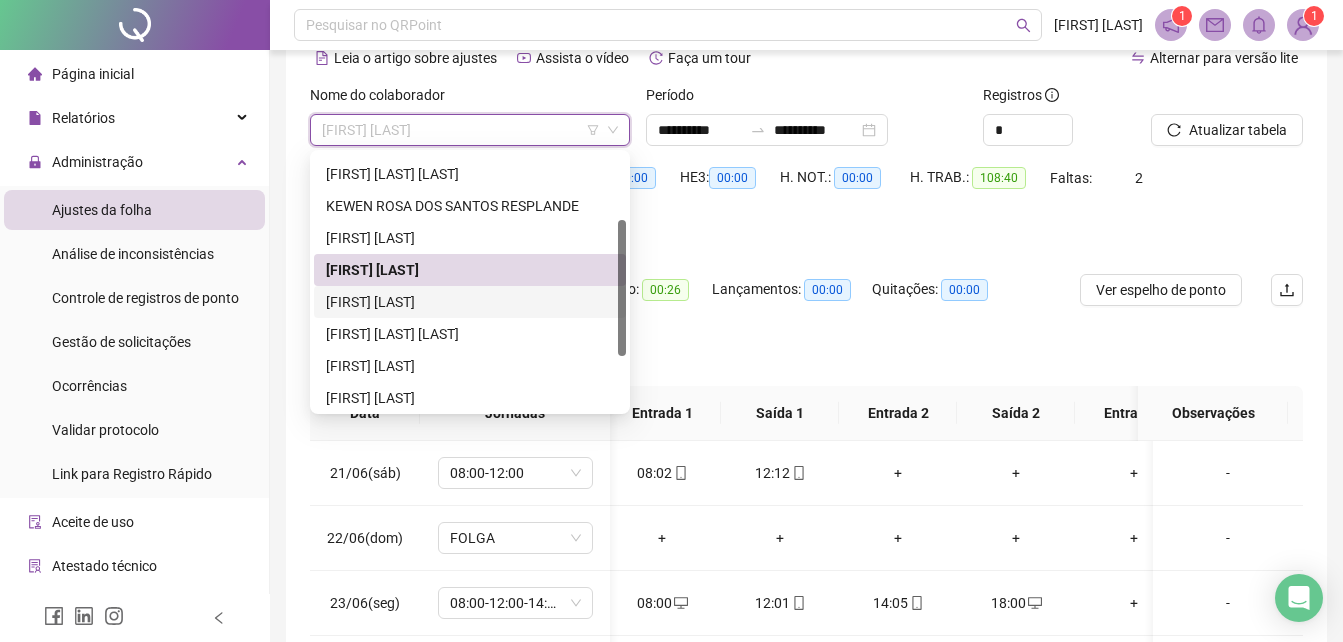 click on "[FIRST] [LAST]" at bounding box center (470, 302) 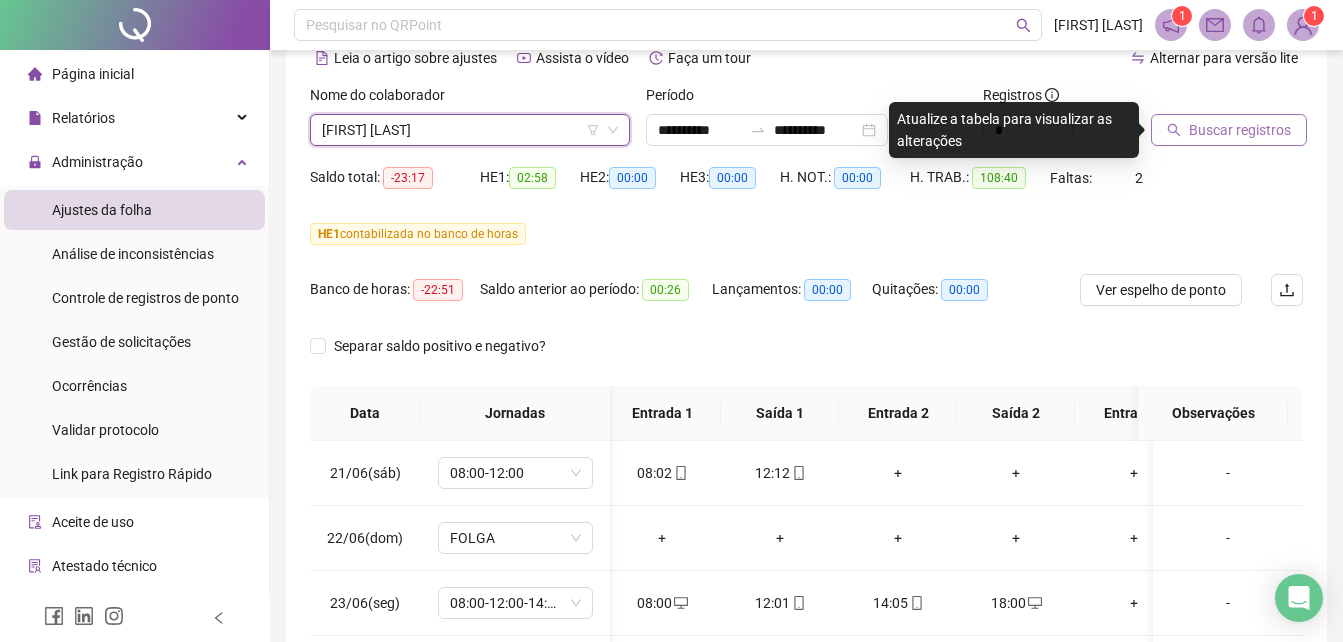 click on "Buscar registros" at bounding box center (1240, 130) 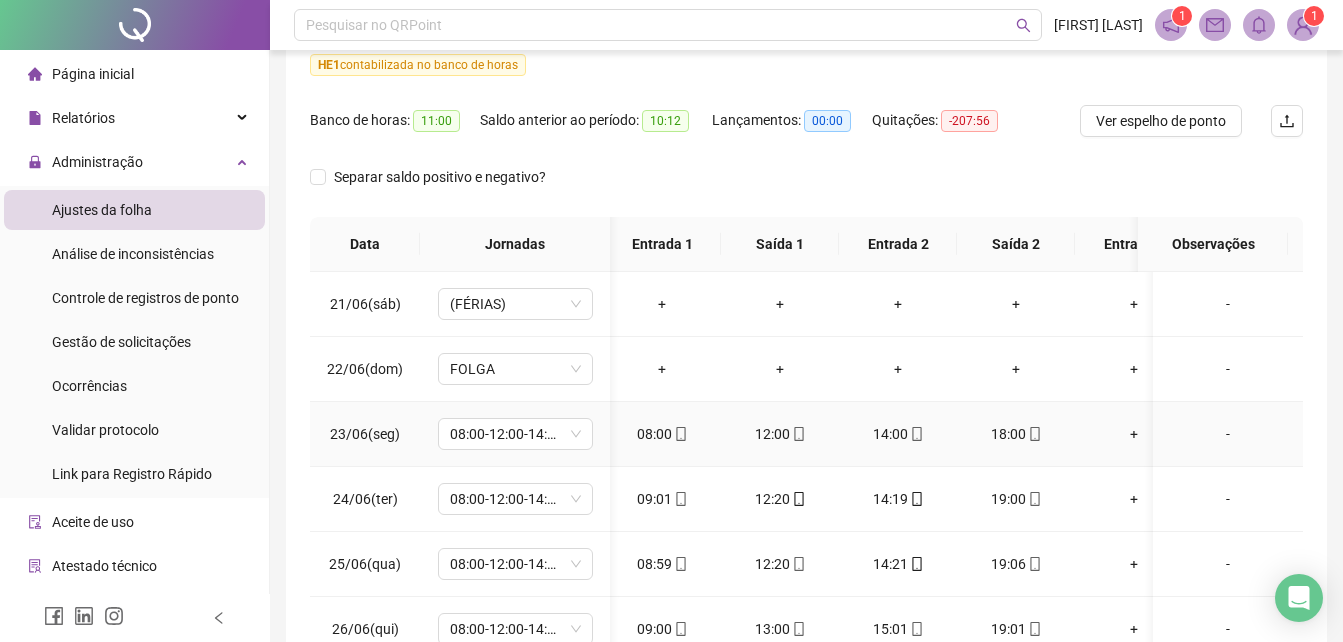 scroll, scrollTop: 300, scrollLeft: 0, axis: vertical 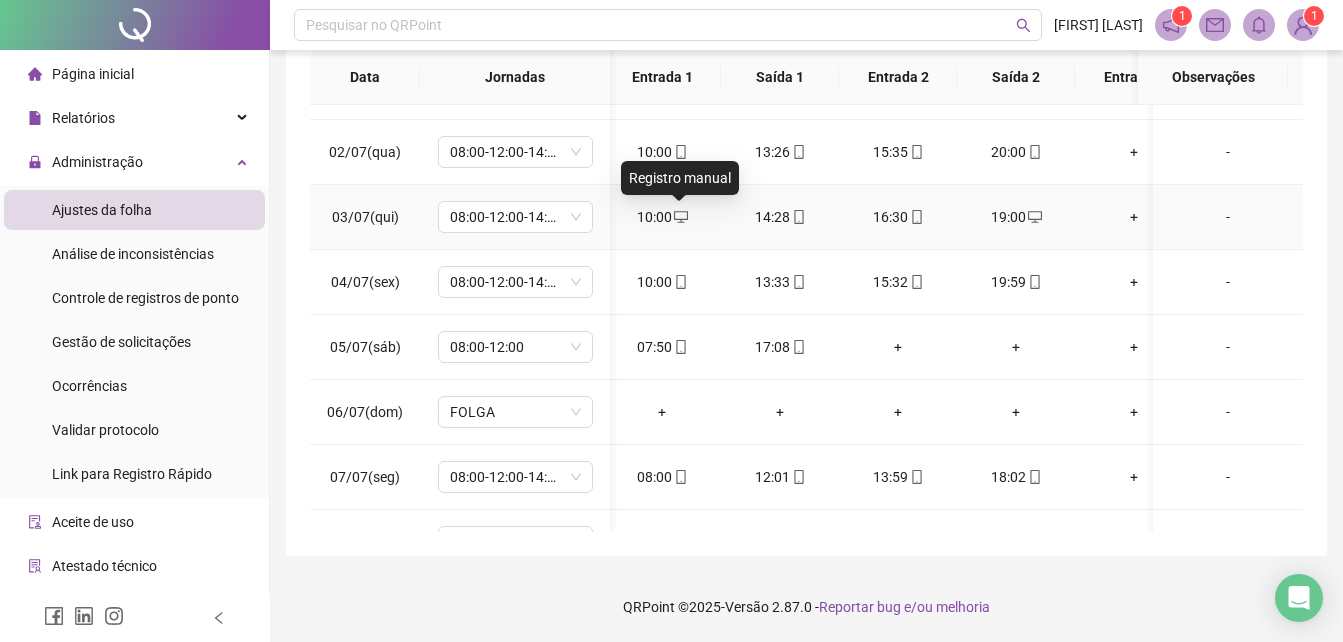 click 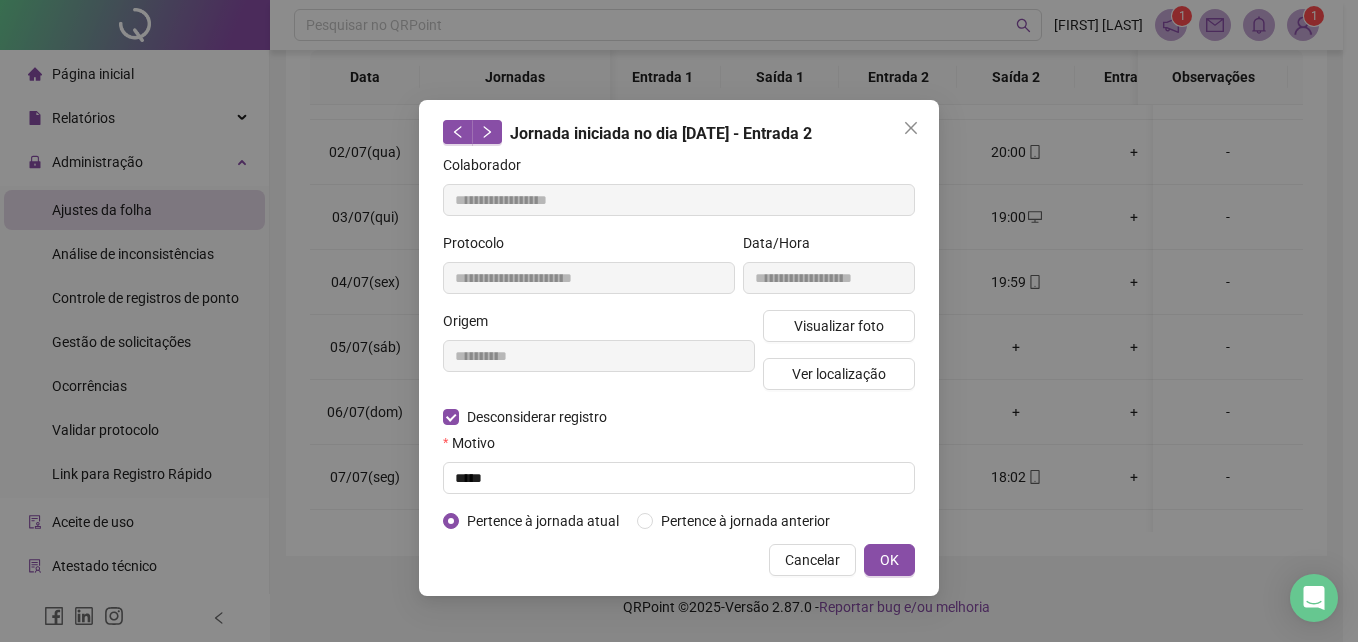 type on "**********" 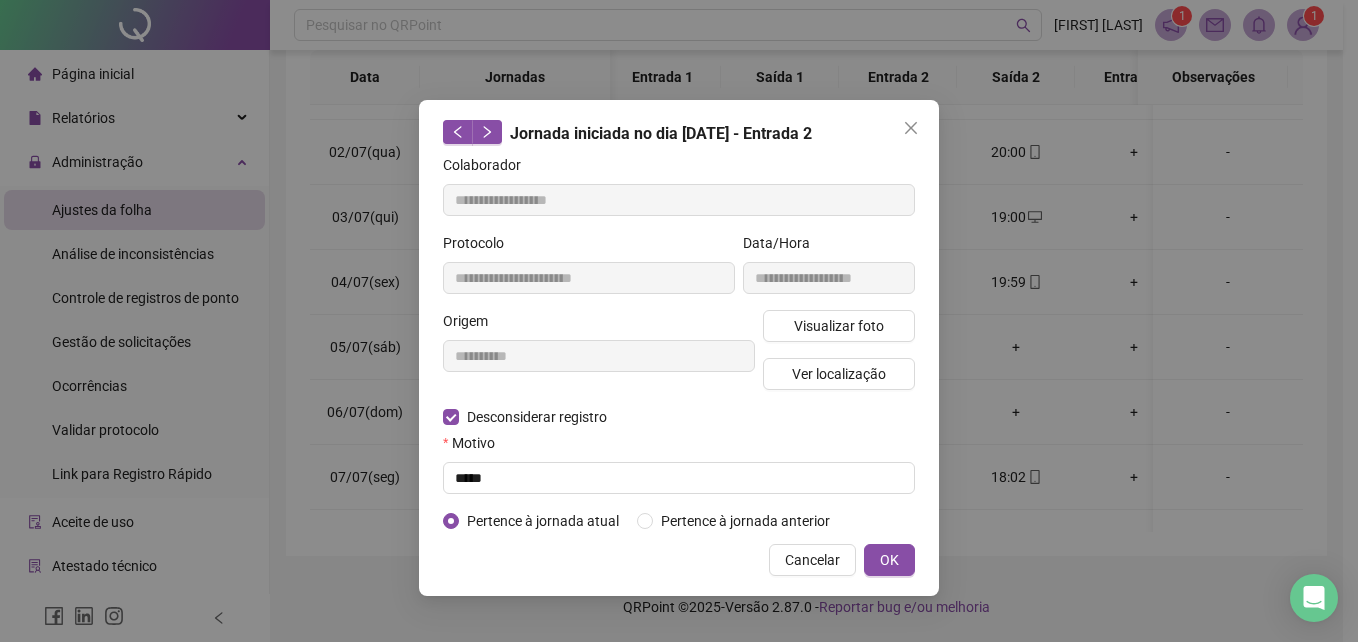 type on "**********" 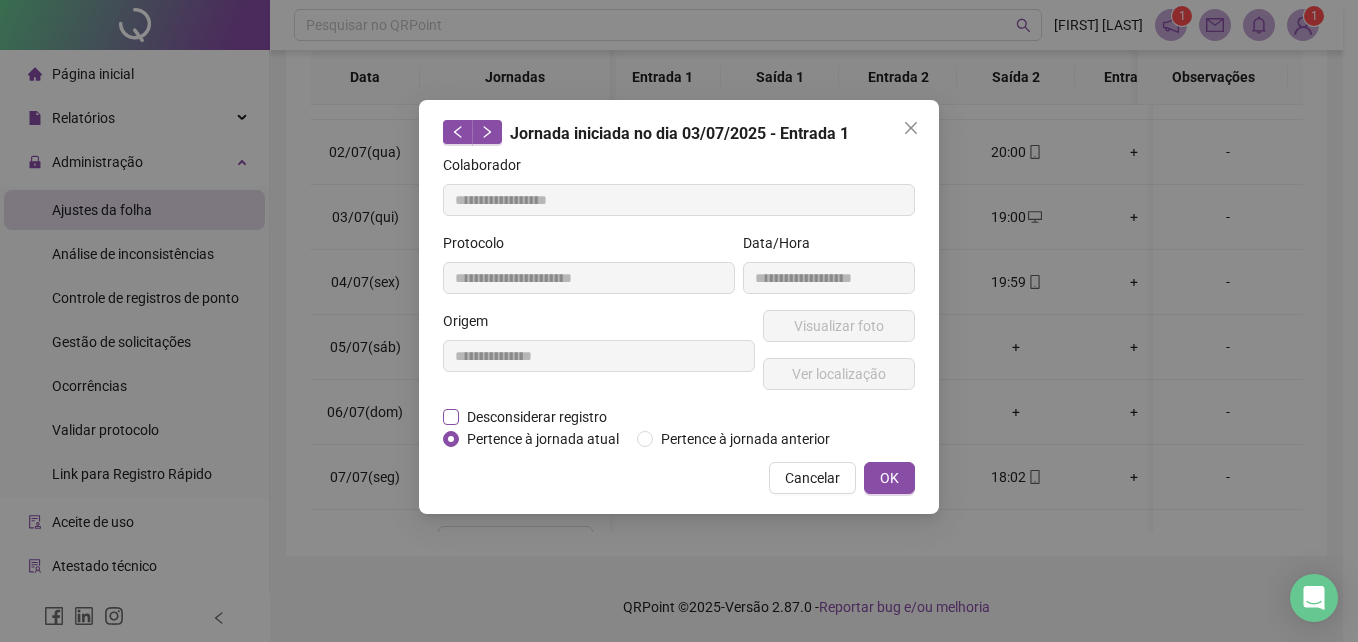 click on "Desconsiderar registro" at bounding box center (537, 417) 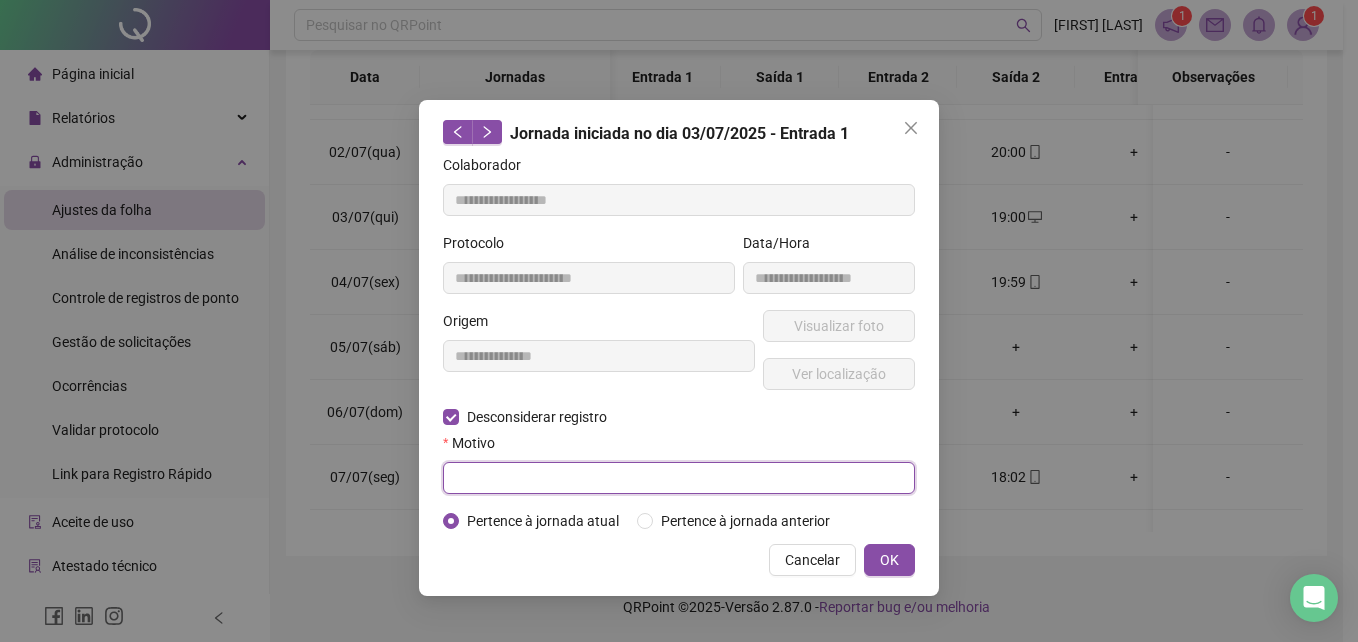 click at bounding box center (679, 478) 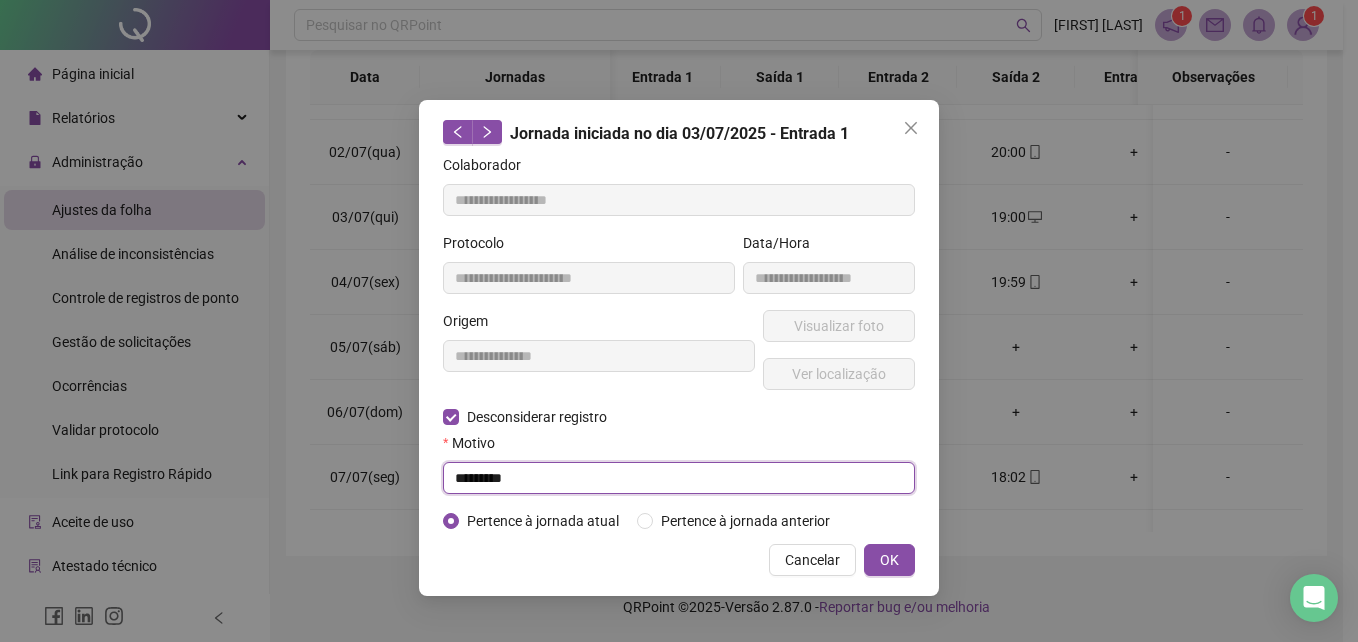 type on "**********" 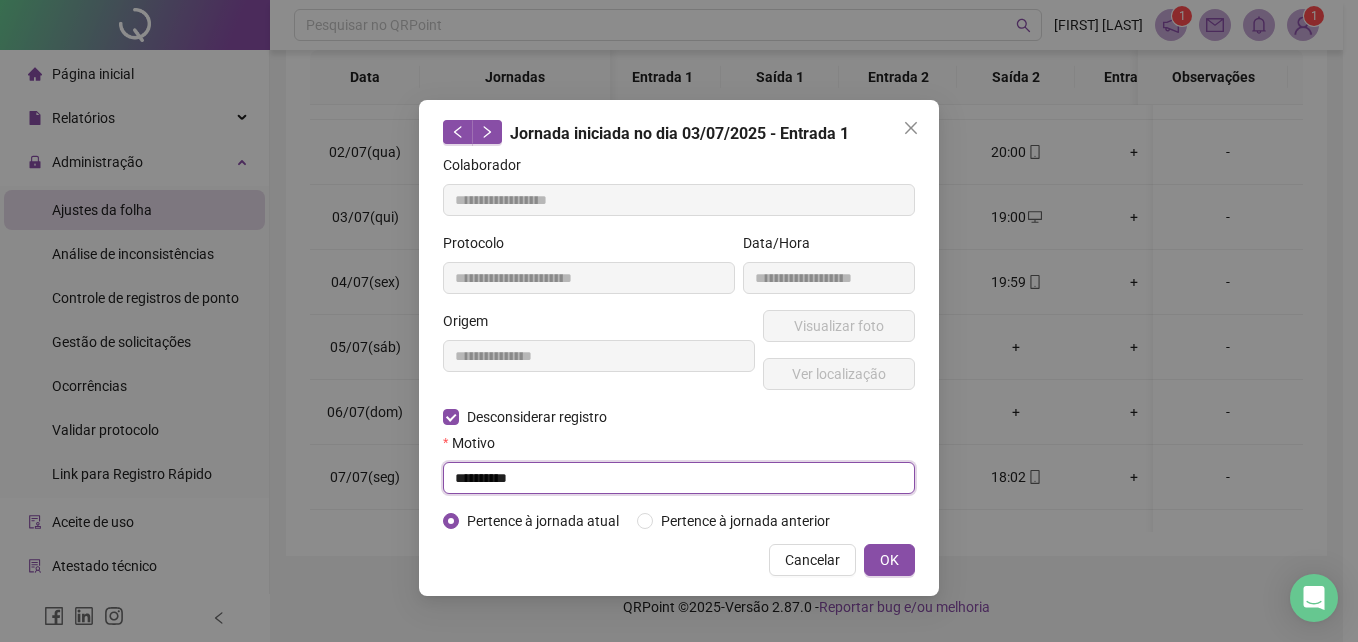 drag, startPoint x: 566, startPoint y: 478, endPoint x: 285, endPoint y: 480, distance: 281.0071 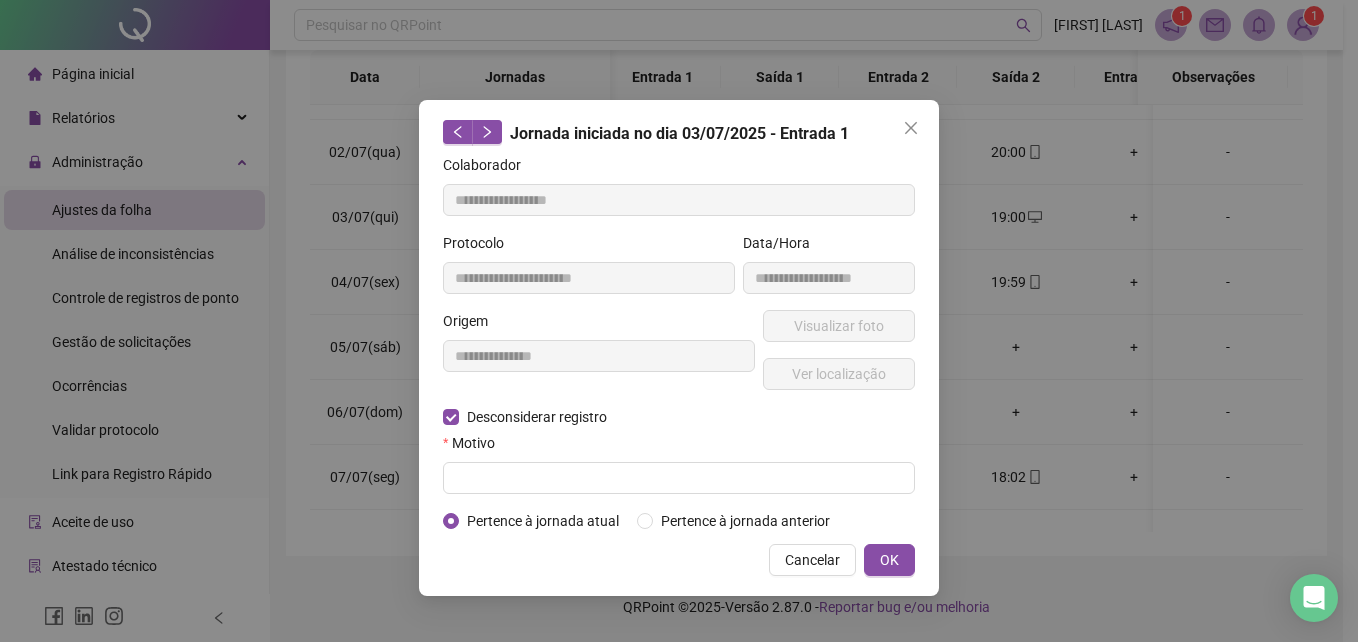 click 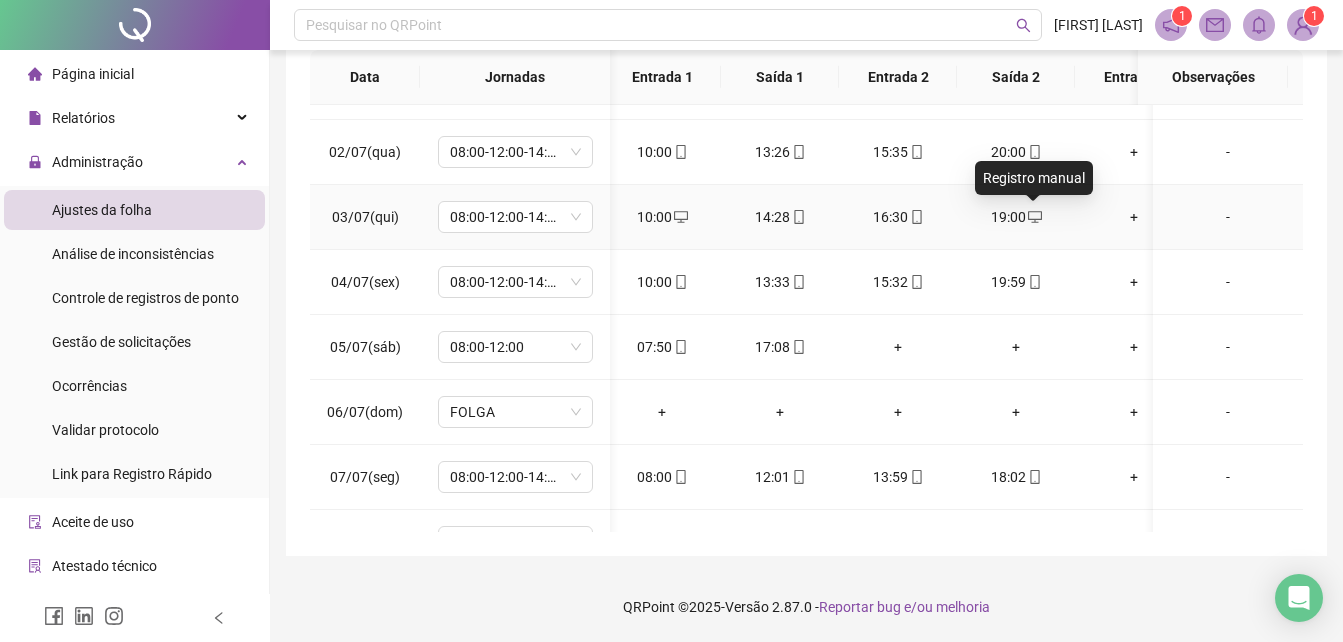 click 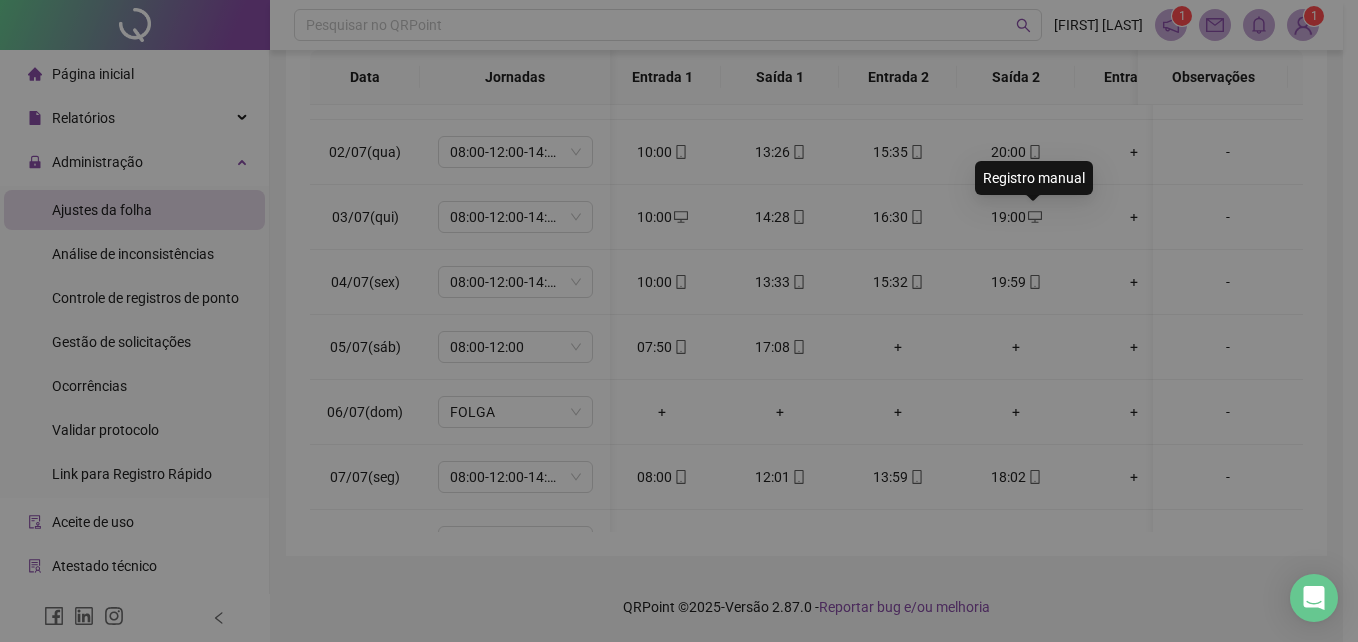 type on "**********" 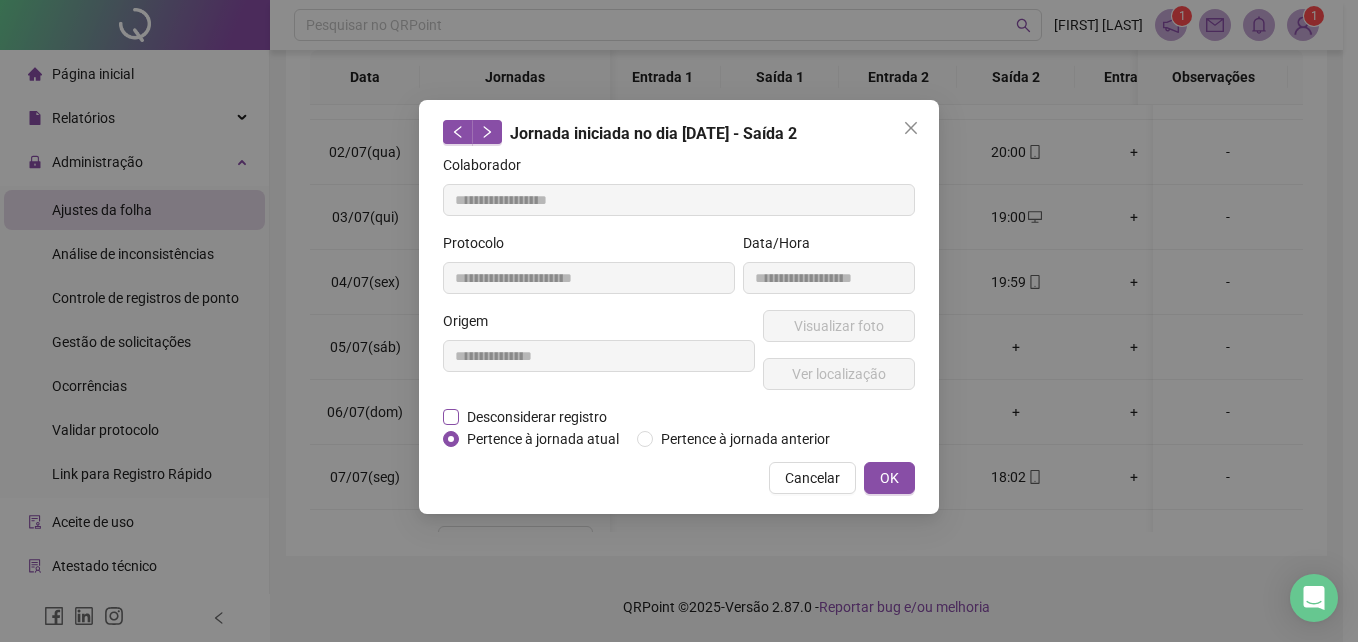click on "Desconsiderar registro" at bounding box center (537, 417) 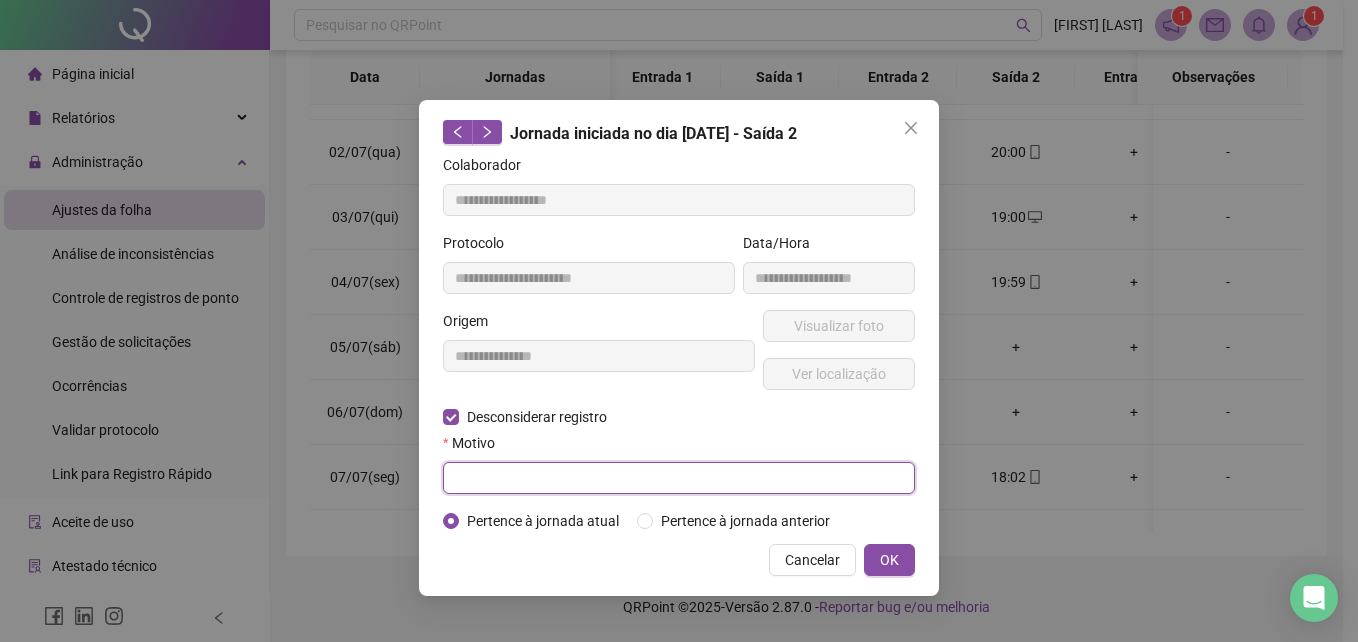 click at bounding box center [679, 478] 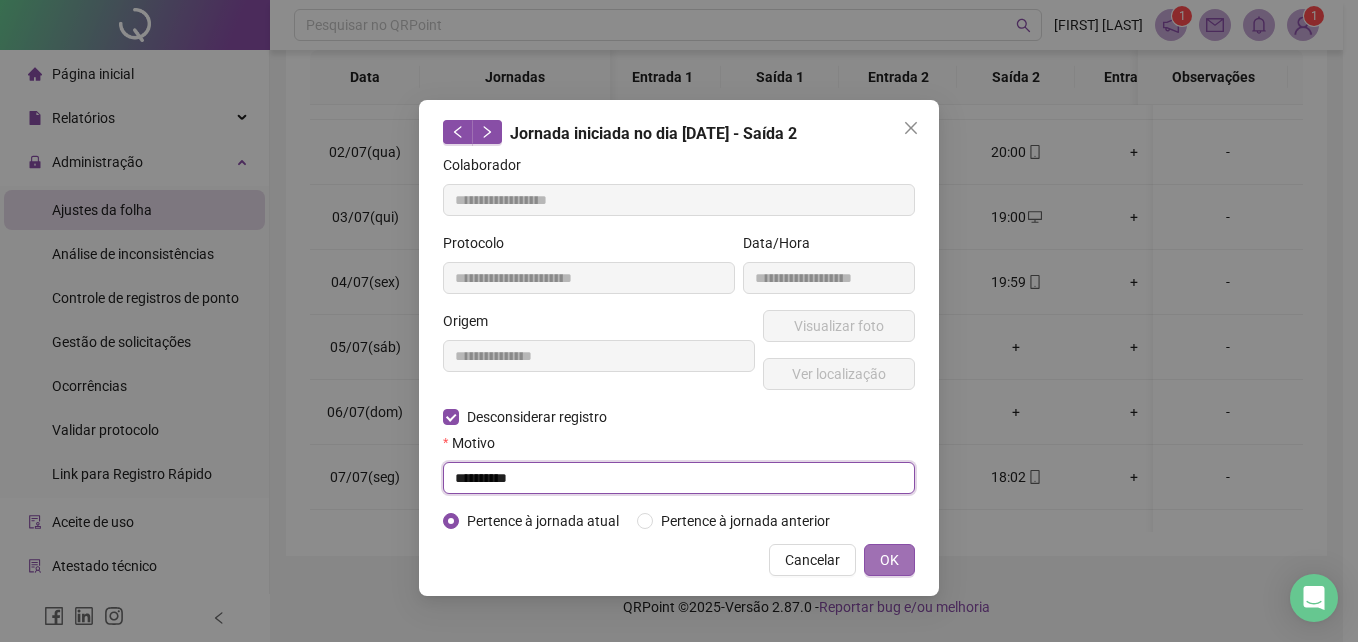 type on "**********" 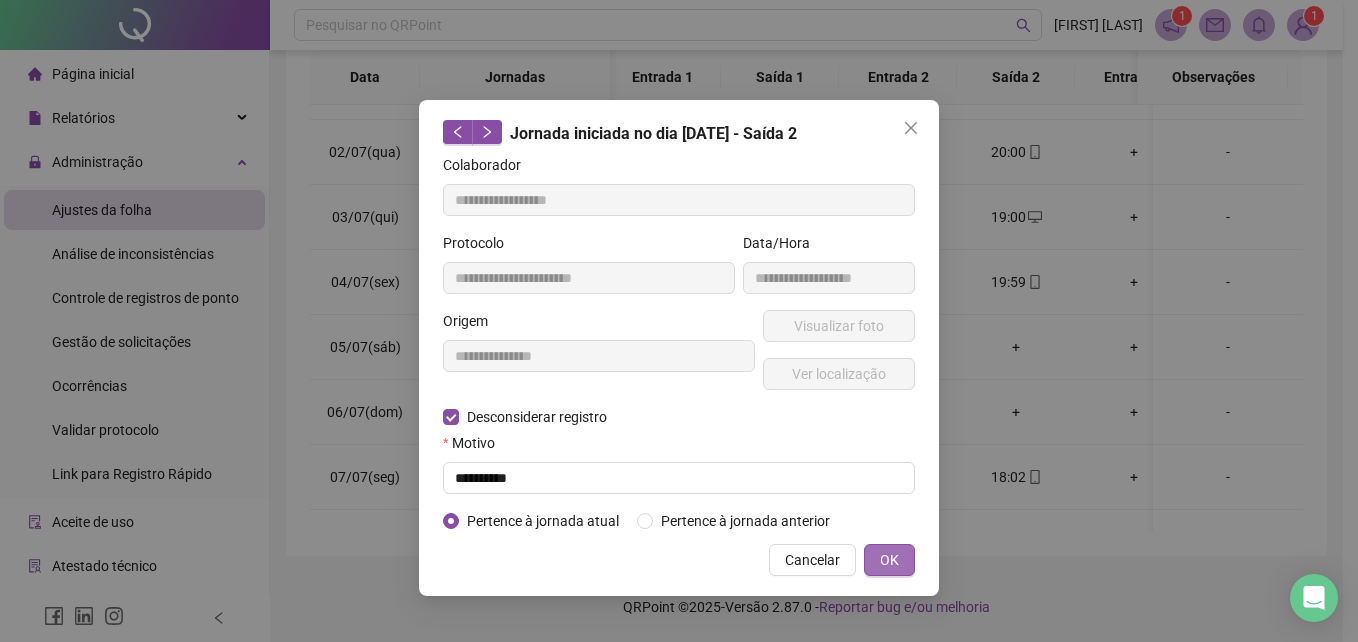 click on "OK" at bounding box center [889, 560] 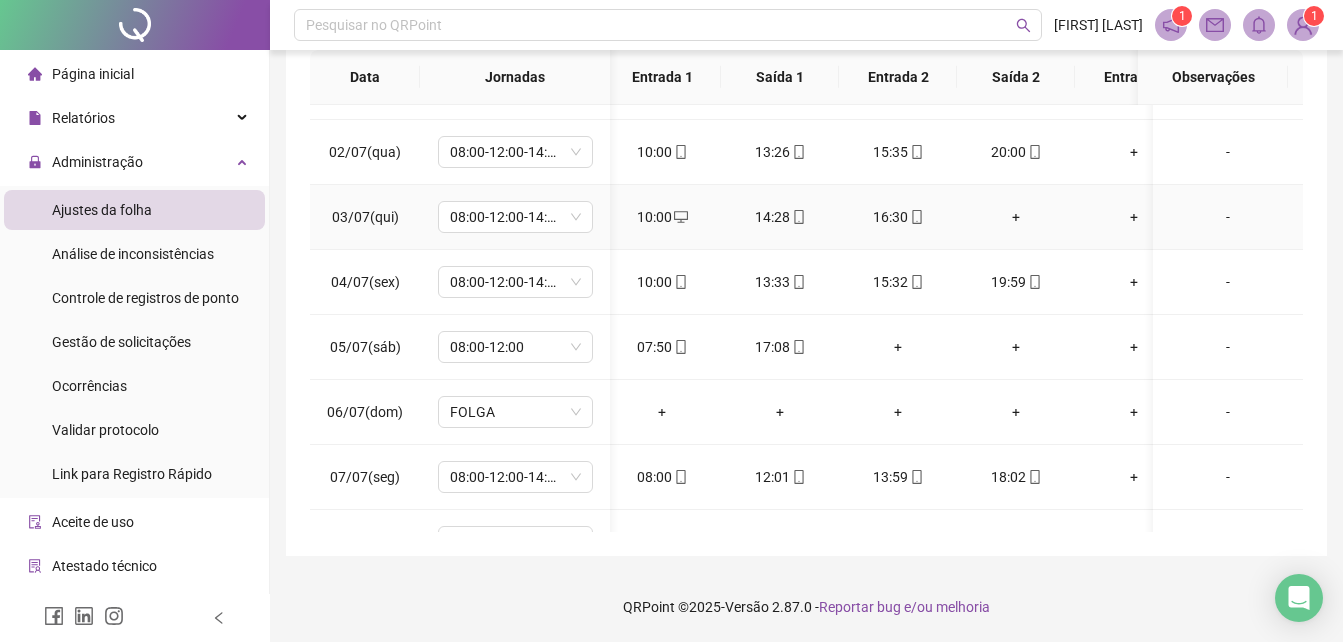 click on "-" at bounding box center [1228, 217] 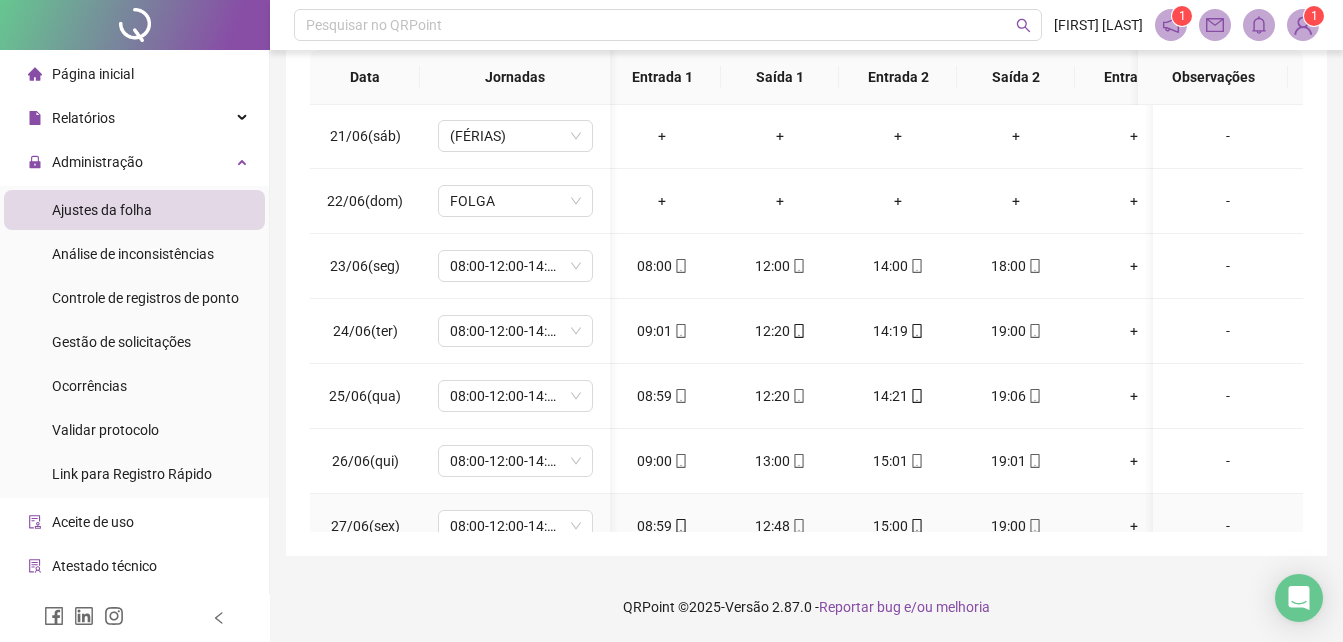 scroll, scrollTop: 0, scrollLeft: 7, axis: horizontal 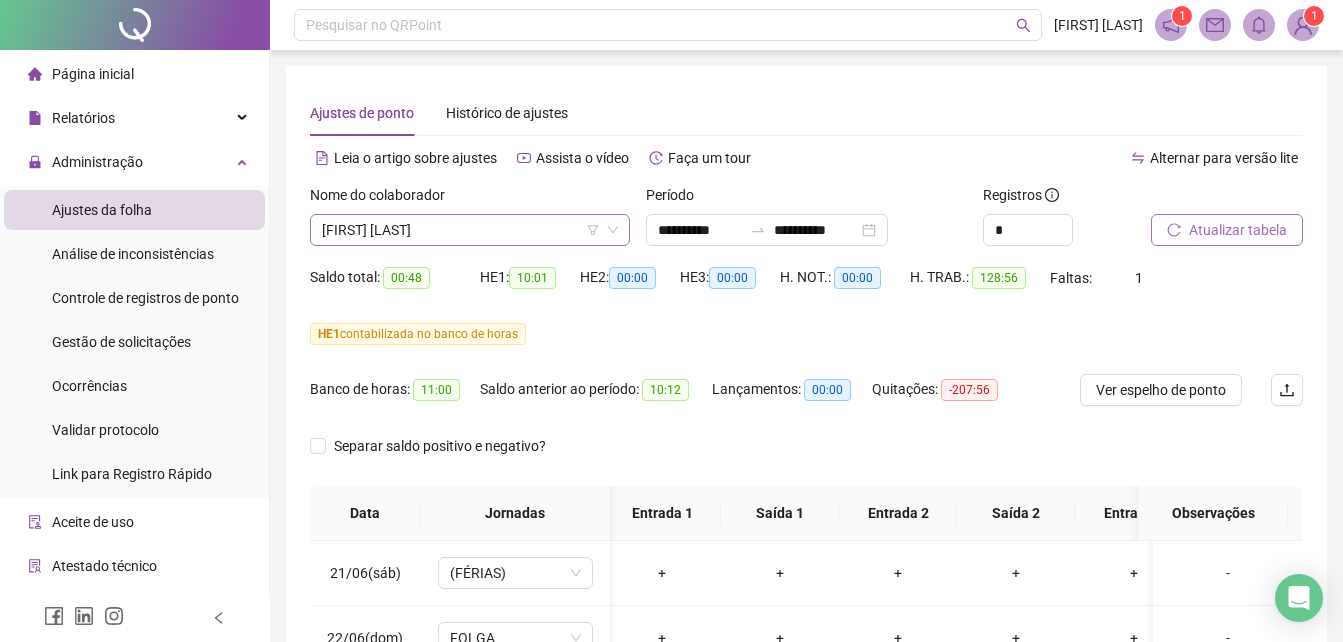 click on "[FIRST] [LAST]" at bounding box center (470, 230) 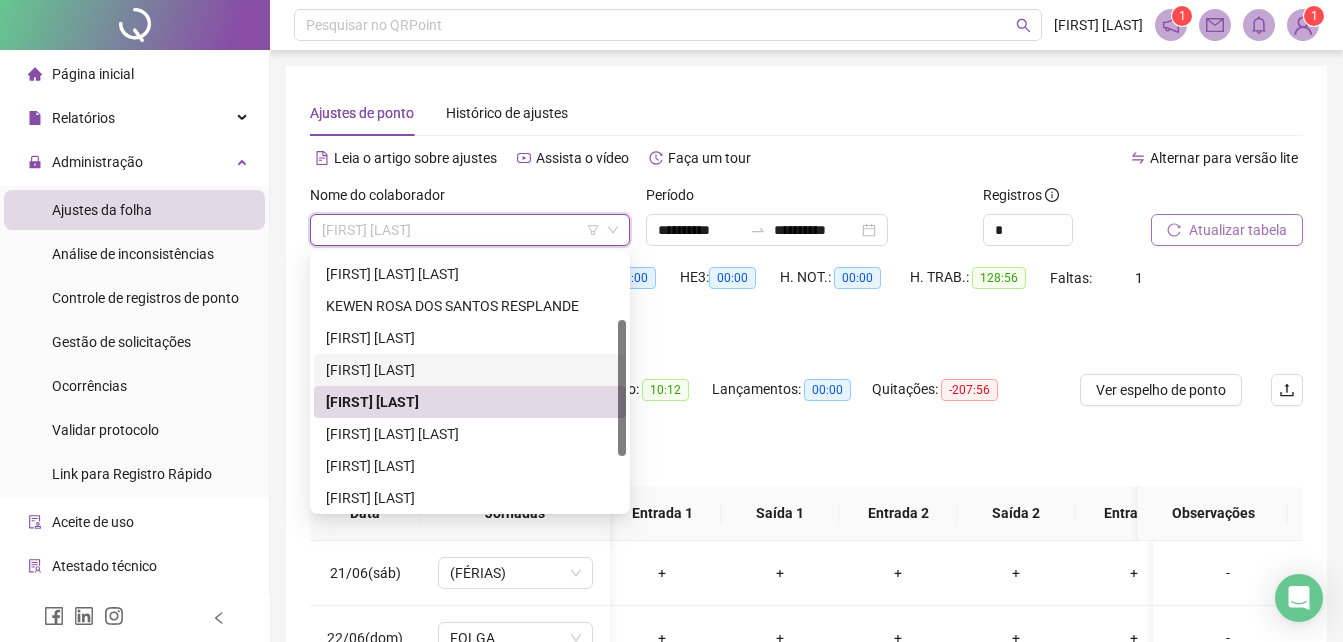 click on "[FIRST] [LAST]" at bounding box center [470, 370] 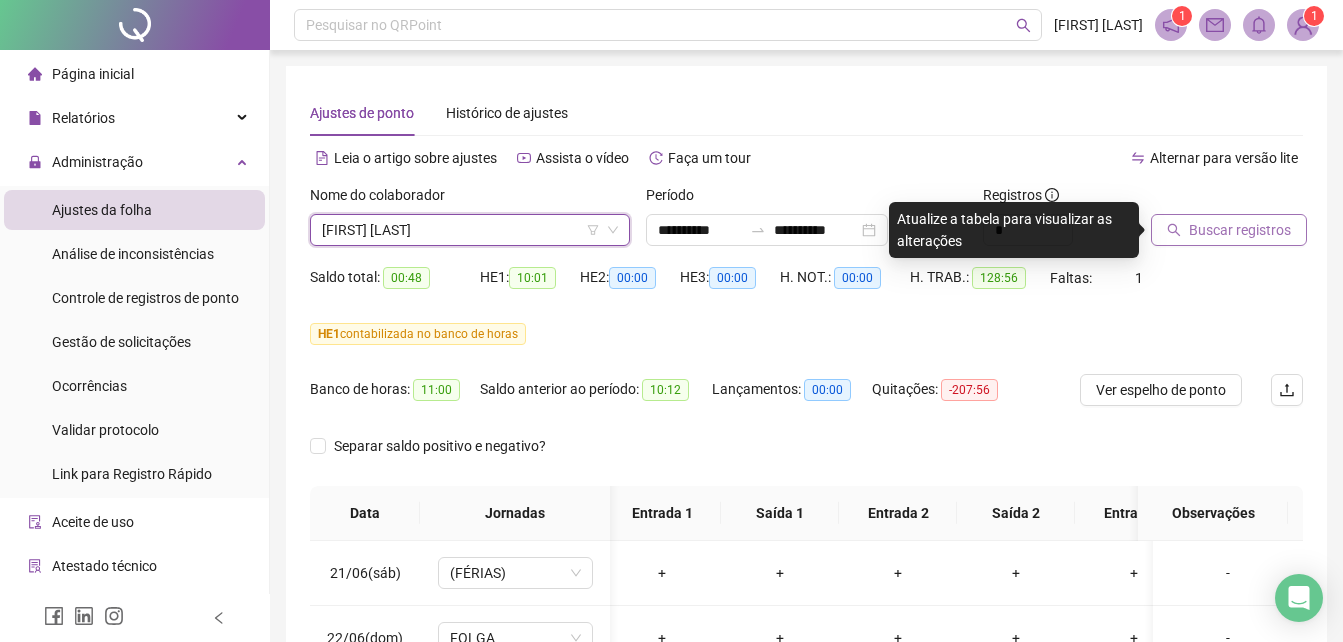 click on "Buscar registros" at bounding box center [1240, 230] 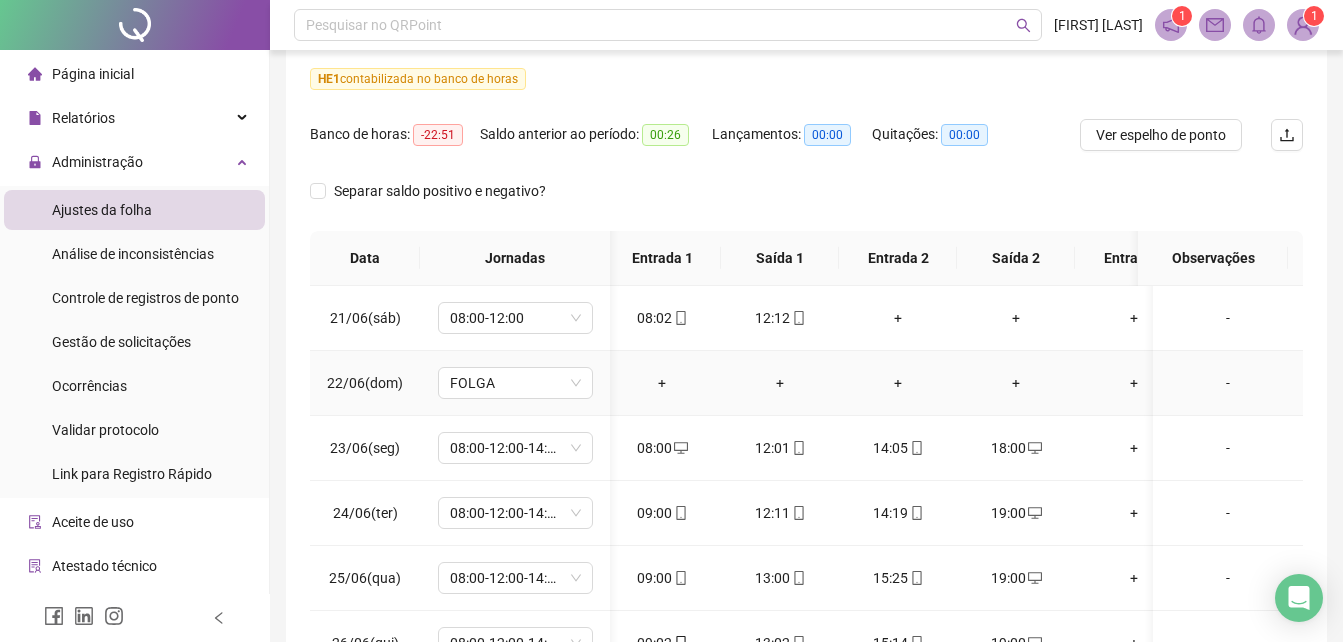 scroll, scrollTop: 300, scrollLeft: 0, axis: vertical 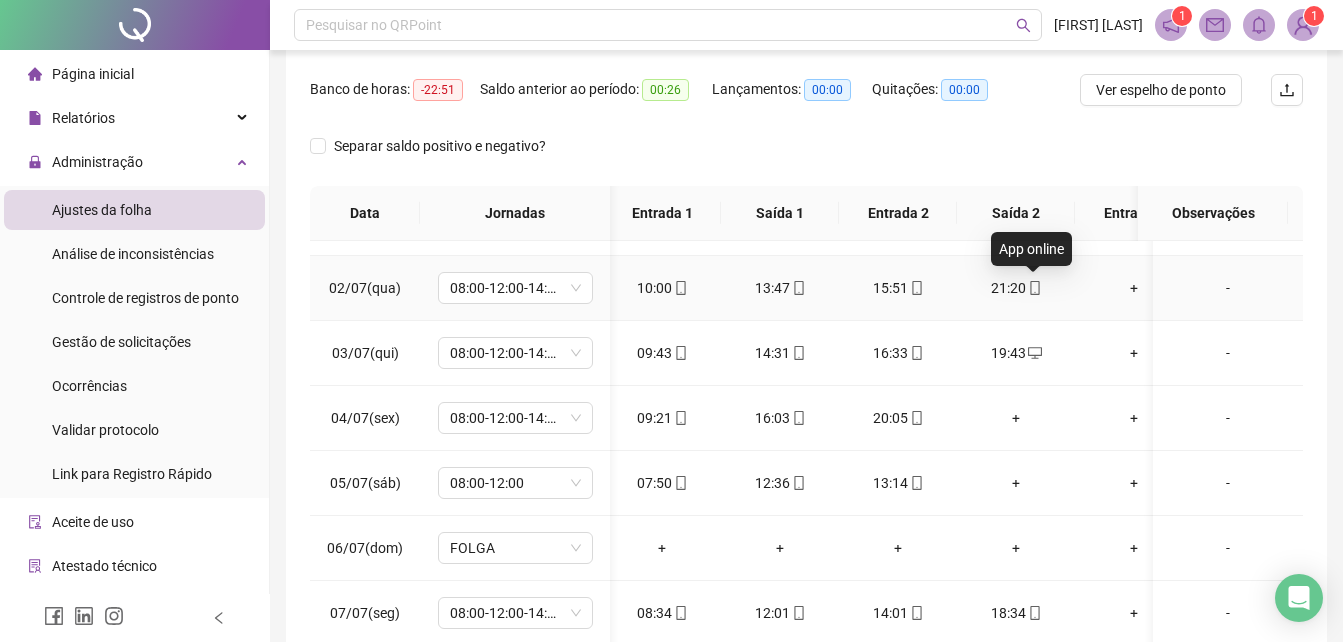 click 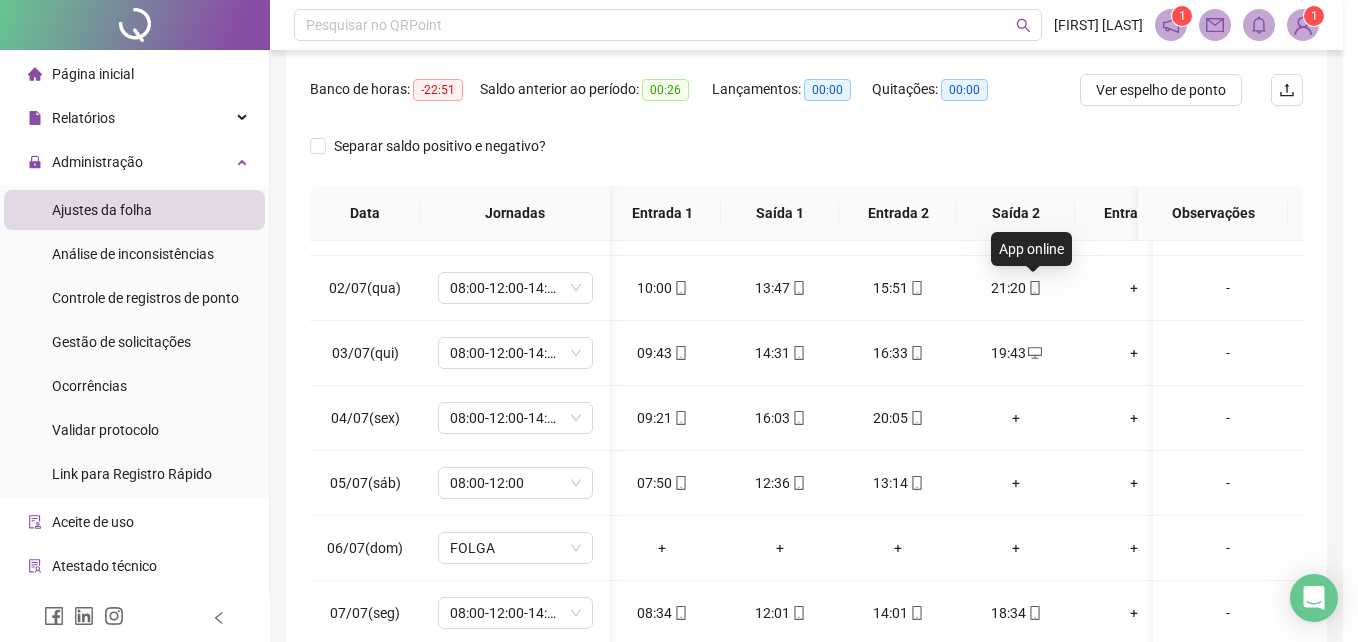 type on "**********" 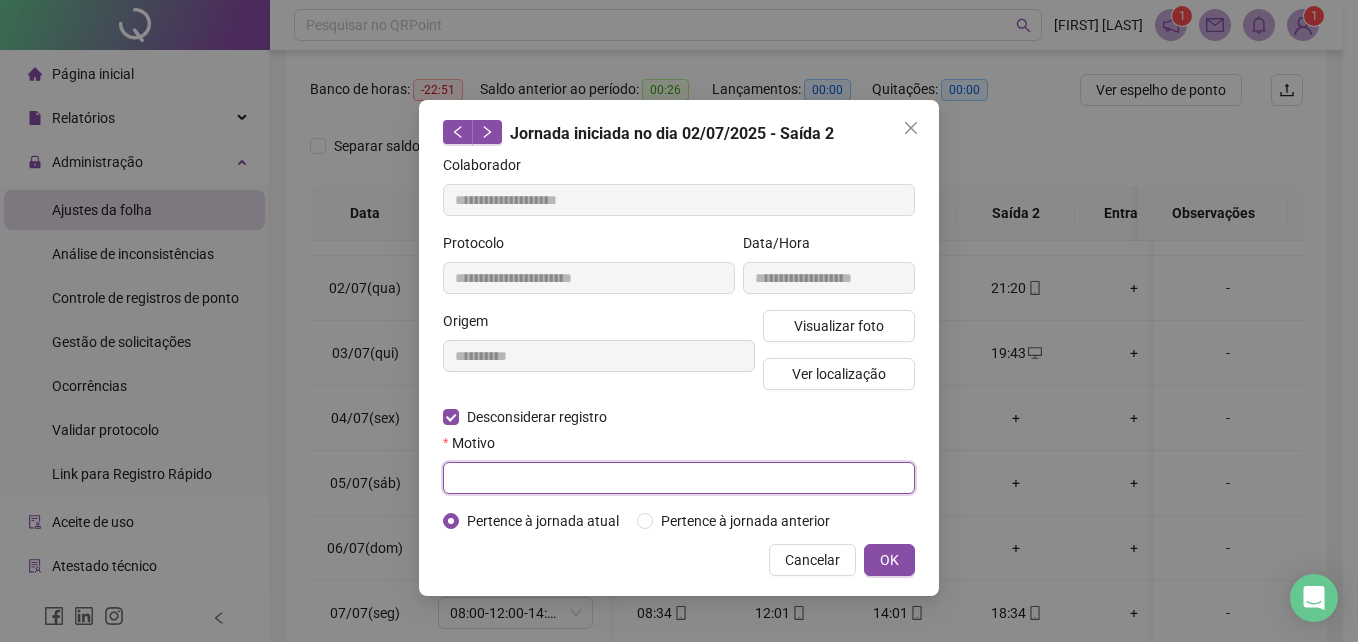 click at bounding box center (679, 478) 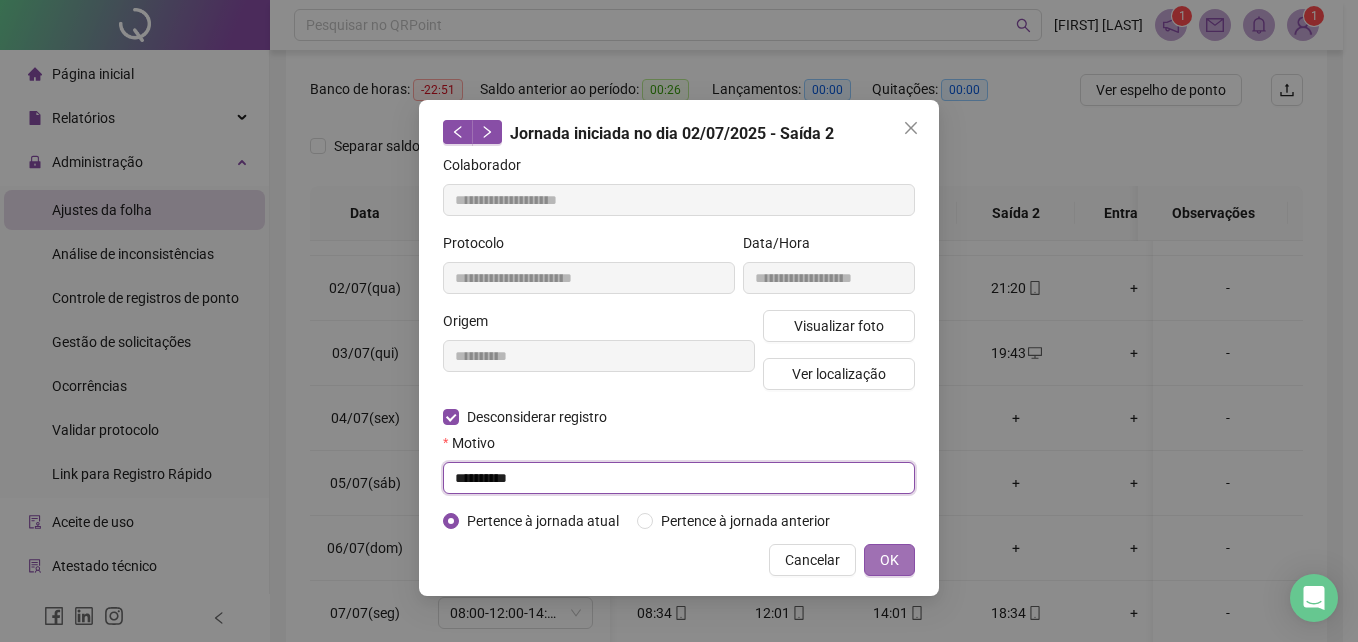 type on "**********" 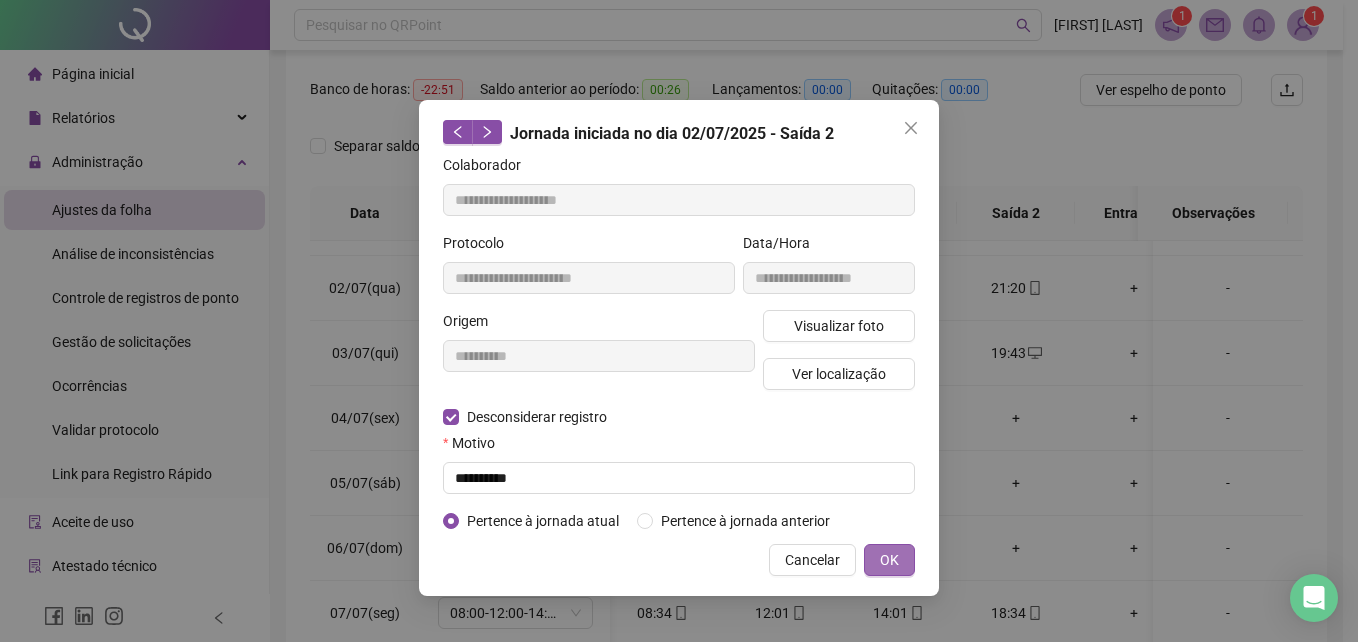 click on "OK" at bounding box center [889, 560] 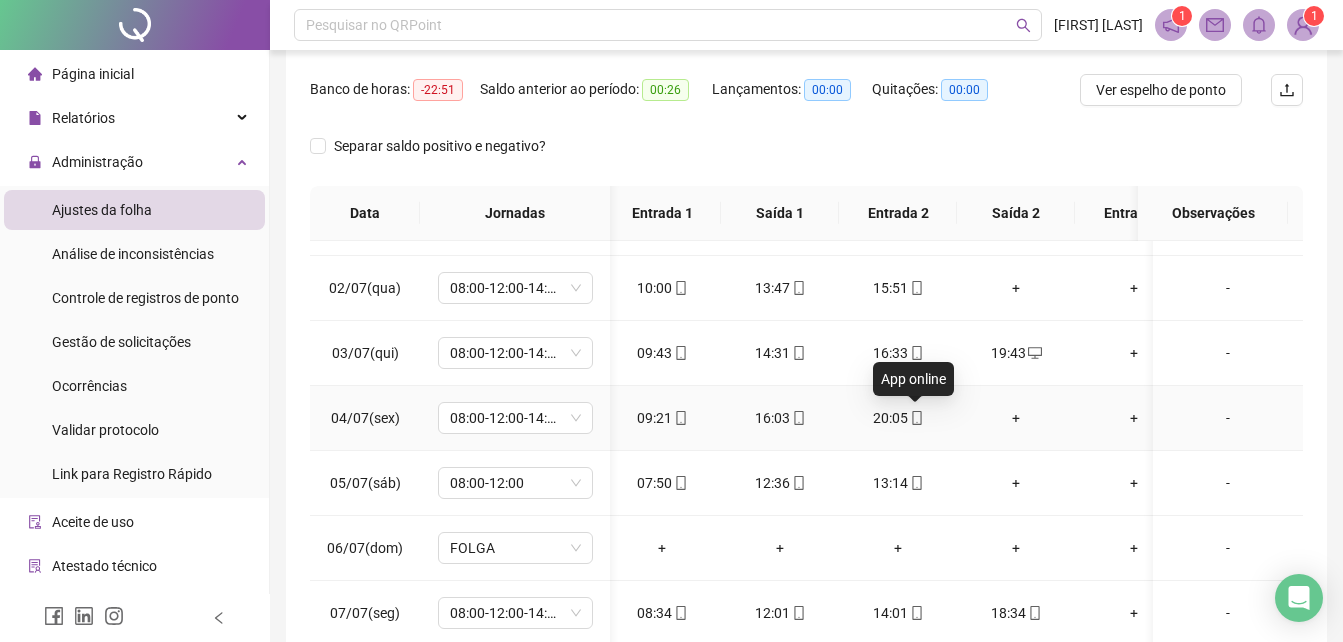 click 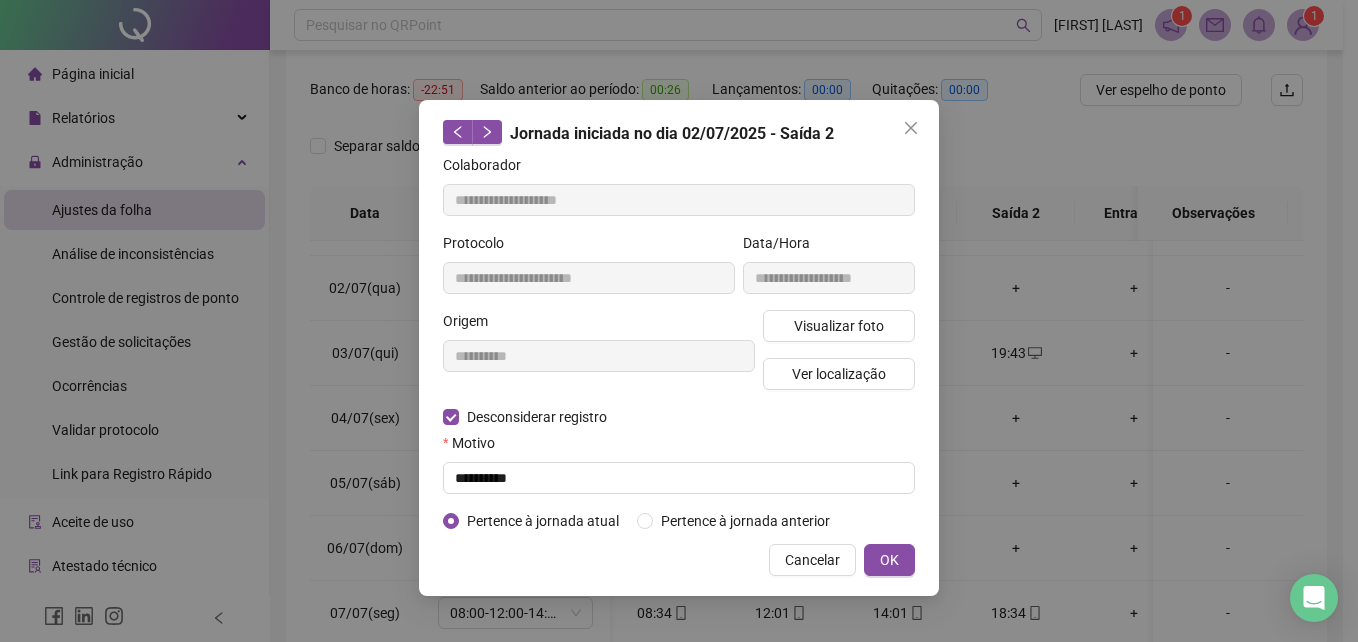 type on "**********" 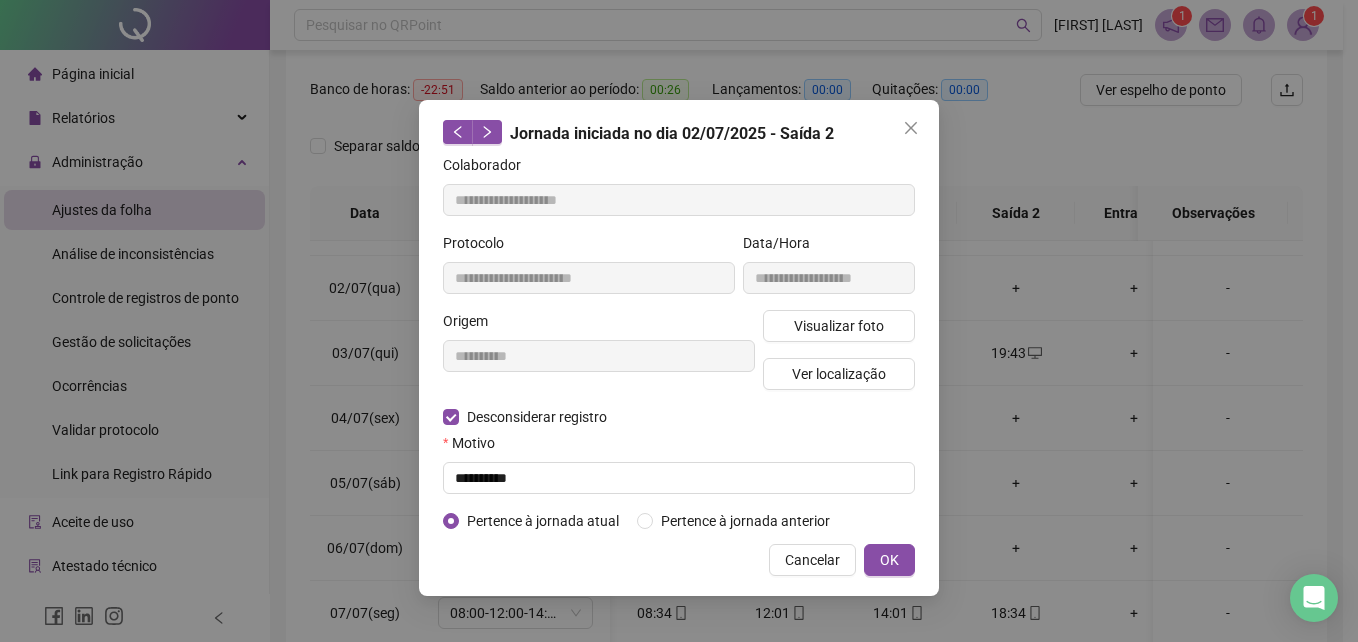 type on "**********" 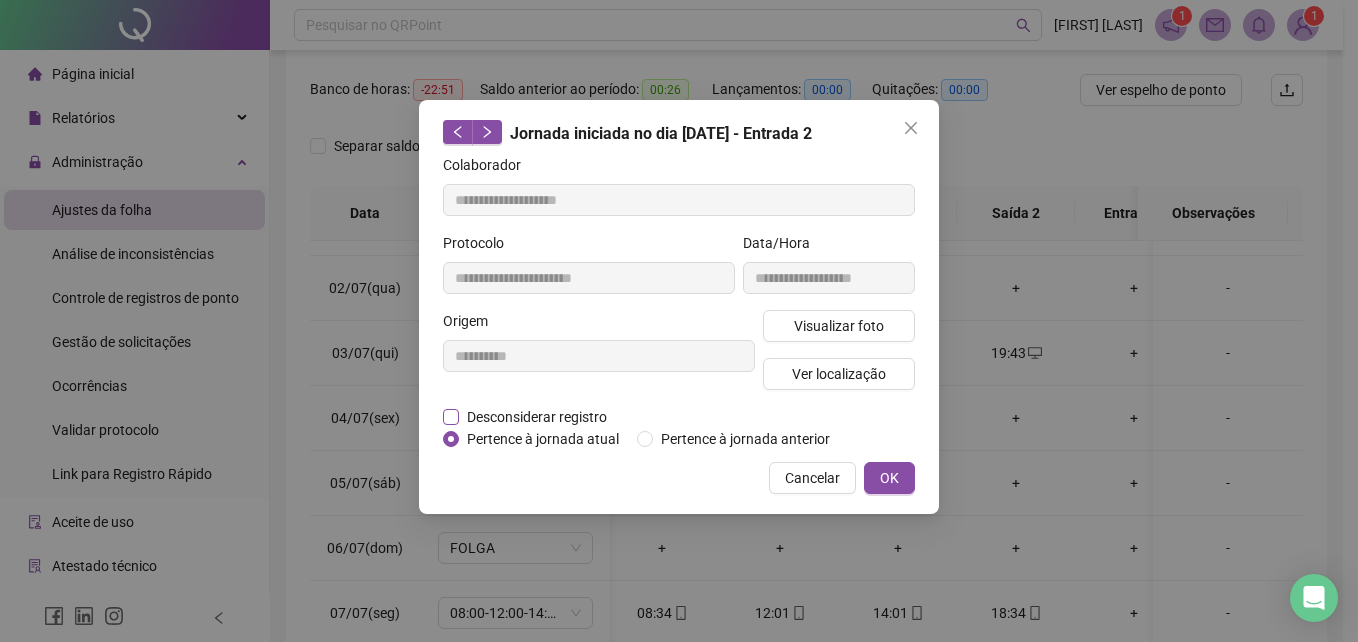 click on "Desconsiderar registro" at bounding box center (537, 417) 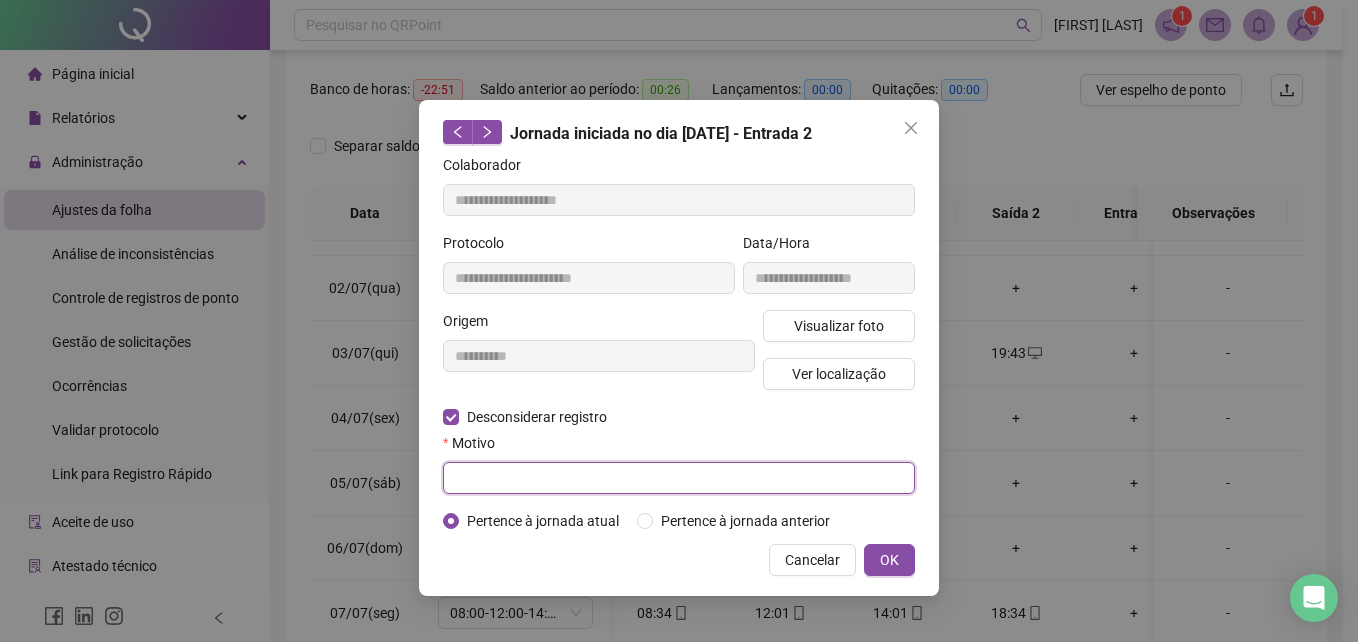 click at bounding box center (679, 478) 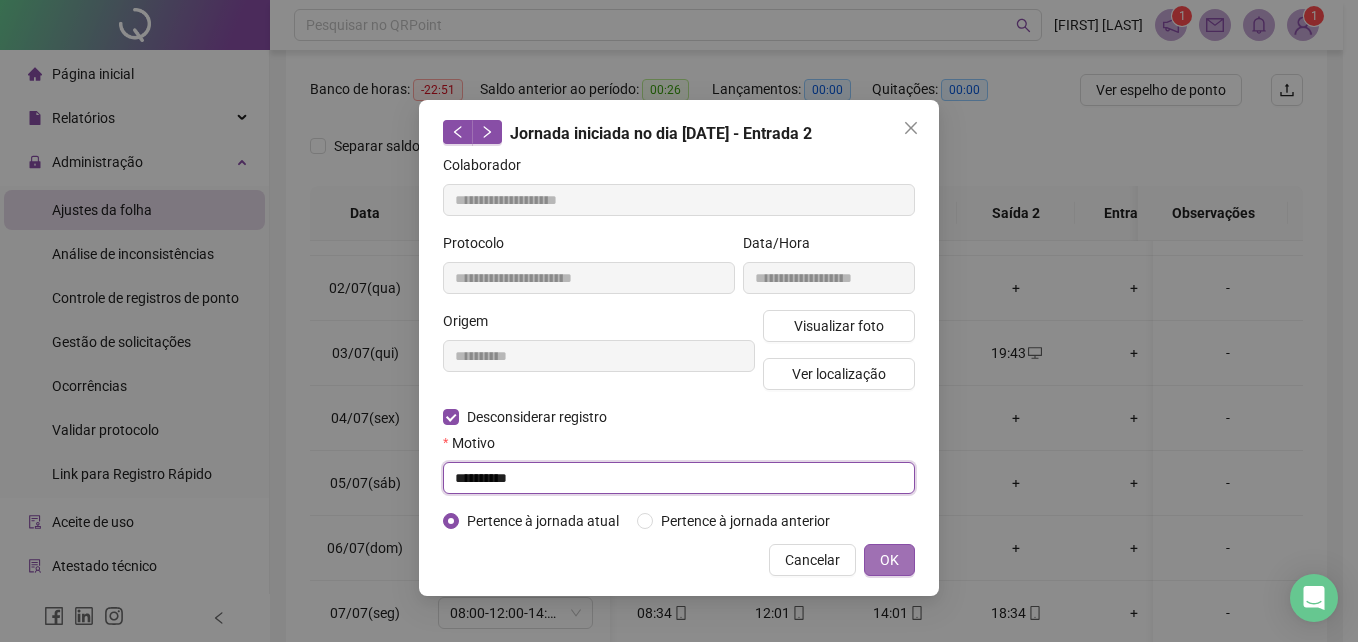 type on "**********" 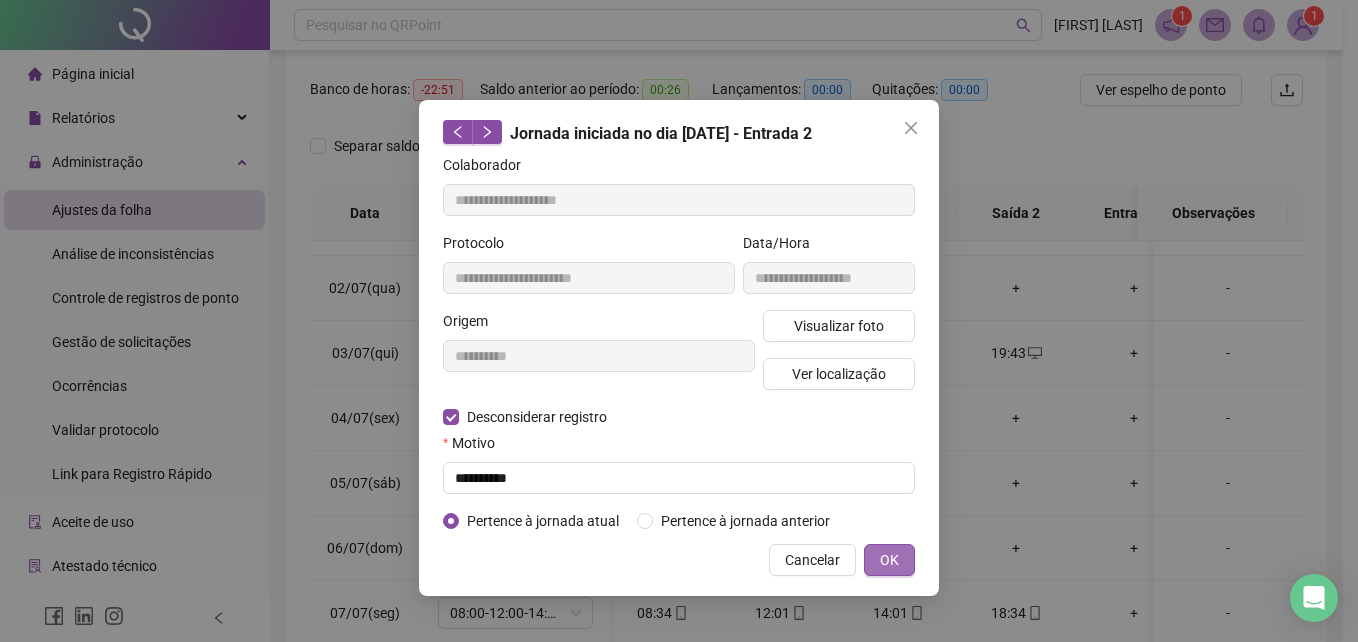click on "OK" at bounding box center (889, 560) 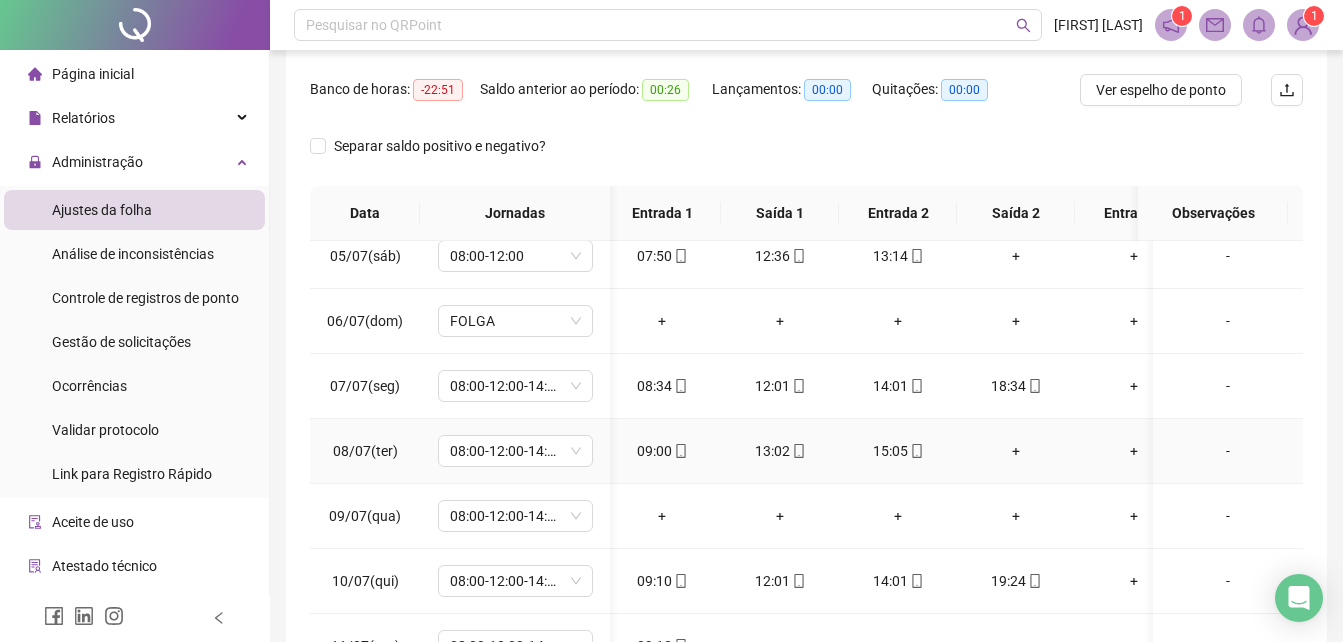 scroll, scrollTop: 953, scrollLeft: 7, axis: both 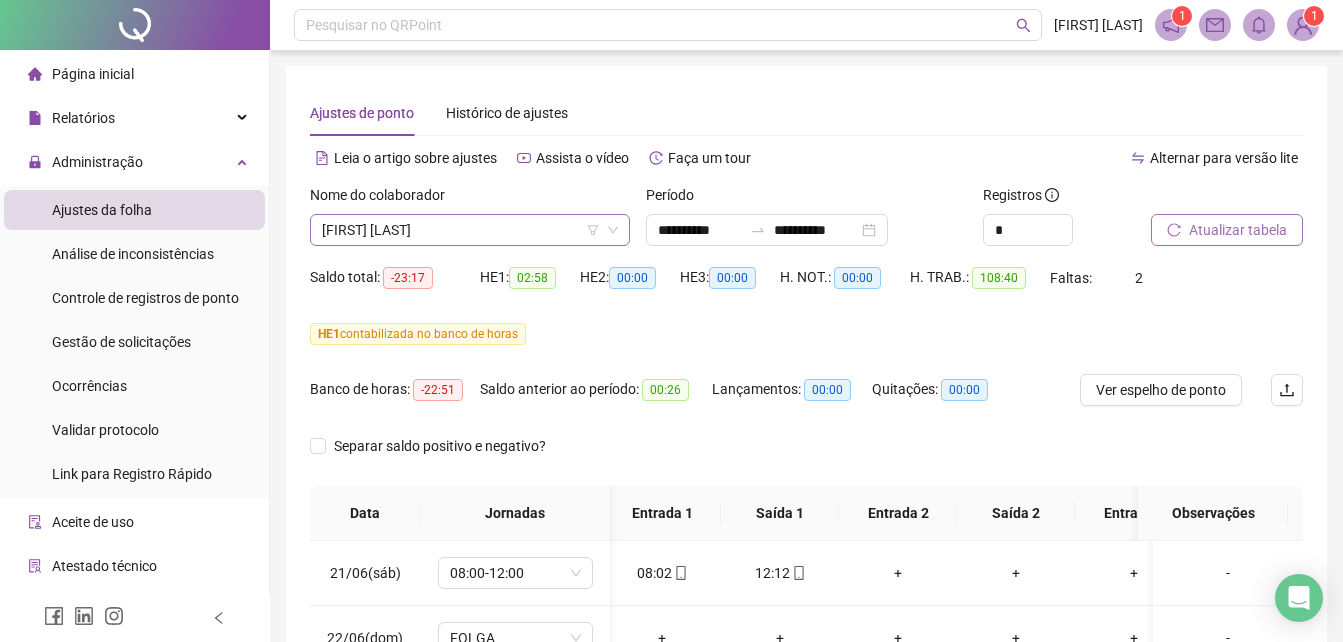 click on "[FIRST] [LAST]" at bounding box center [470, 230] 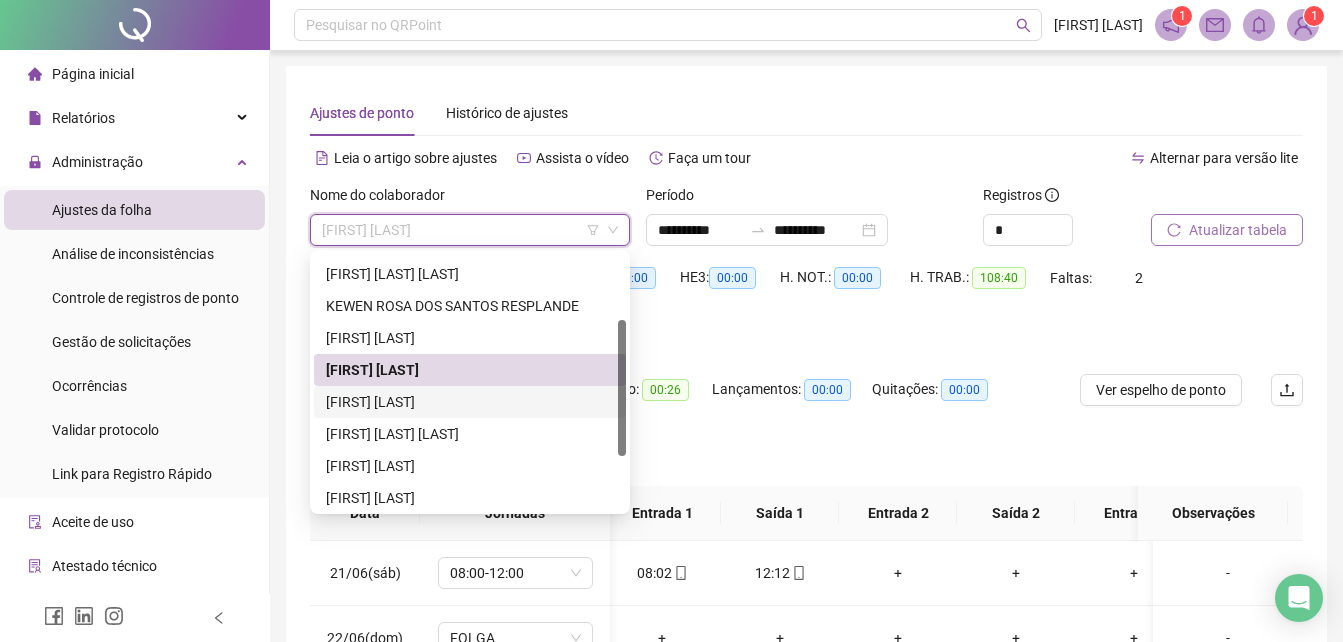 click on "[FIRST] [LAST]" at bounding box center (470, 402) 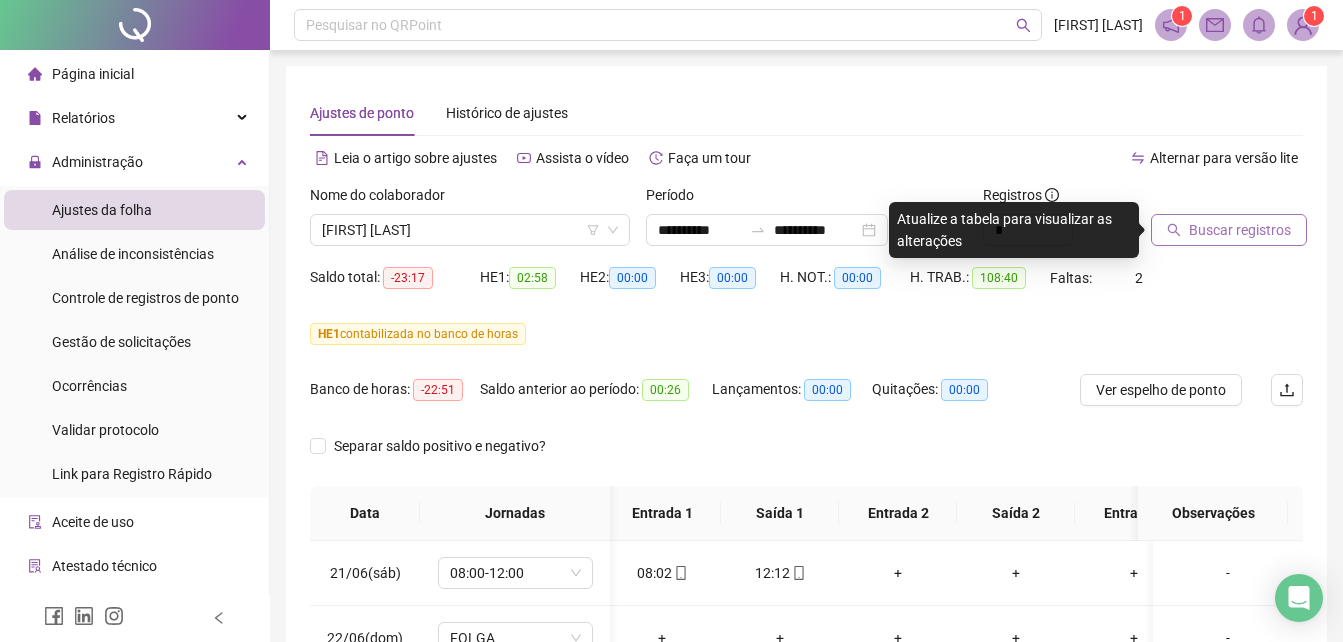 click on "Buscar registros" at bounding box center [1240, 230] 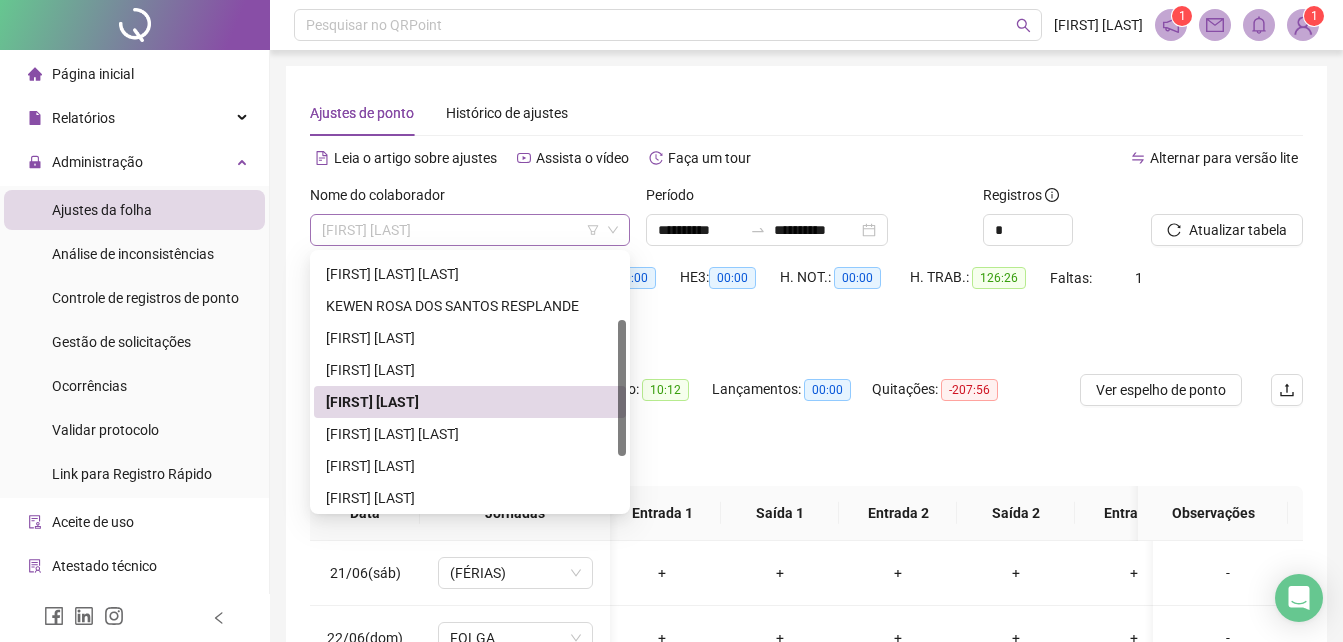 click on "[FIRST] [LAST]" at bounding box center [470, 230] 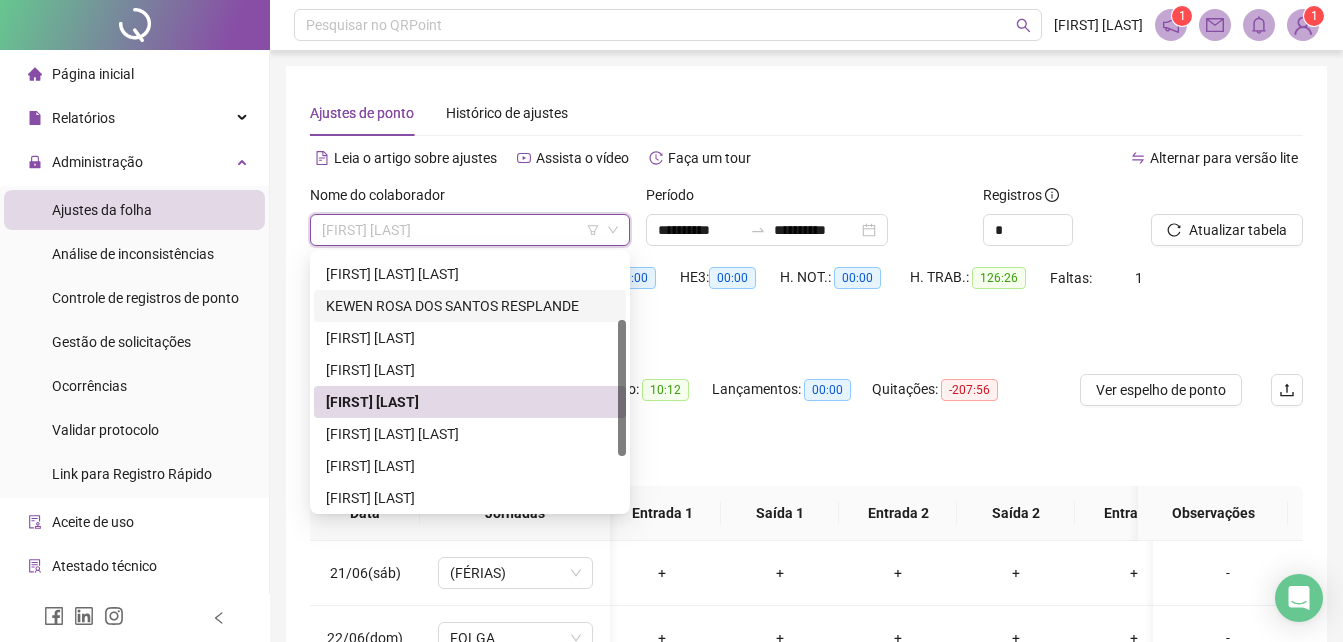 scroll, scrollTop: 24, scrollLeft: 0, axis: vertical 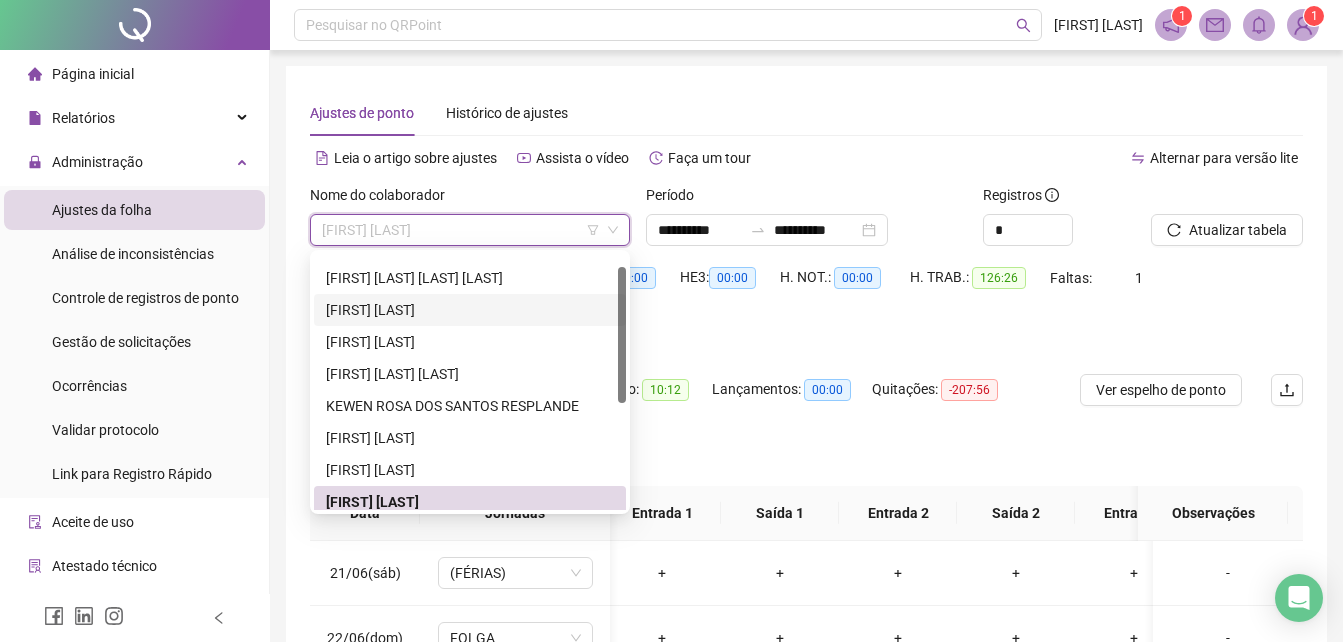 click on "[FIRST] [LAST]" at bounding box center (470, 310) 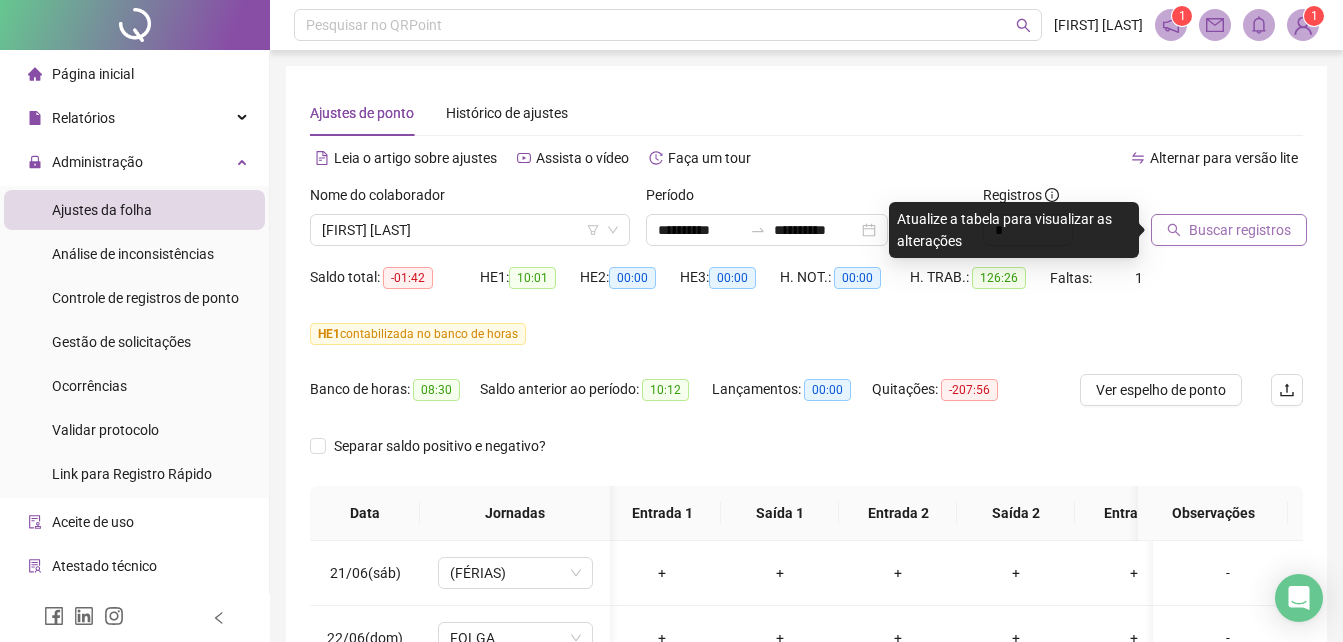 click on "Buscar registros" at bounding box center [1240, 230] 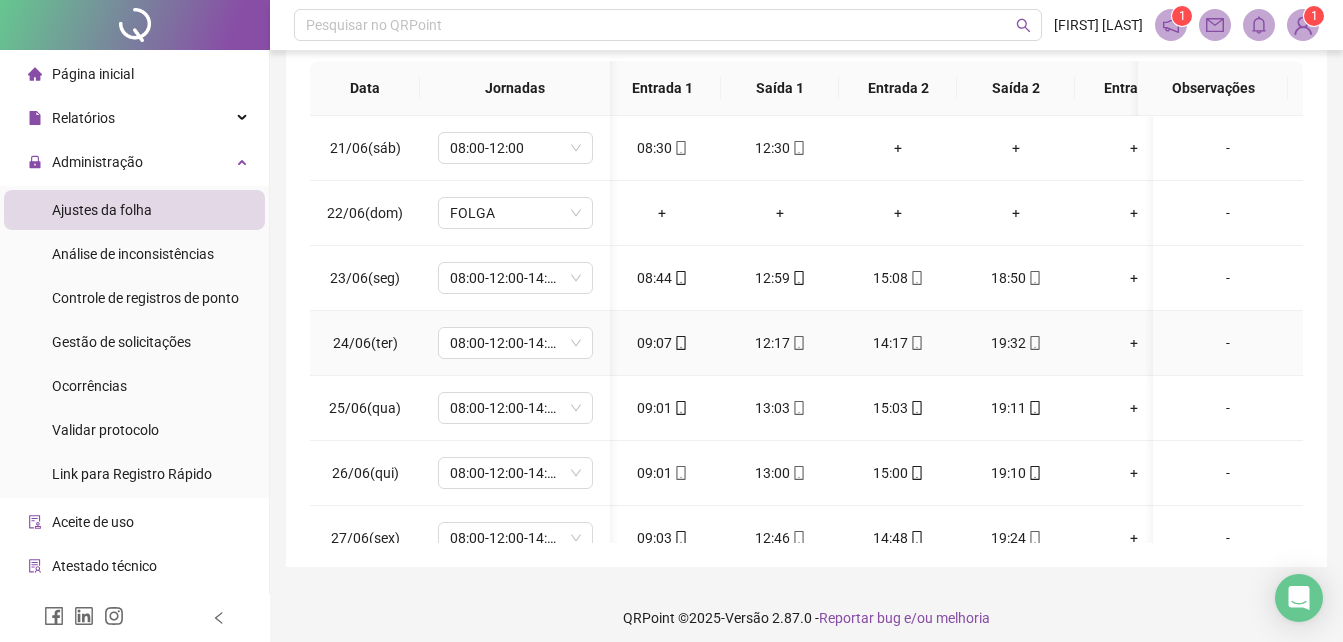 scroll, scrollTop: 436, scrollLeft: 0, axis: vertical 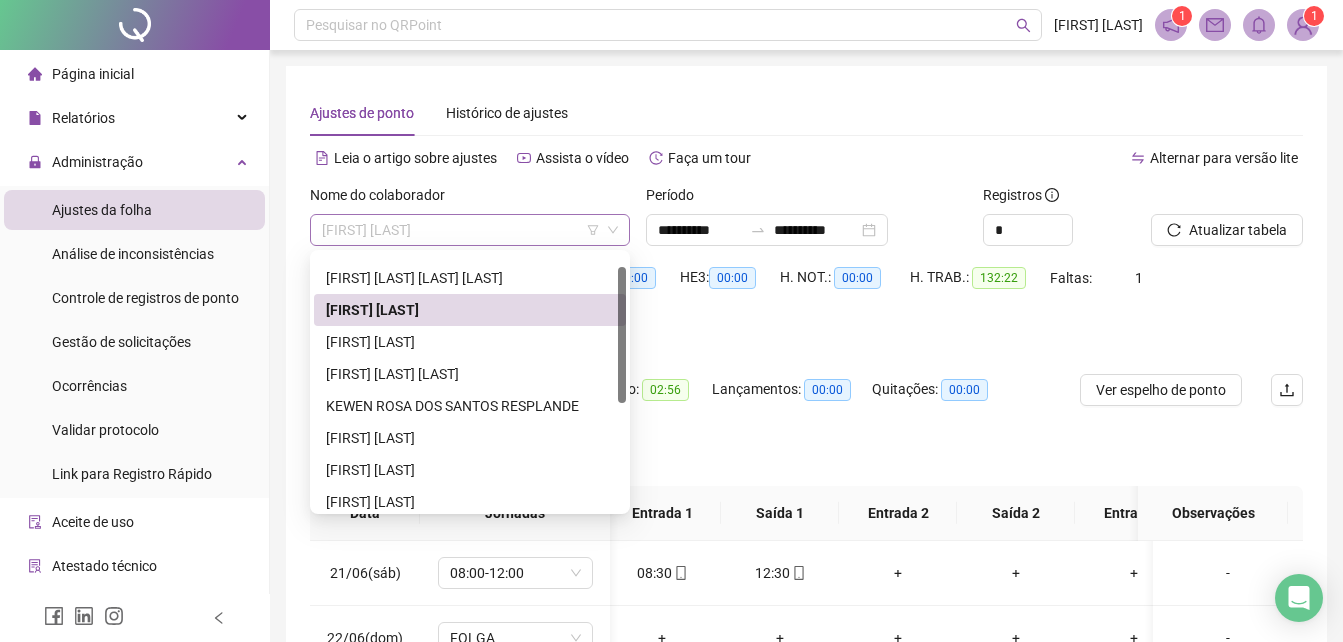 click on "[FIRST] [LAST]" at bounding box center [470, 230] 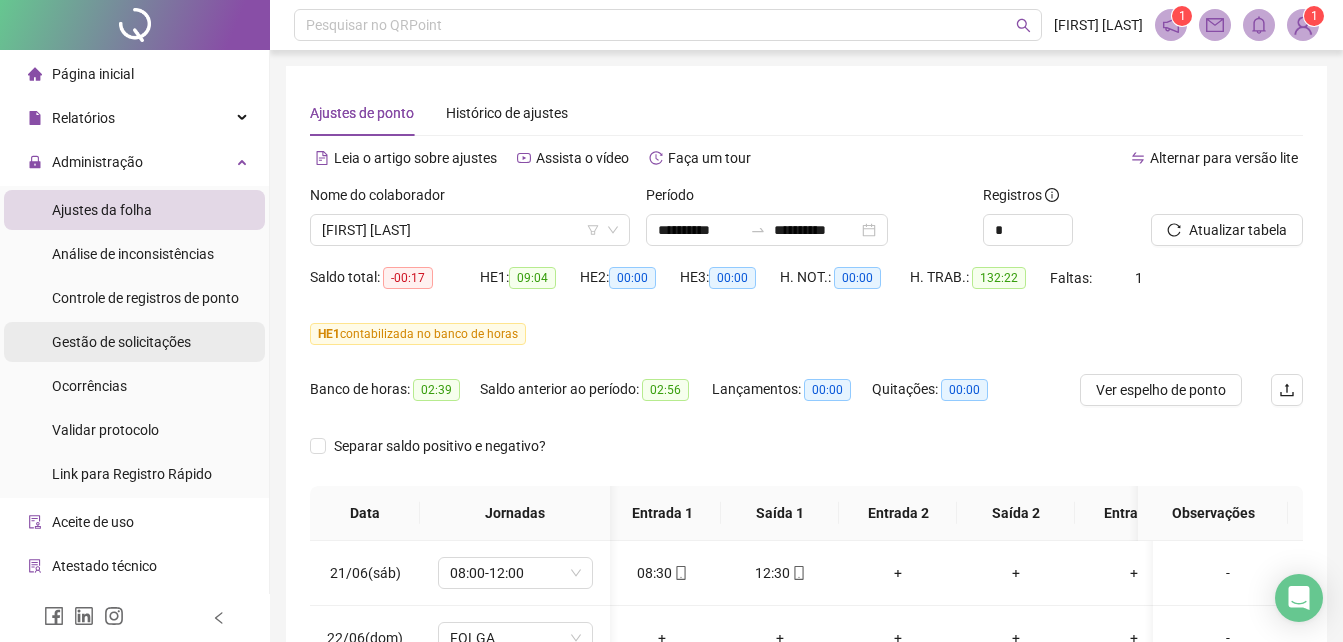 click on "Gestão de solicitações" at bounding box center [121, 342] 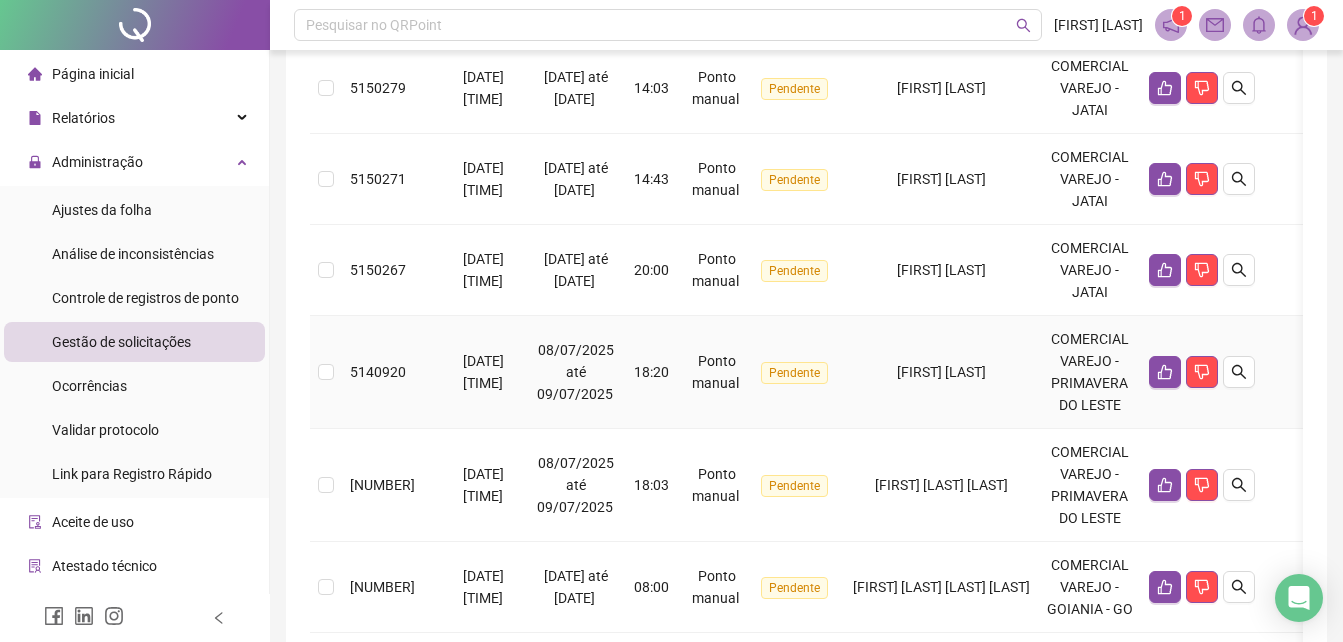 scroll, scrollTop: 200, scrollLeft: 0, axis: vertical 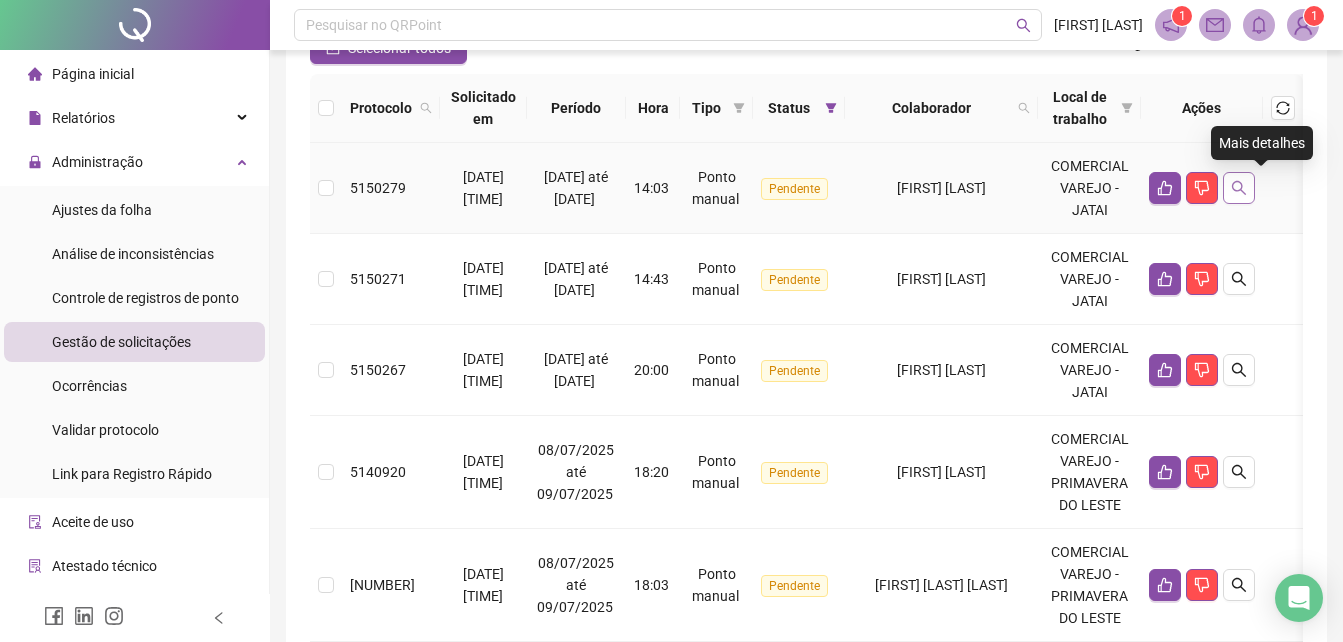 click 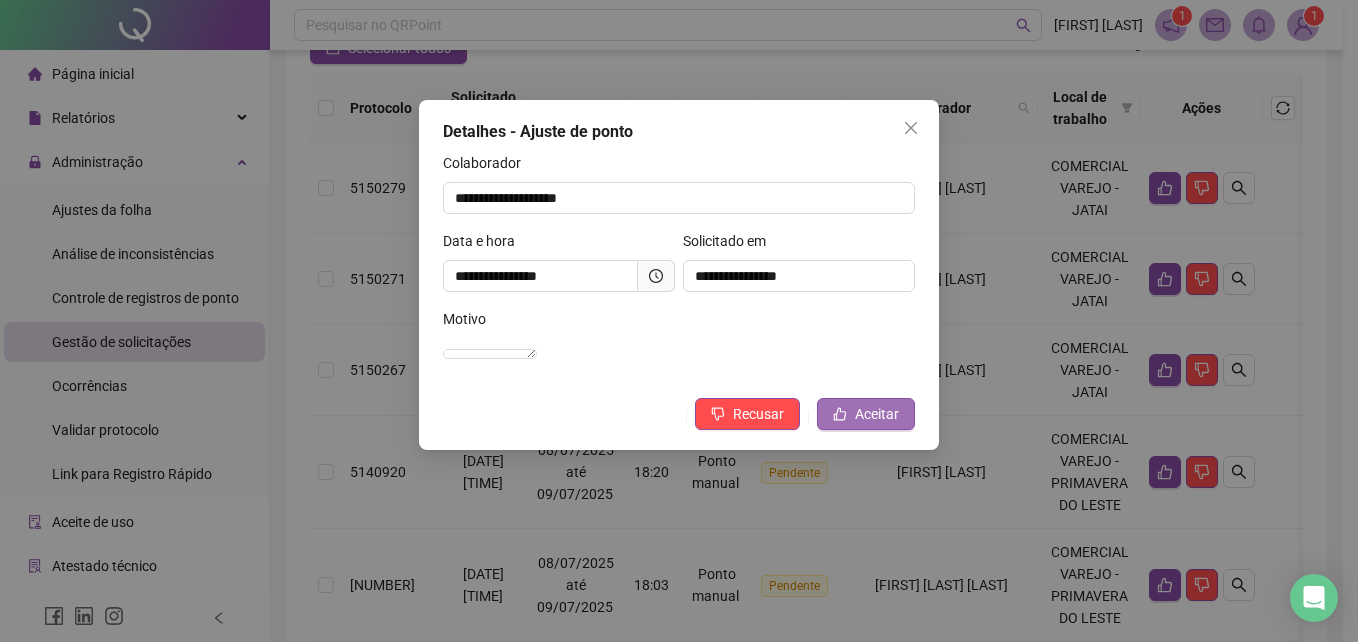 click on "Aceitar" at bounding box center (877, 414) 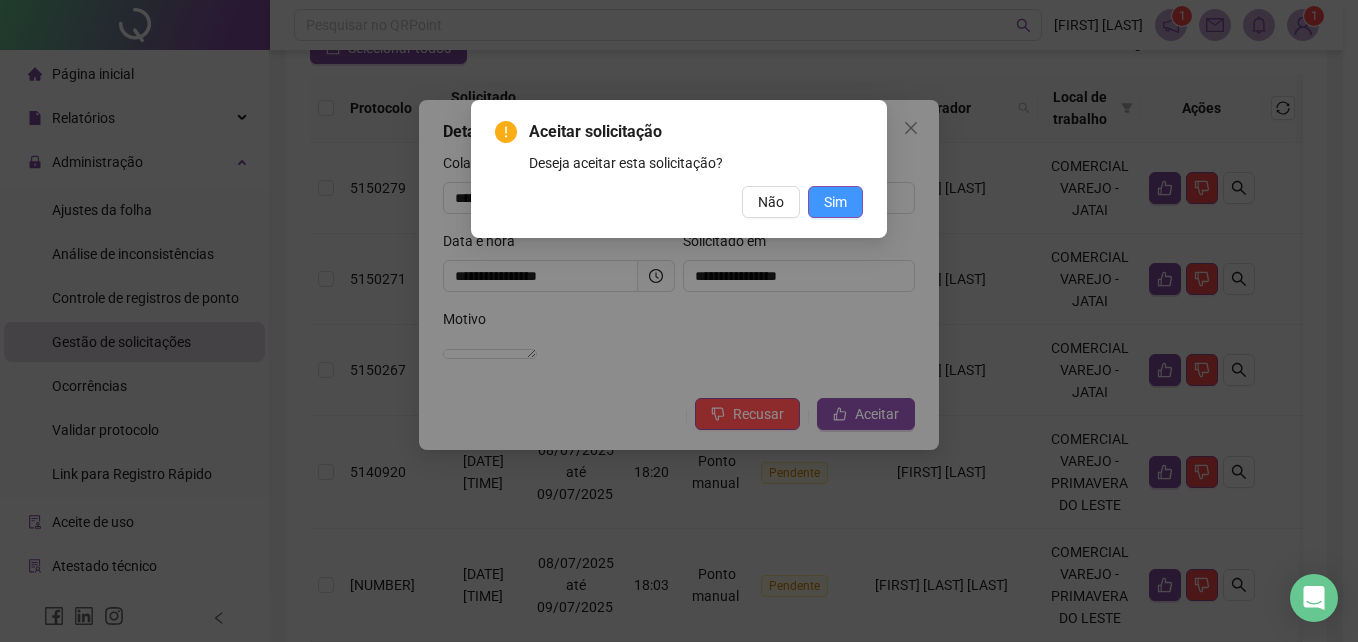 click on "Sim" at bounding box center [835, 202] 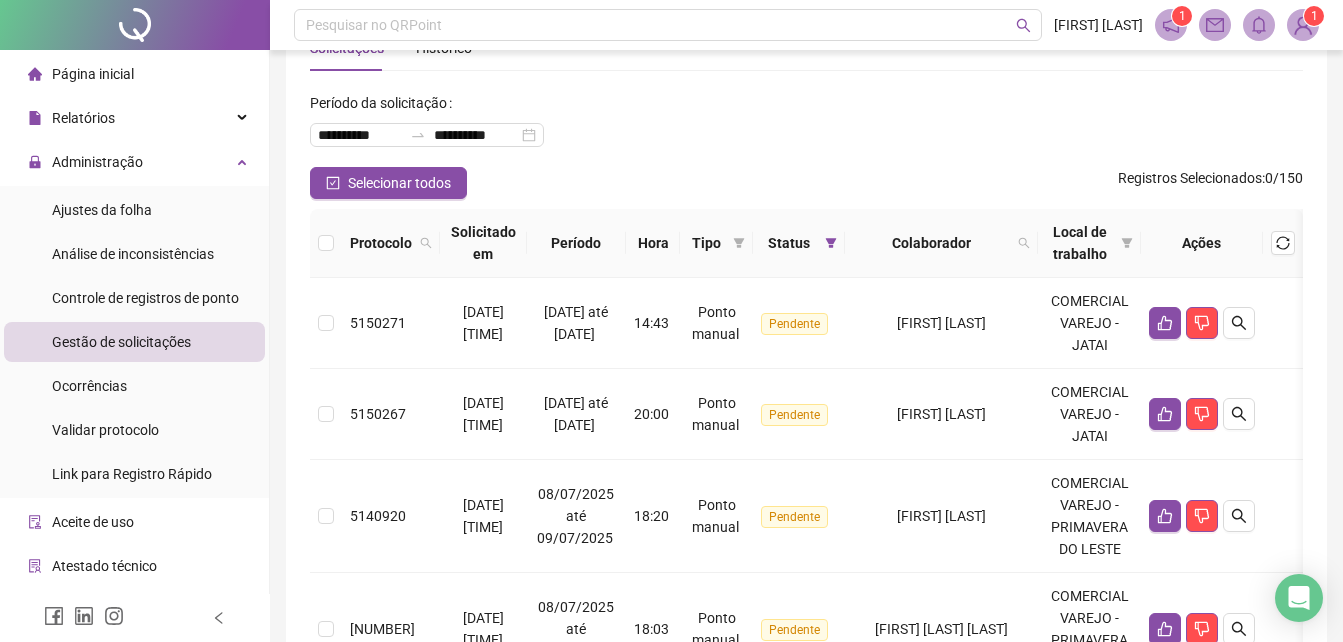 scroll, scrollTop: 100, scrollLeft: 0, axis: vertical 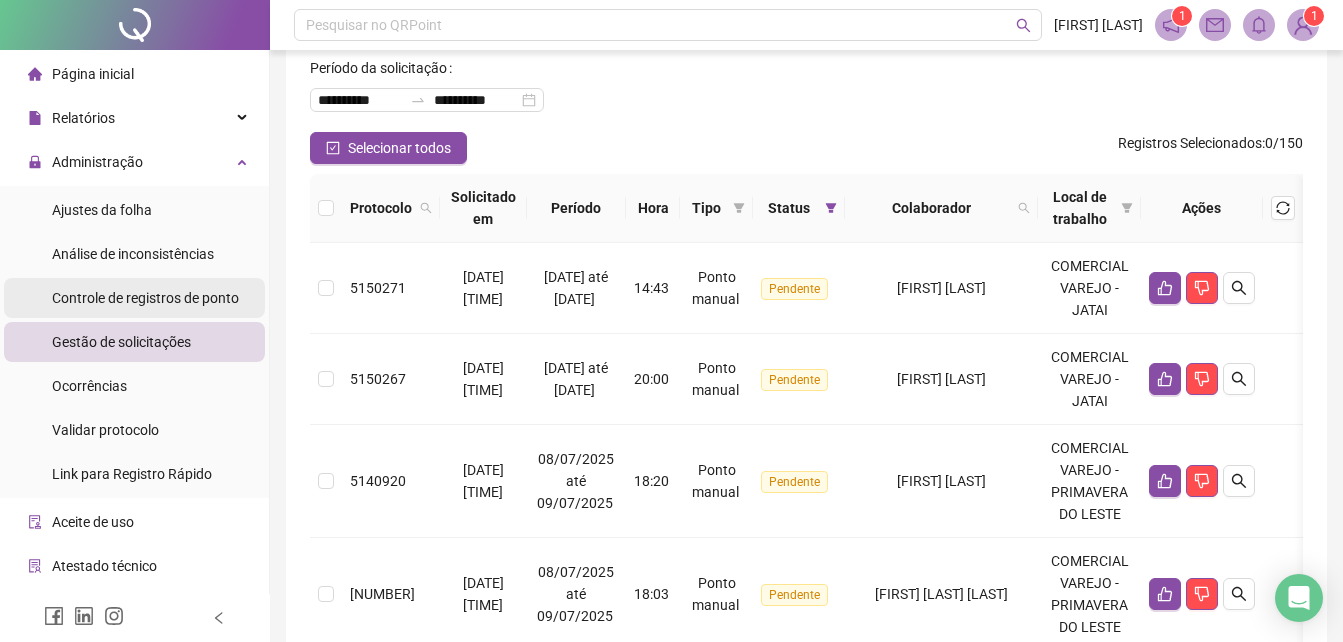 click on "Controle de registros de ponto" at bounding box center [145, 298] 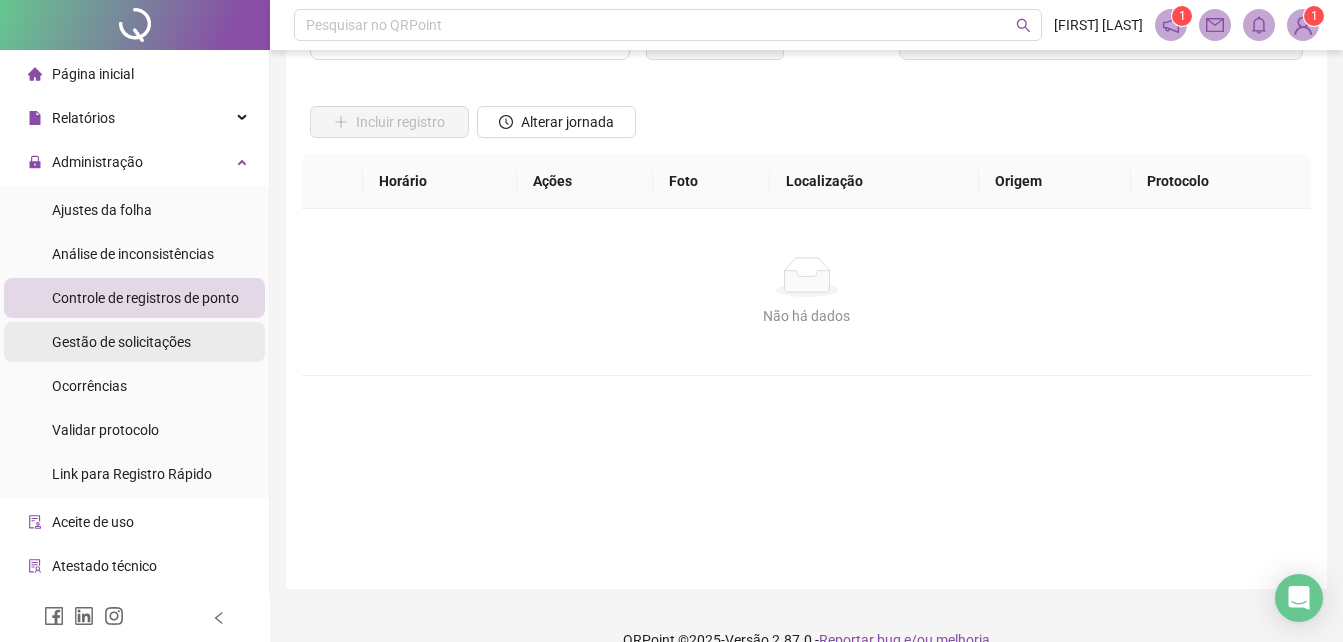 click on "Gestão de solicitações" at bounding box center (121, 342) 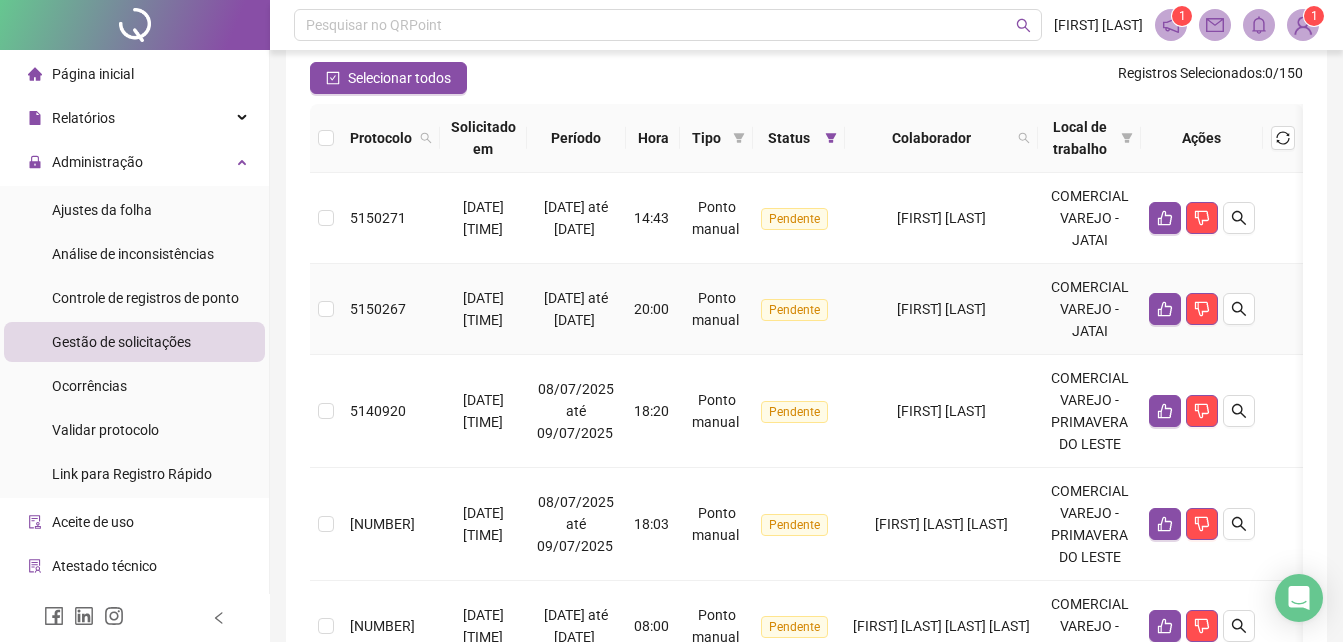 scroll, scrollTop: 200, scrollLeft: 0, axis: vertical 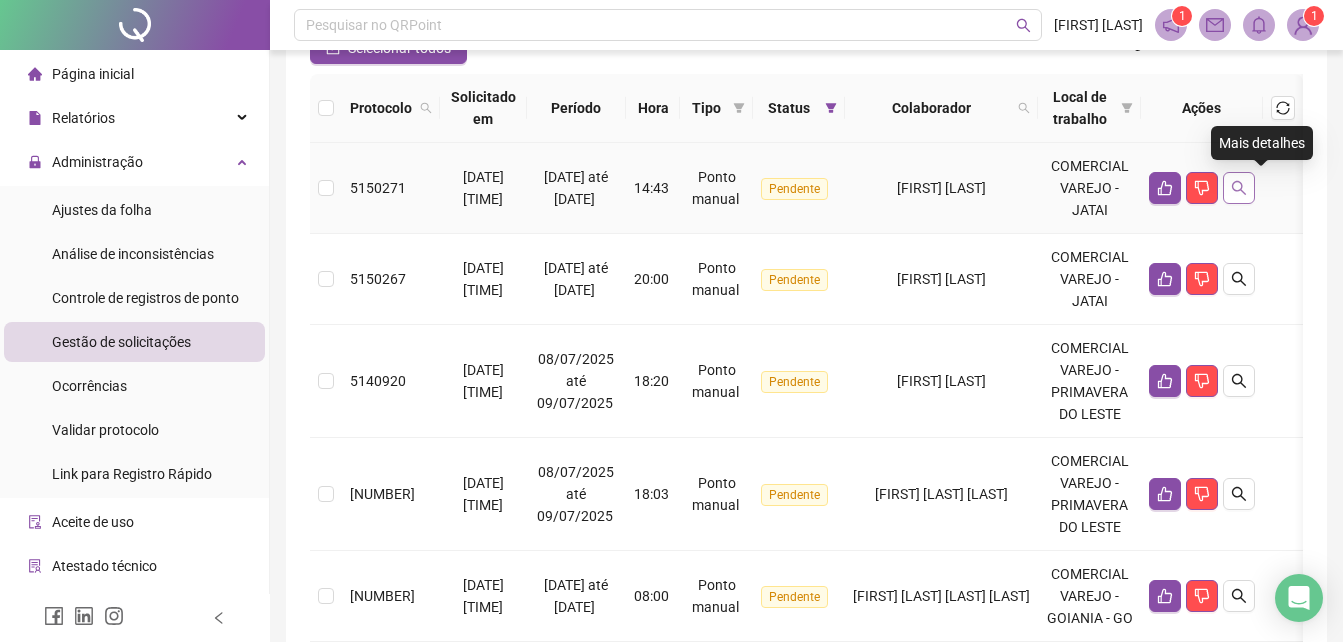 click 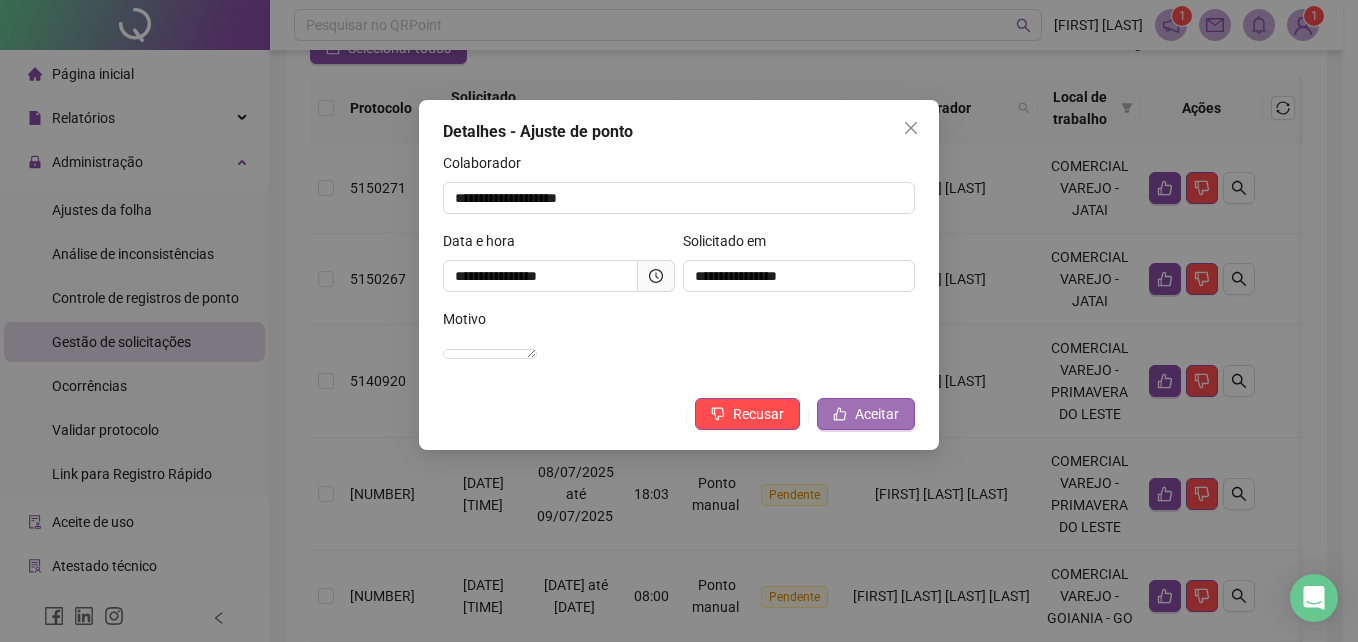 click on "Aceitar" at bounding box center [866, 414] 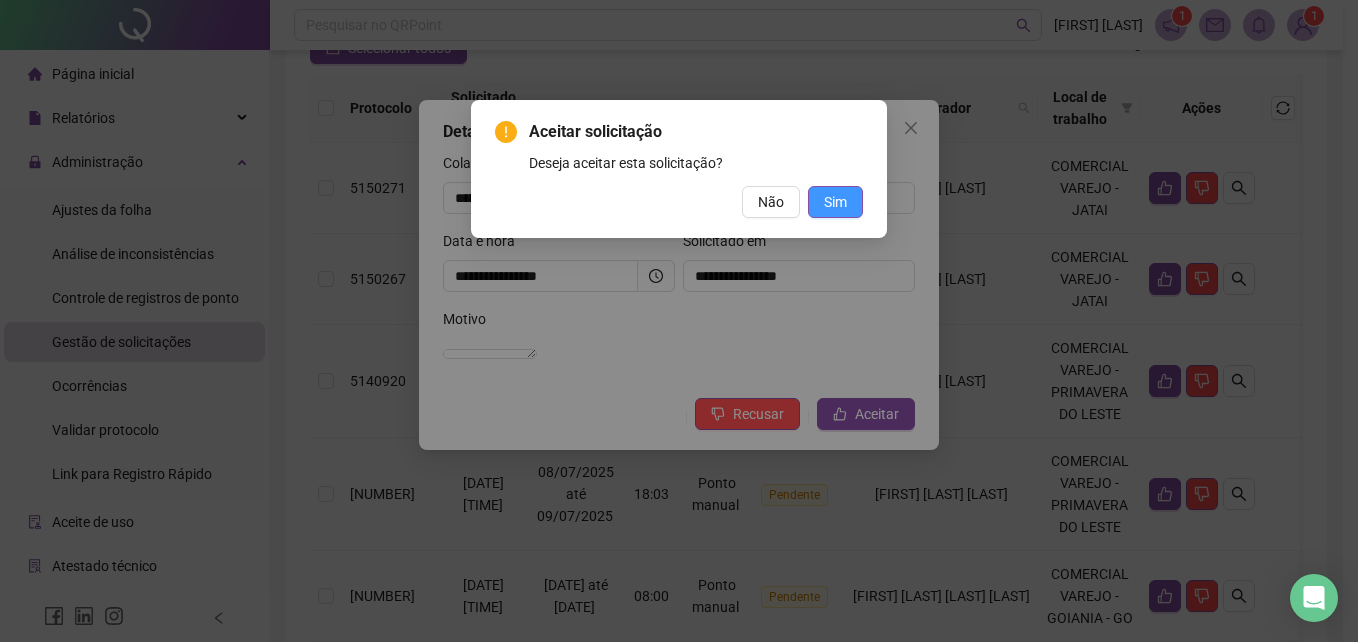 click on "Sim" at bounding box center [835, 202] 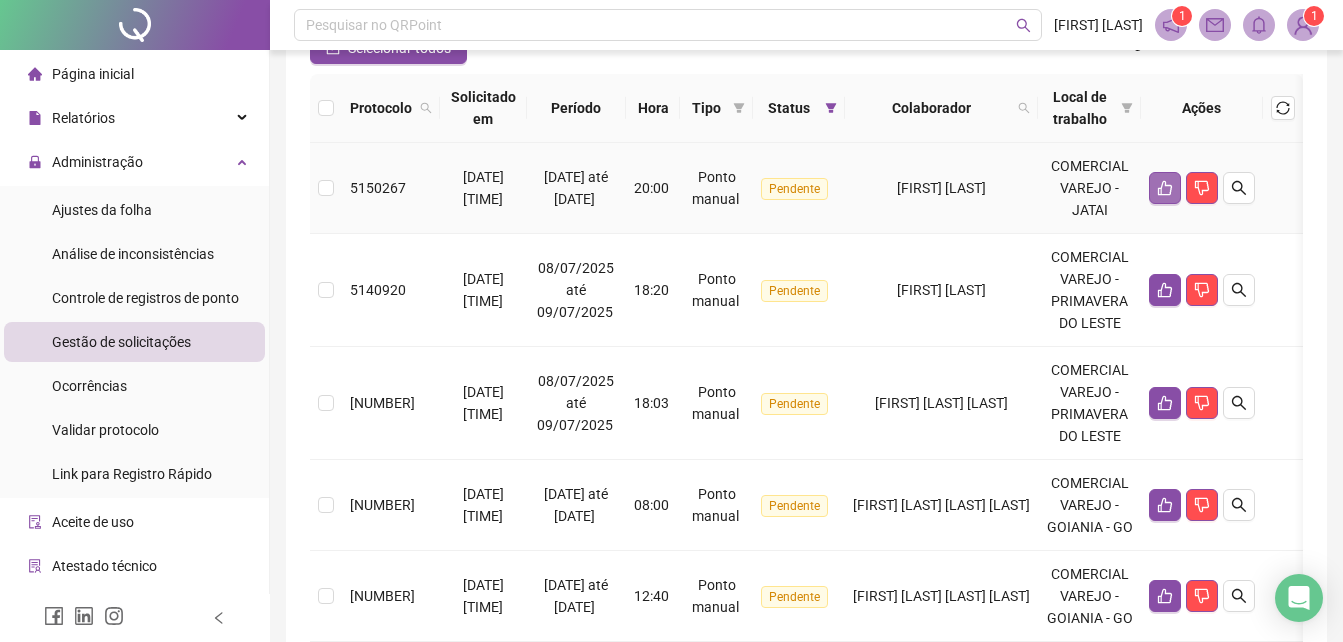 click 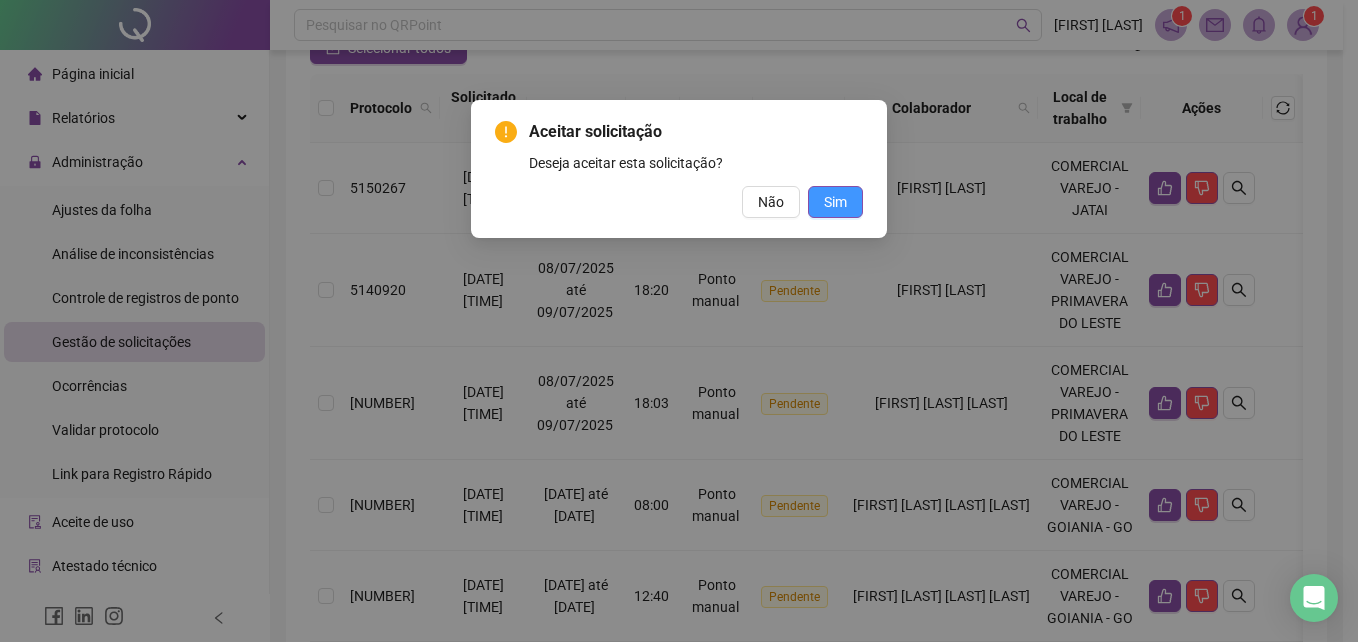 click on "Sim" at bounding box center (835, 202) 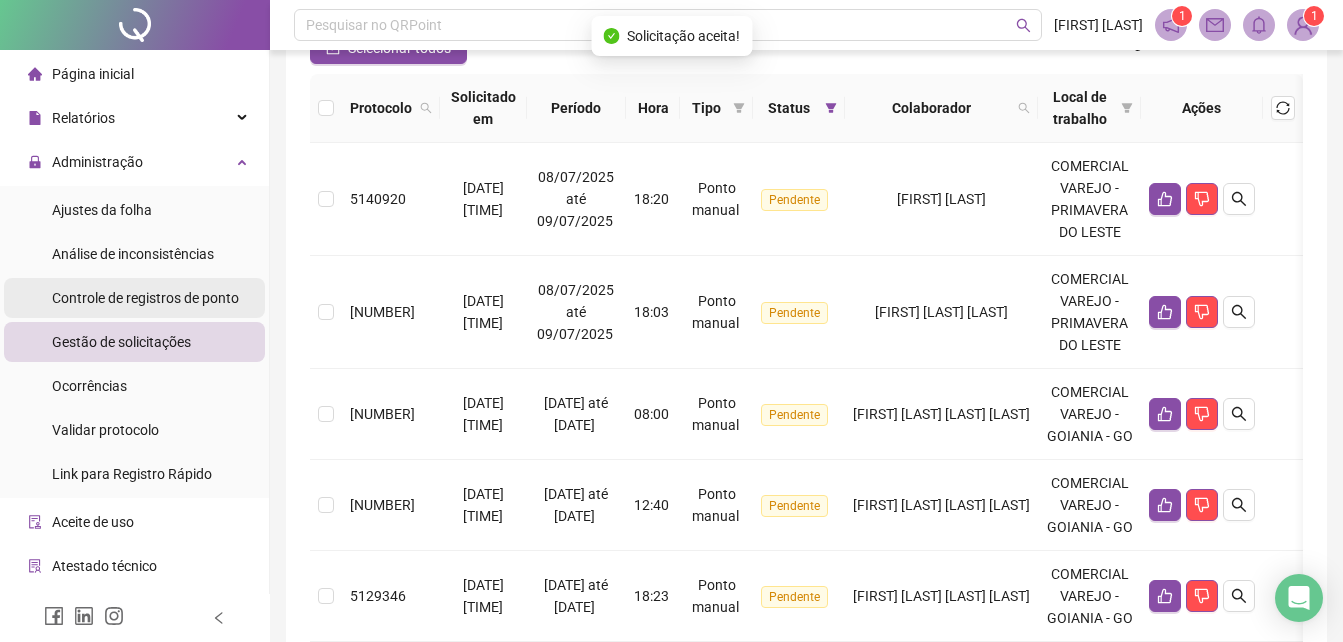 click on "Controle de registros de ponto" at bounding box center [145, 298] 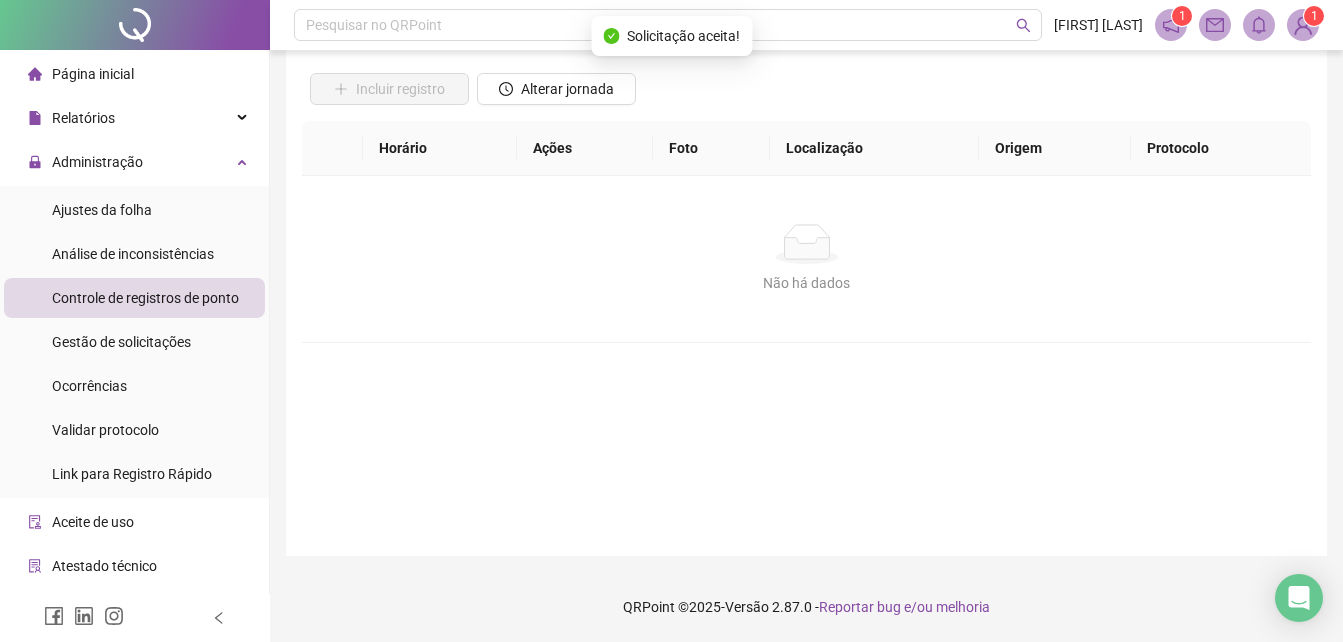 scroll, scrollTop: 133, scrollLeft: 0, axis: vertical 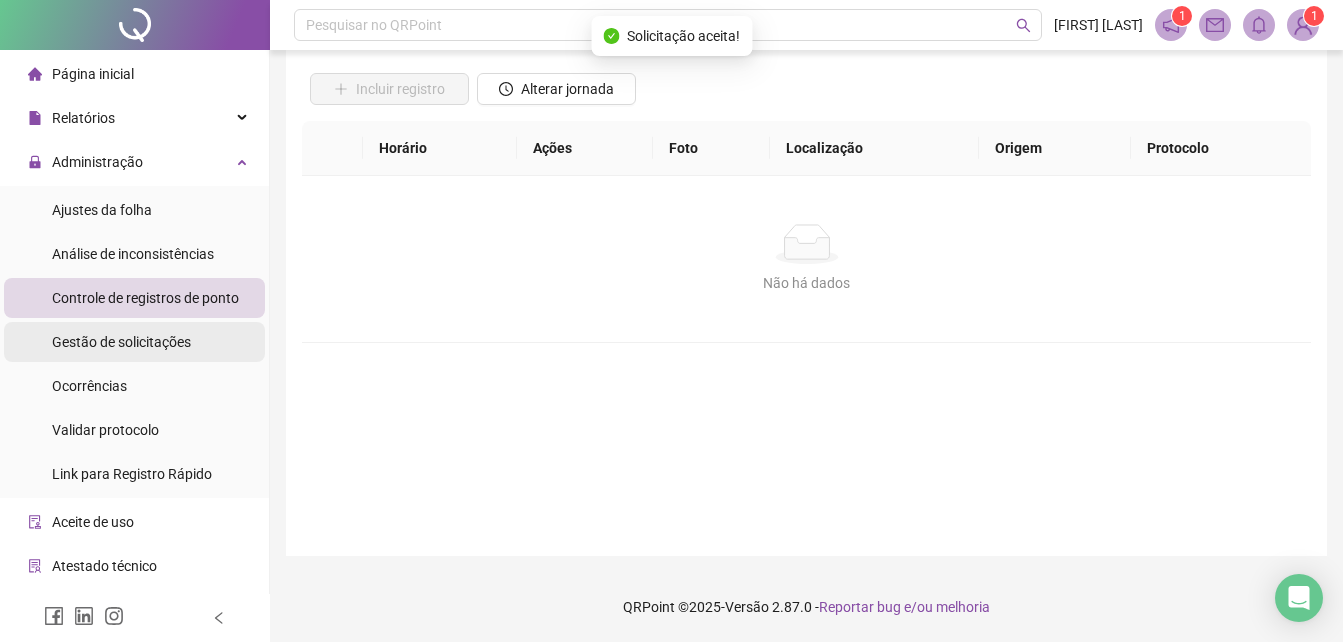 click on "Gestão de solicitações" at bounding box center [121, 342] 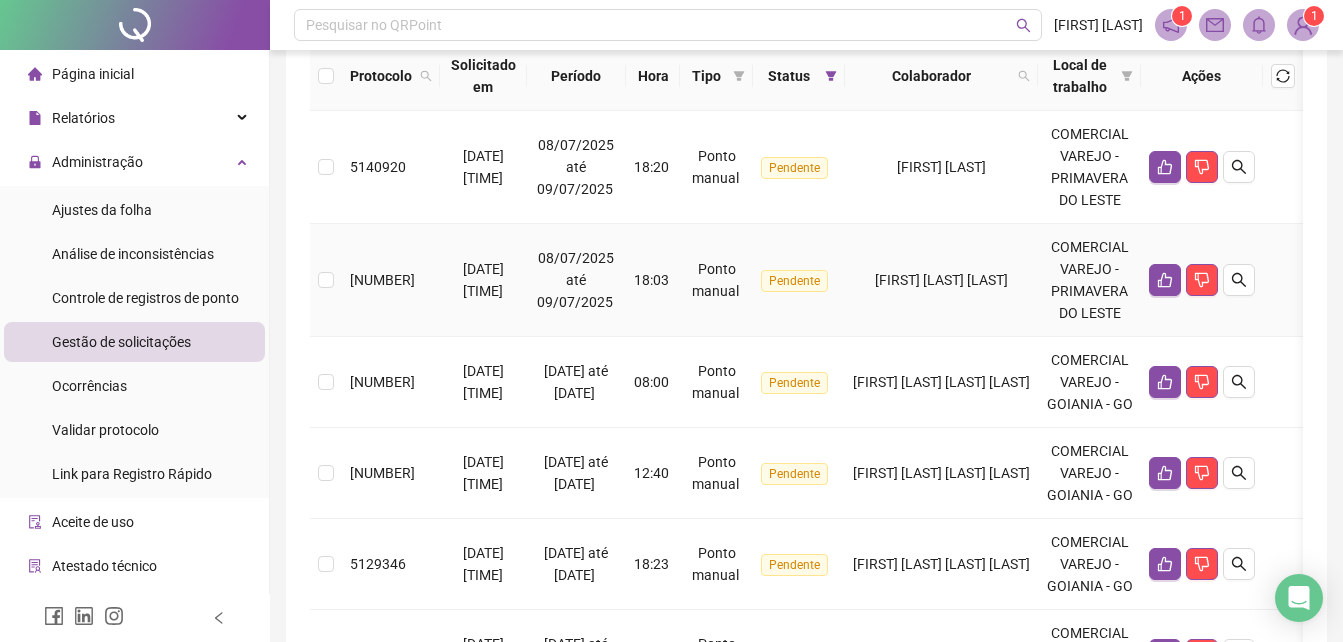 scroll, scrollTop: 200, scrollLeft: 0, axis: vertical 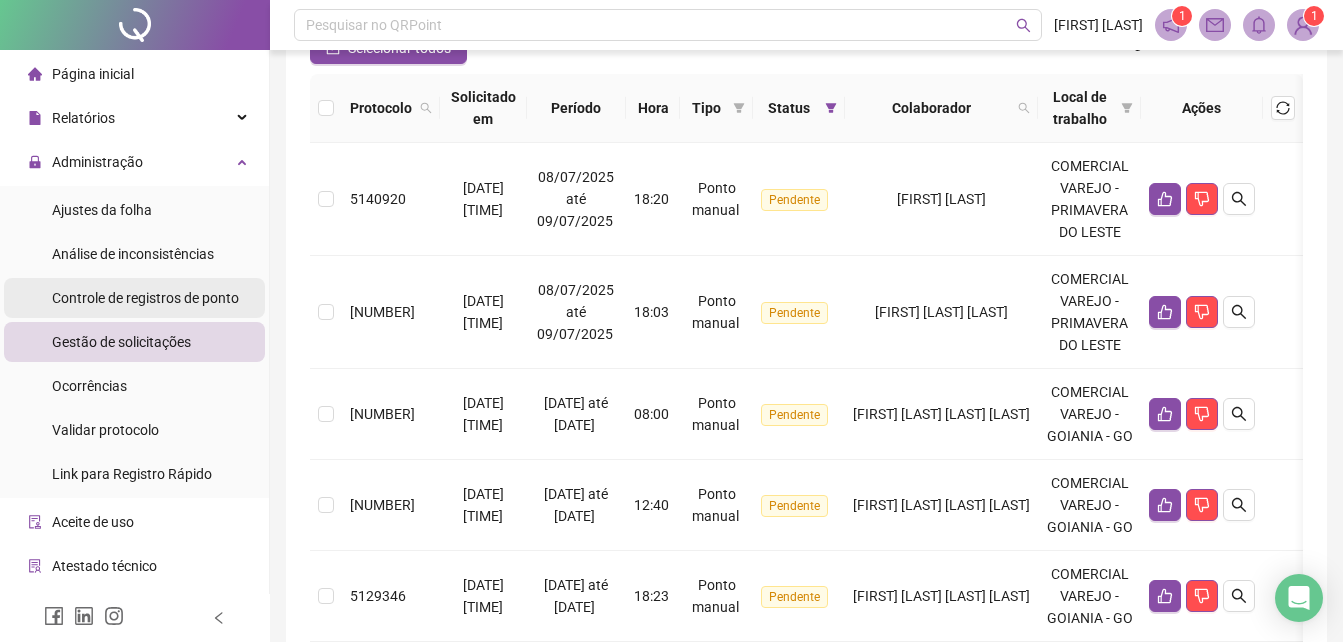 click on "Controle de registros de ponto" at bounding box center [145, 298] 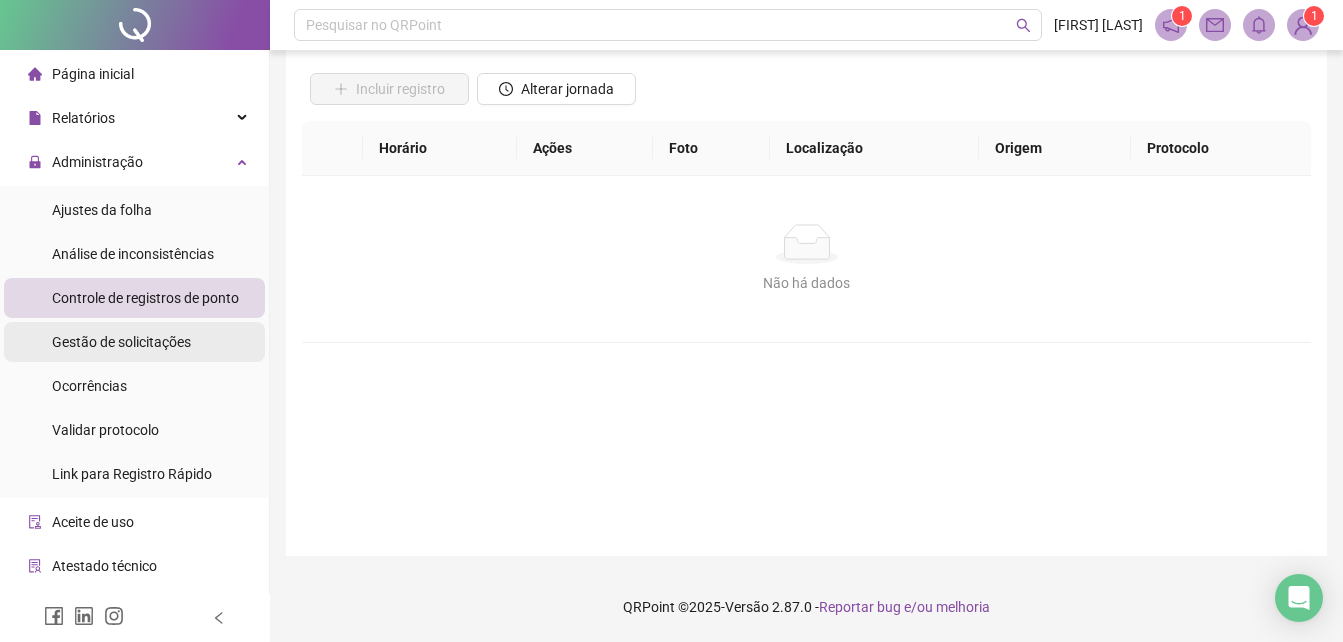 scroll, scrollTop: 133, scrollLeft: 0, axis: vertical 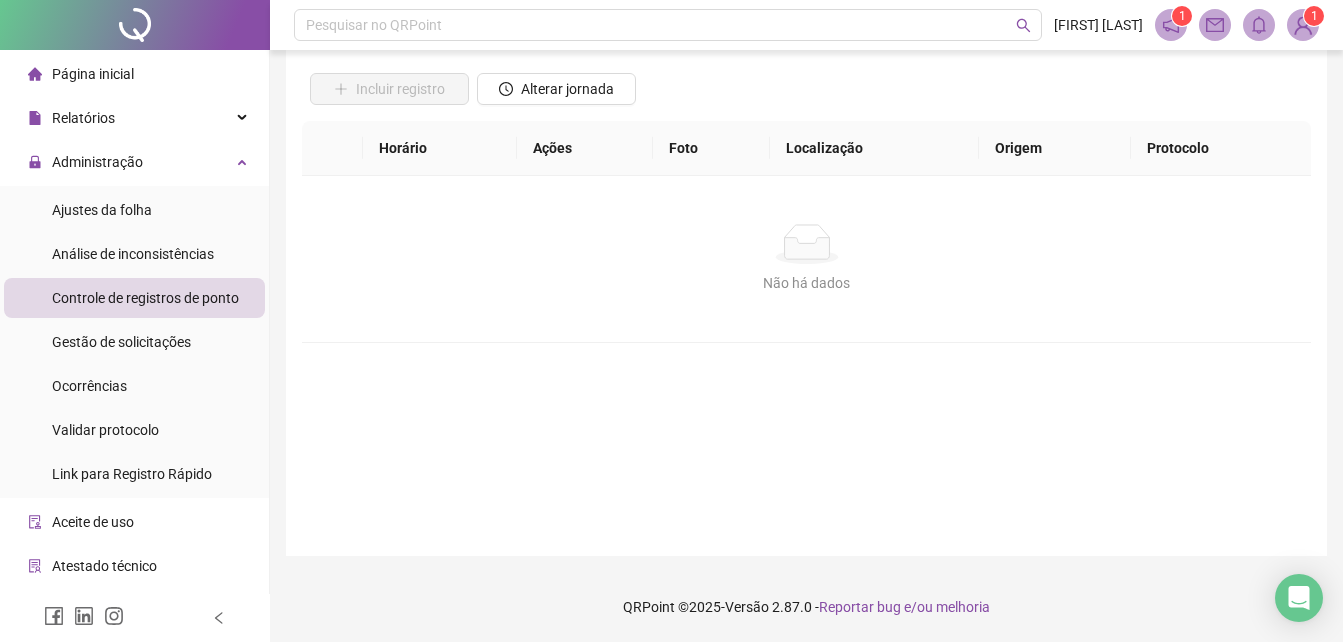 drag, startPoint x: 115, startPoint y: 338, endPoint x: 293, endPoint y: 348, distance: 178.28067 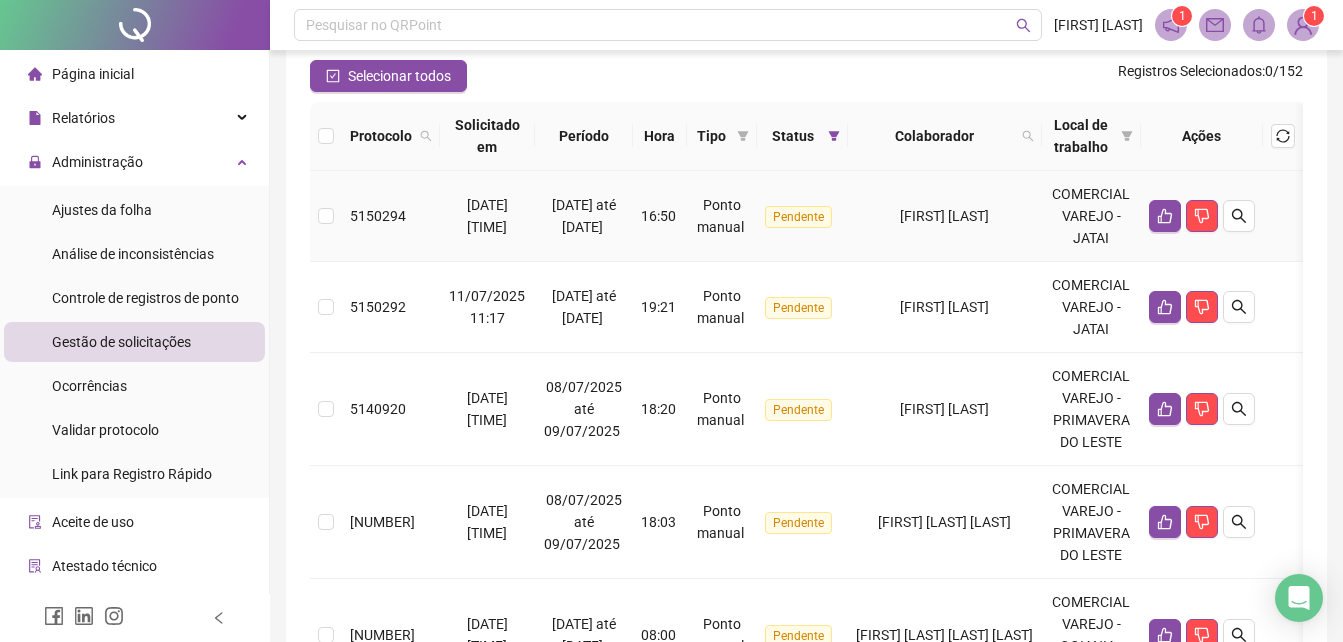 scroll, scrollTop: 200, scrollLeft: 0, axis: vertical 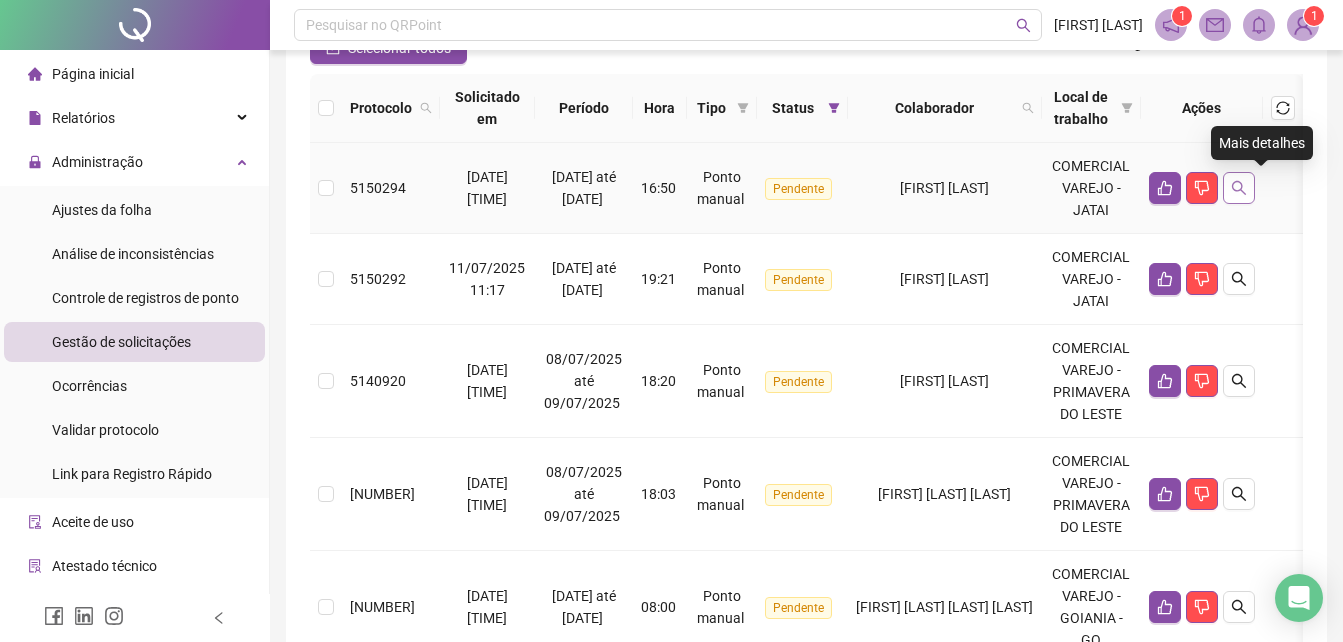 click 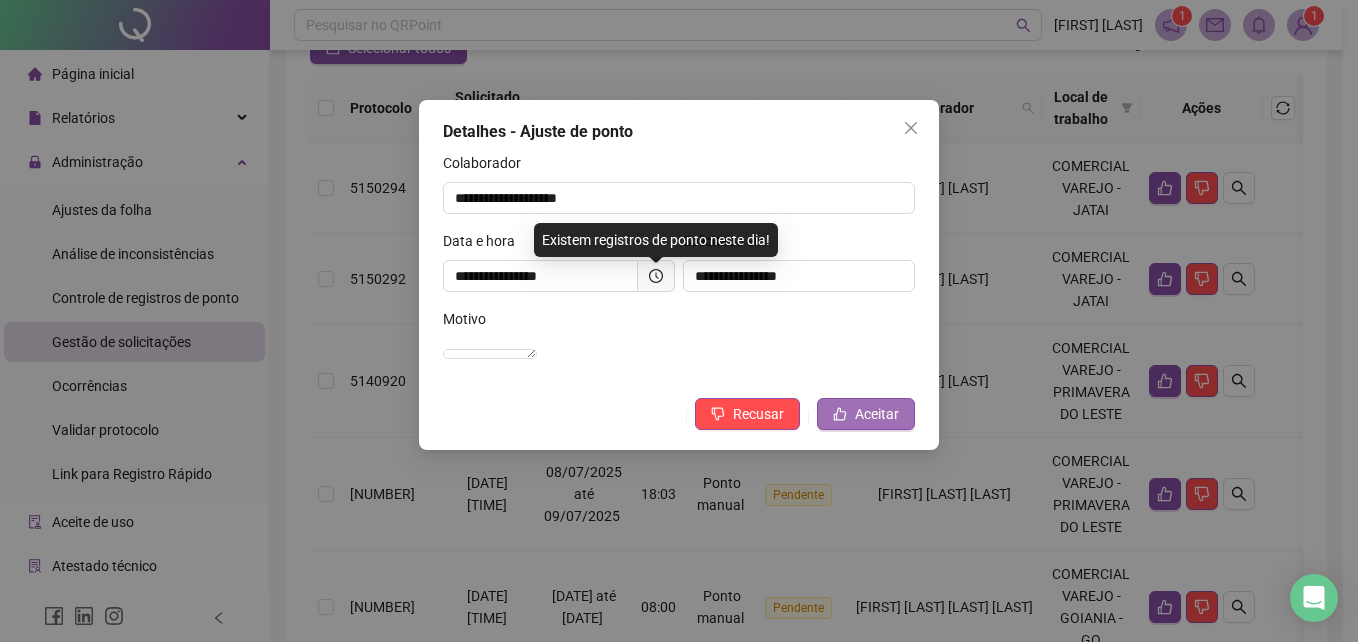 click on "Aceitar" at bounding box center [877, 414] 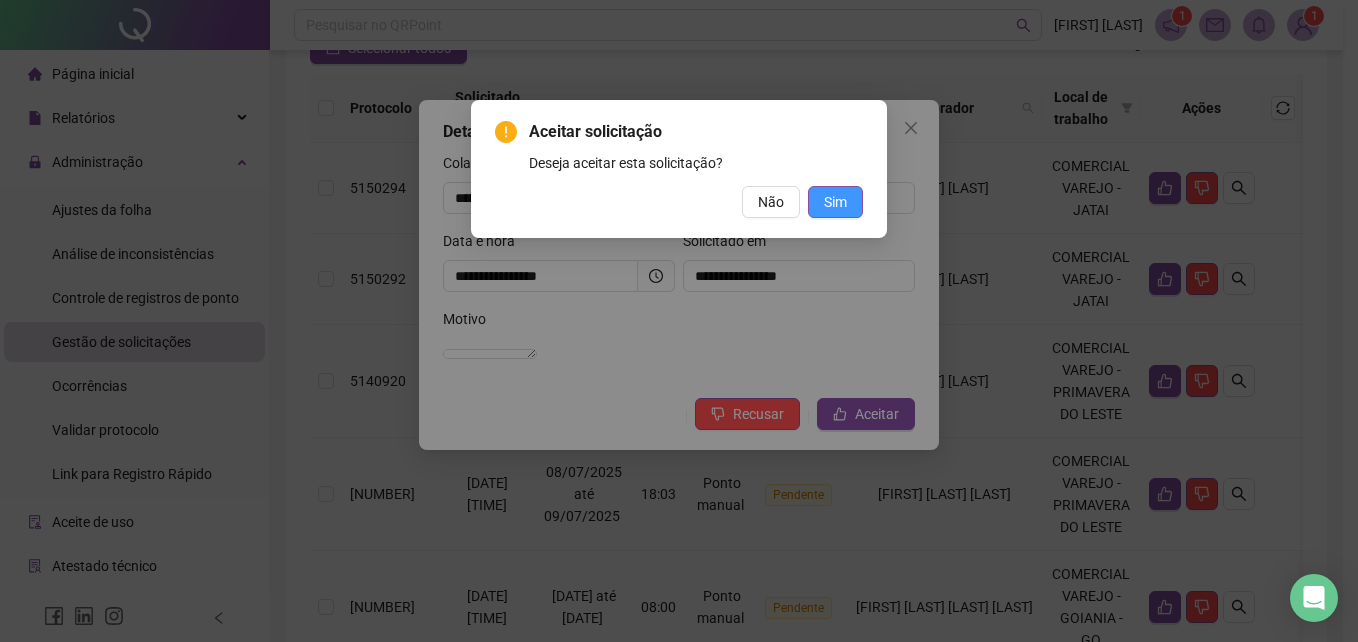 click on "Sim" at bounding box center (835, 202) 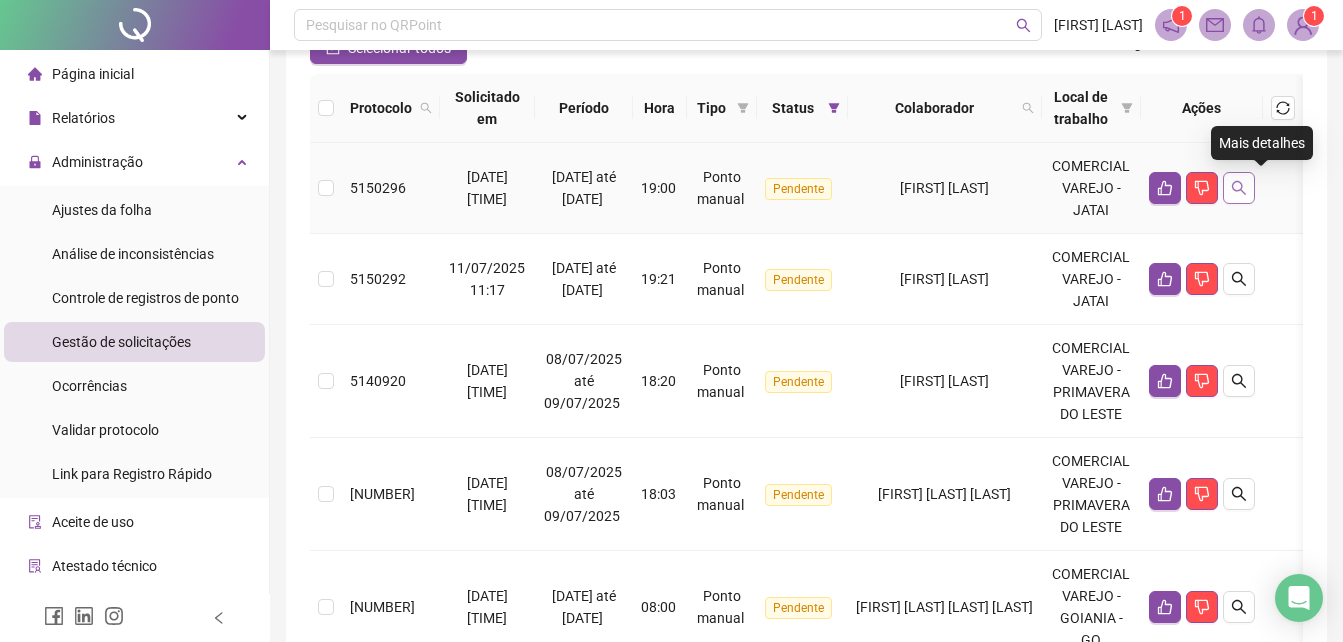 click 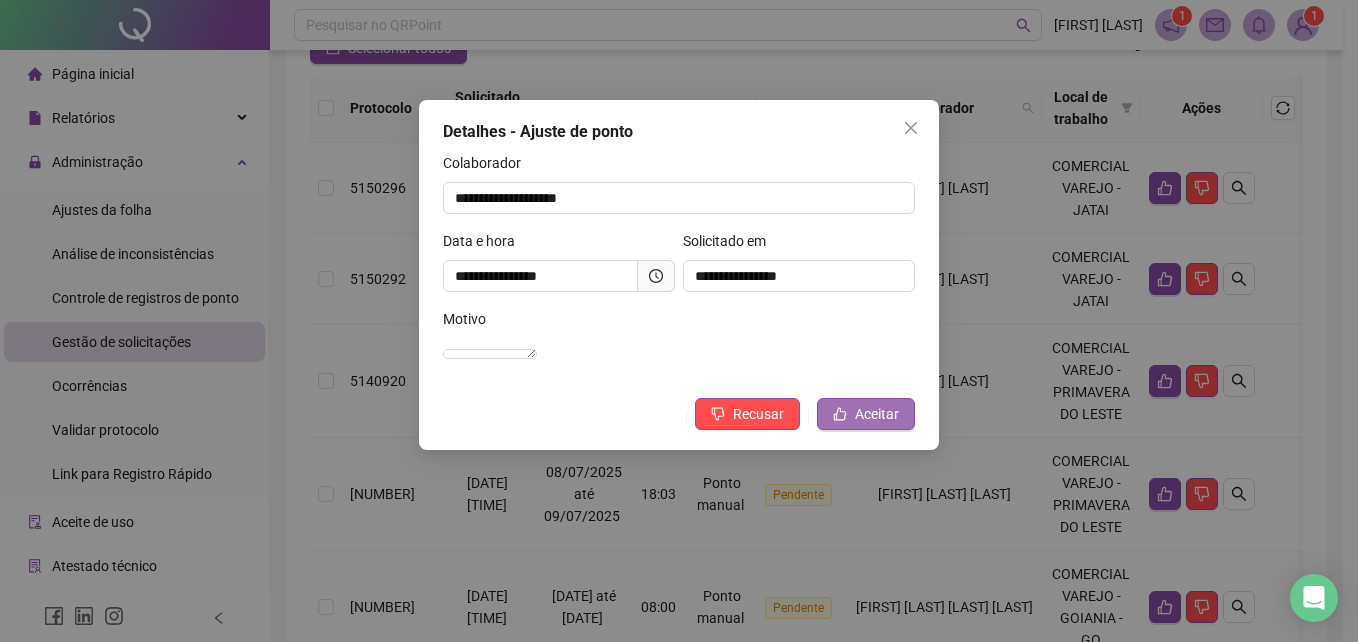 click on "Aceitar" at bounding box center [877, 414] 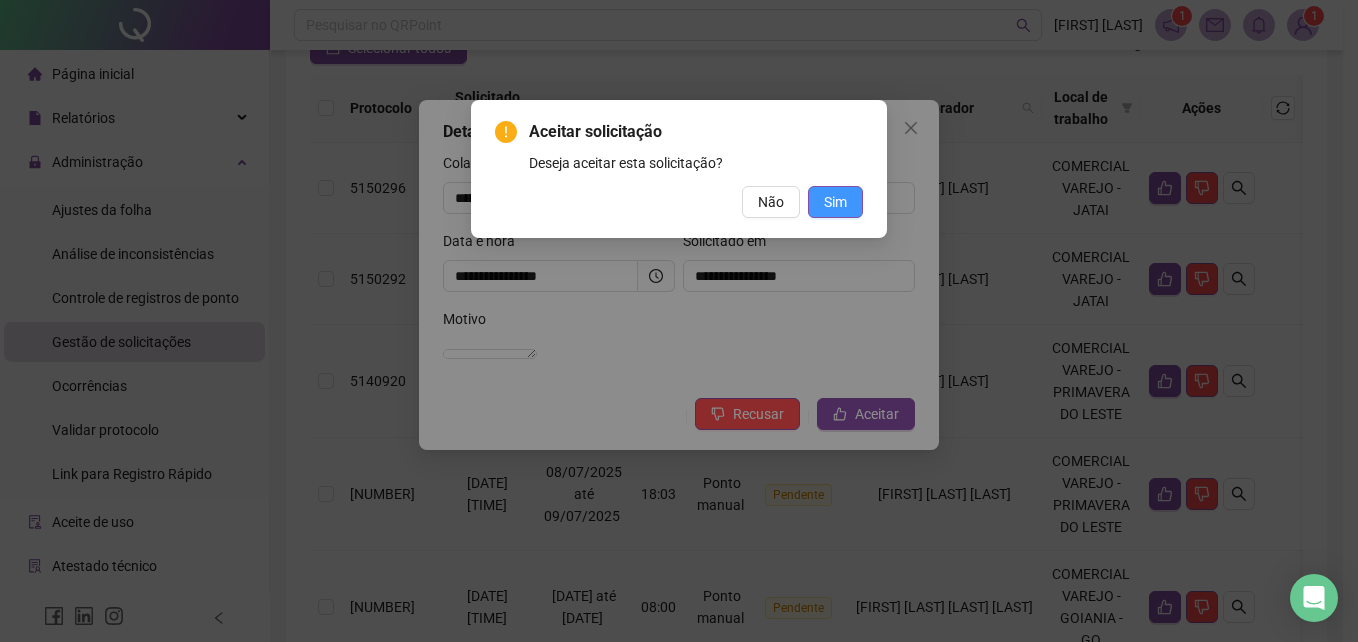 click on "Sim" at bounding box center [835, 202] 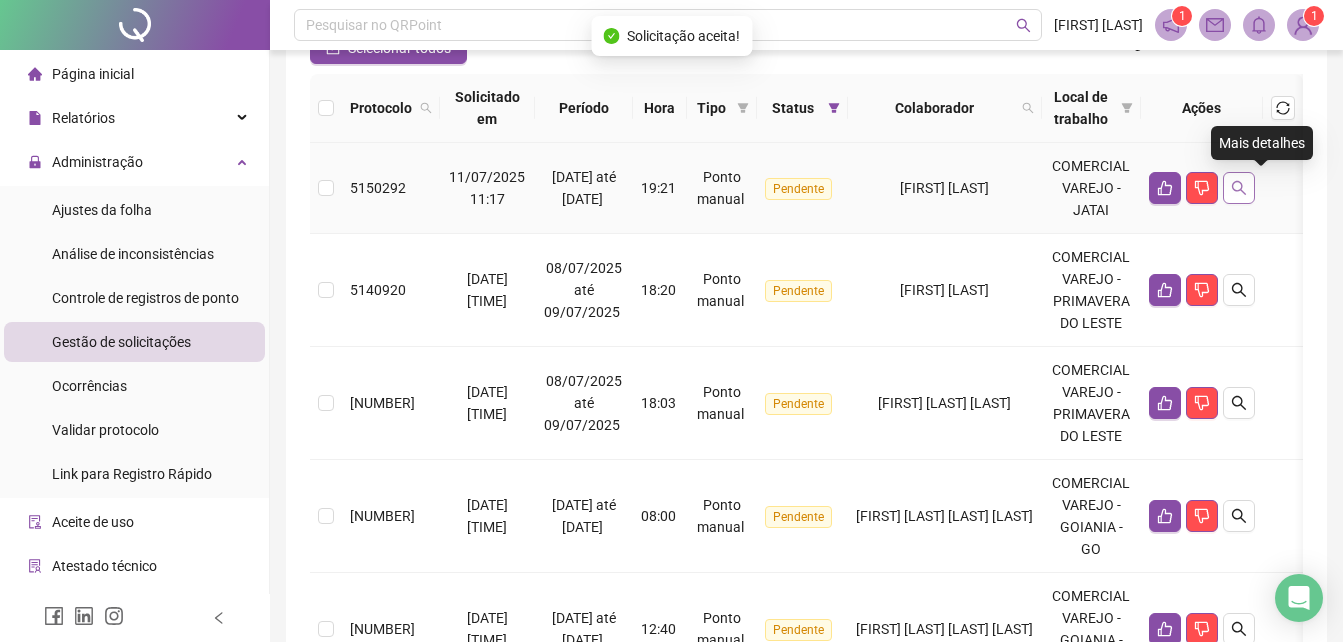 click 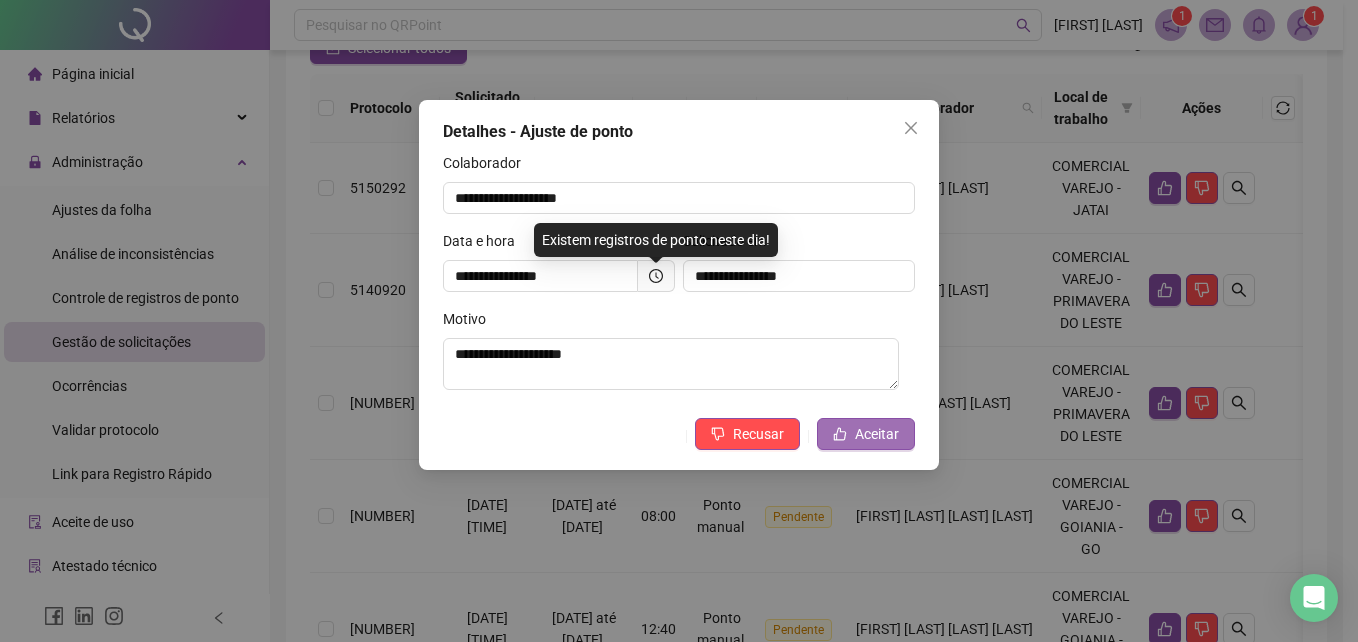 click on "Aceitar" at bounding box center (877, 434) 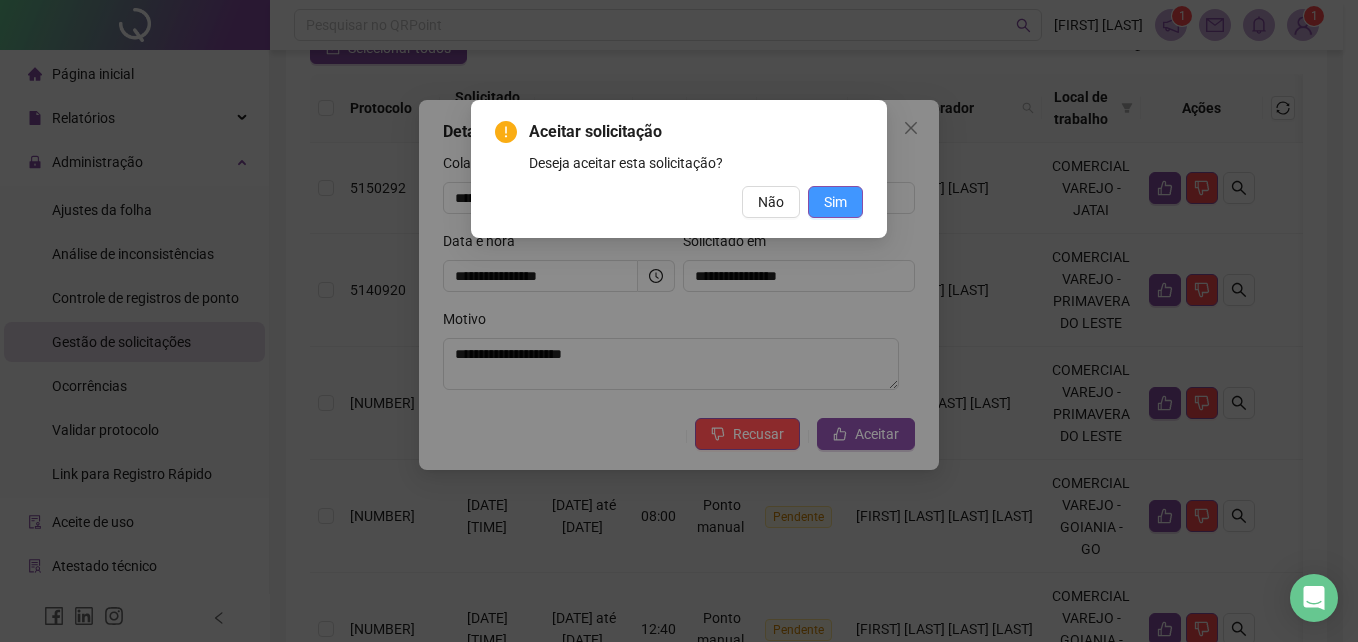 click on "Sim" at bounding box center (835, 202) 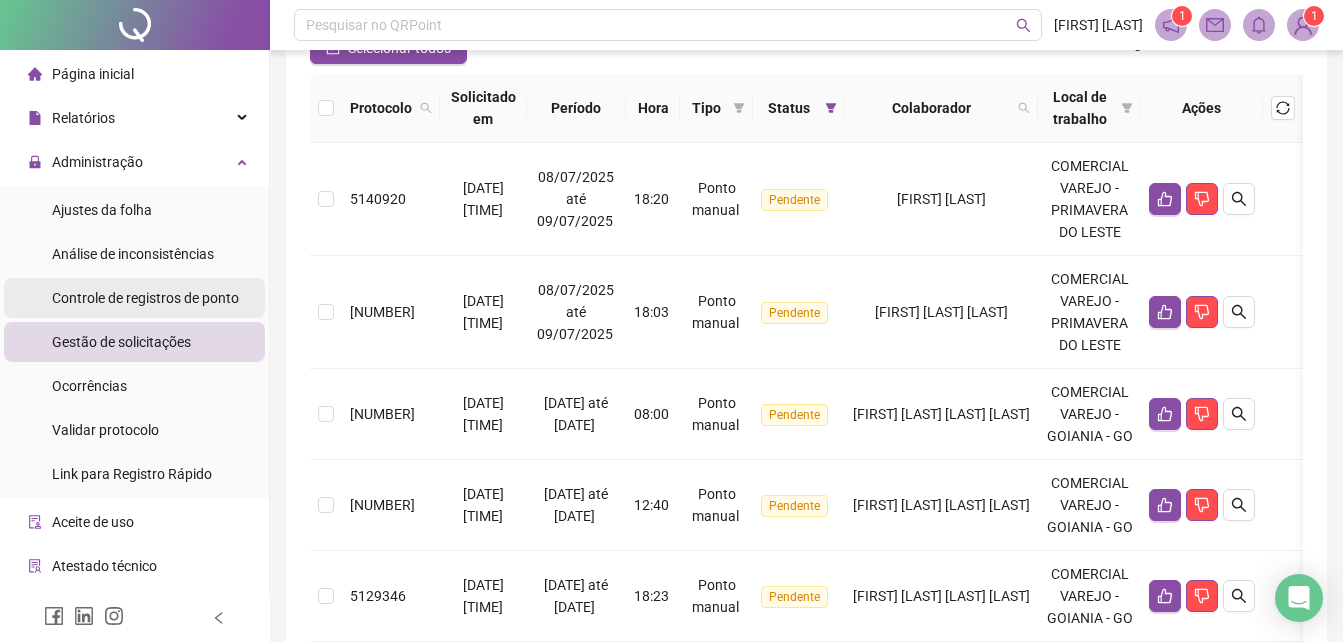 click on "Controle de registros de ponto" at bounding box center [145, 298] 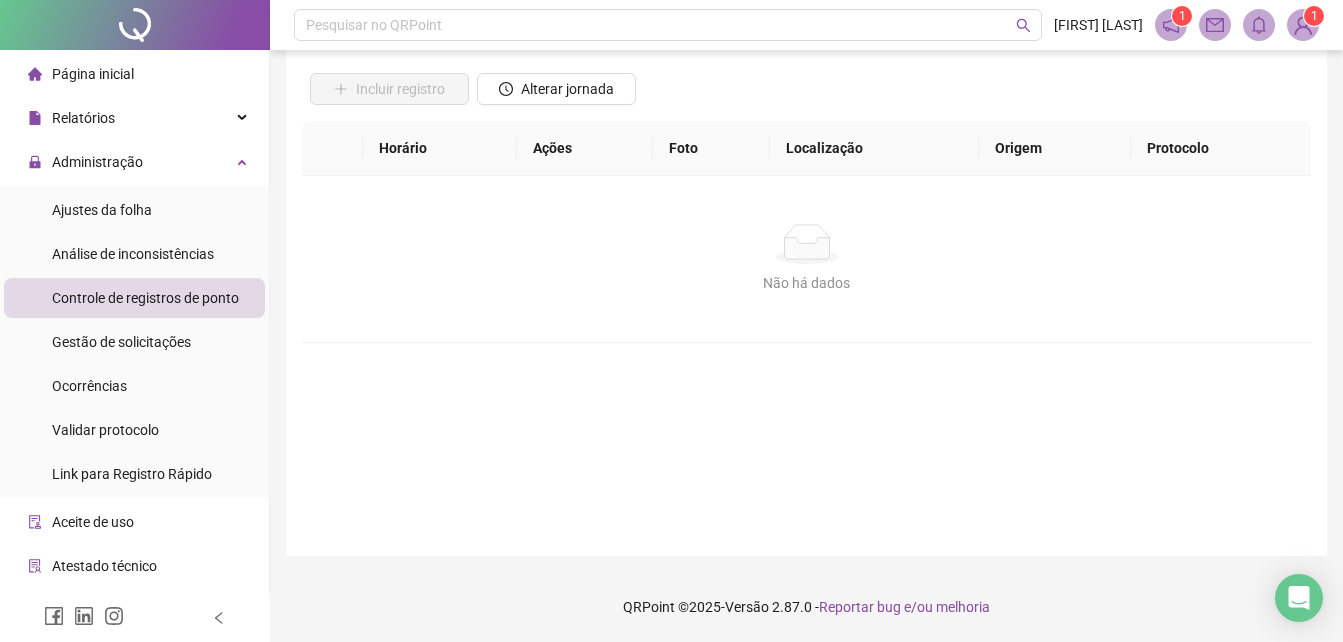 scroll, scrollTop: 133, scrollLeft: 0, axis: vertical 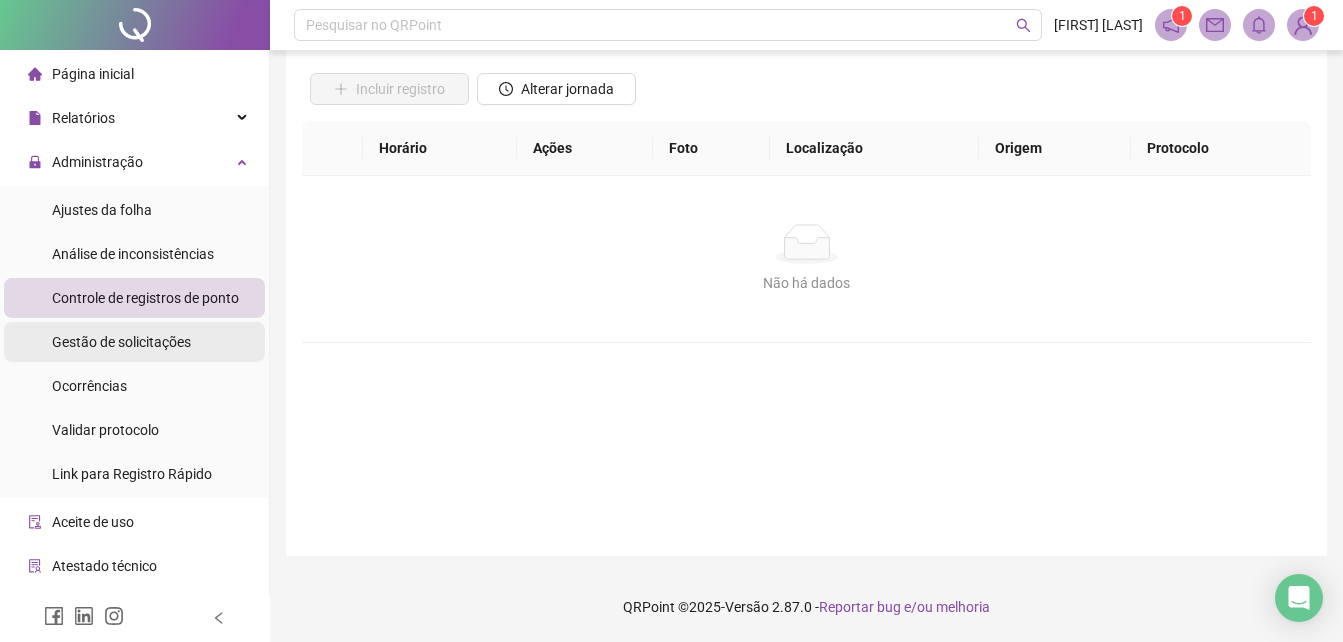 click on "Gestão de solicitações" at bounding box center (121, 342) 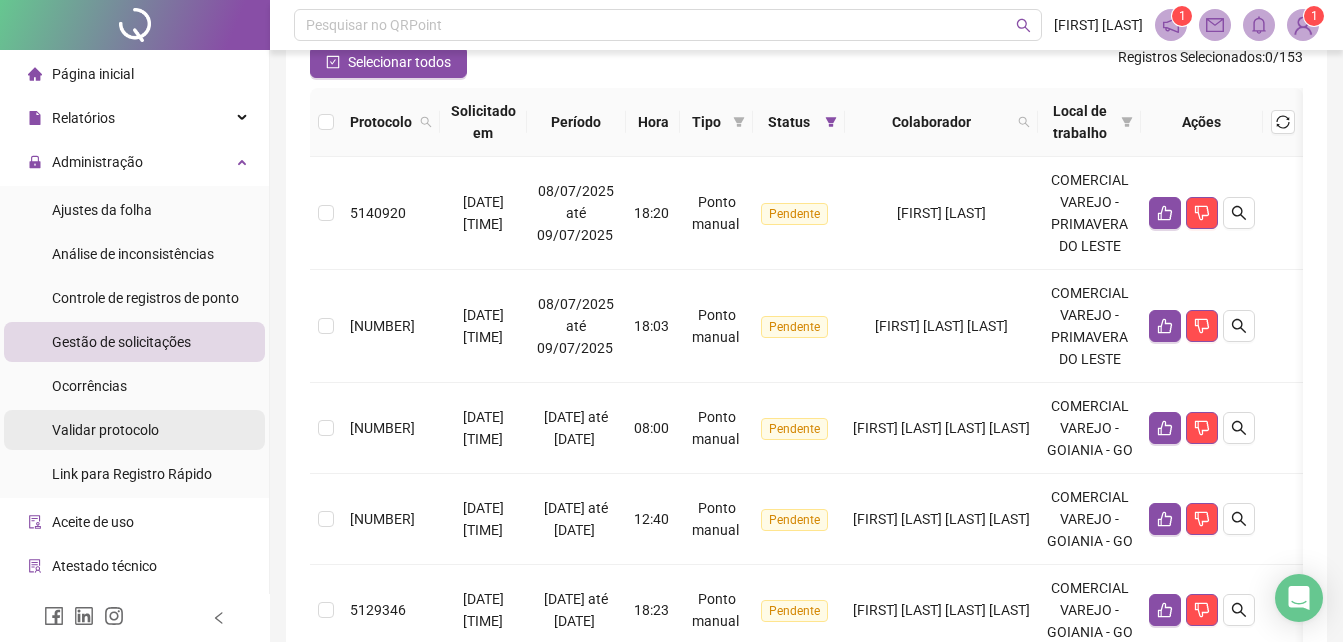 scroll, scrollTop: 0, scrollLeft: 0, axis: both 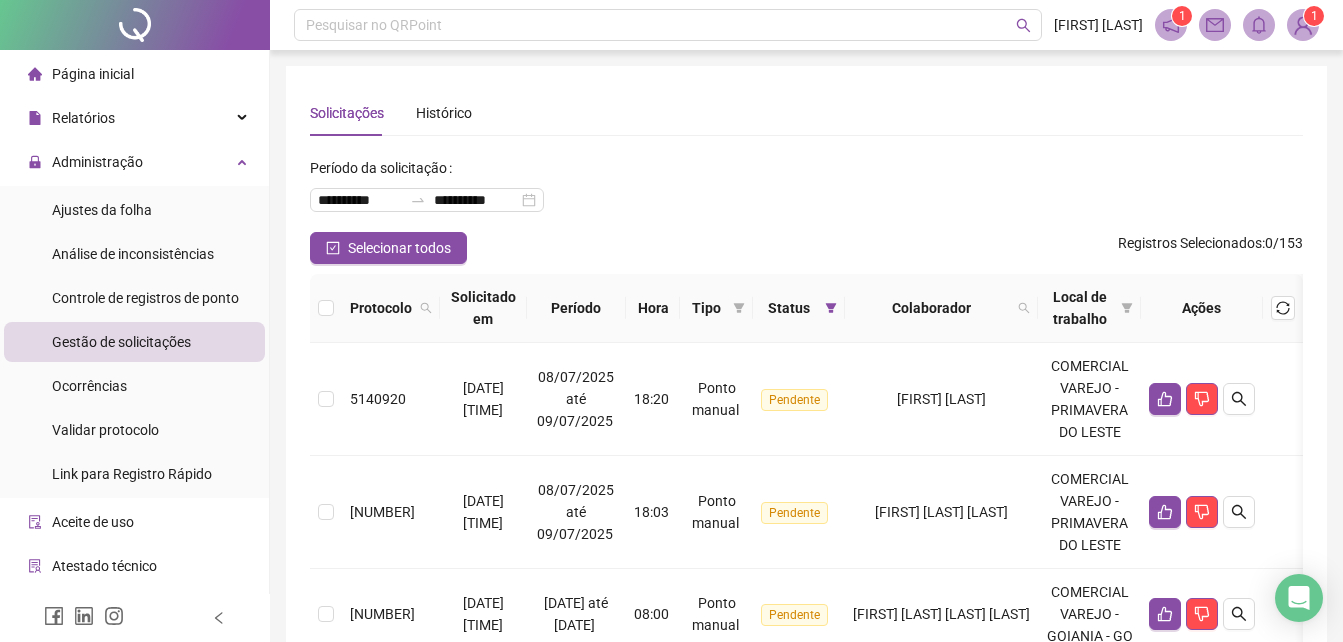 click on "Controle de registros de ponto" at bounding box center (145, 298) 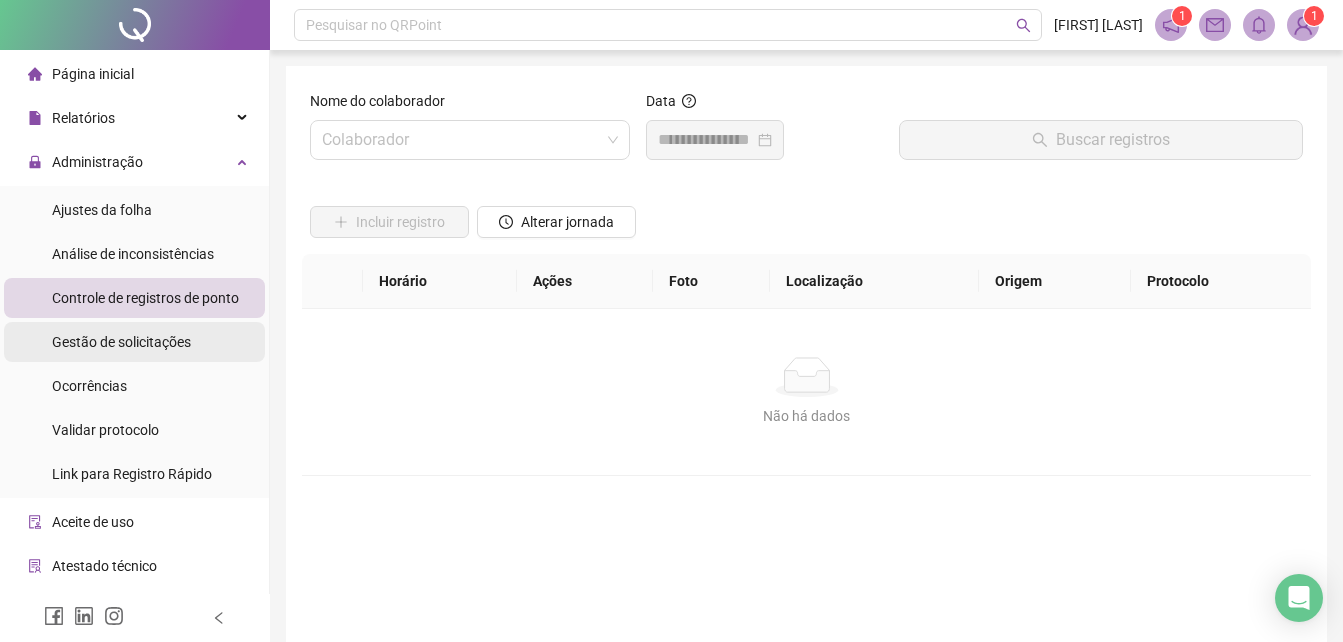 click on "Gestão de solicitações" at bounding box center (121, 342) 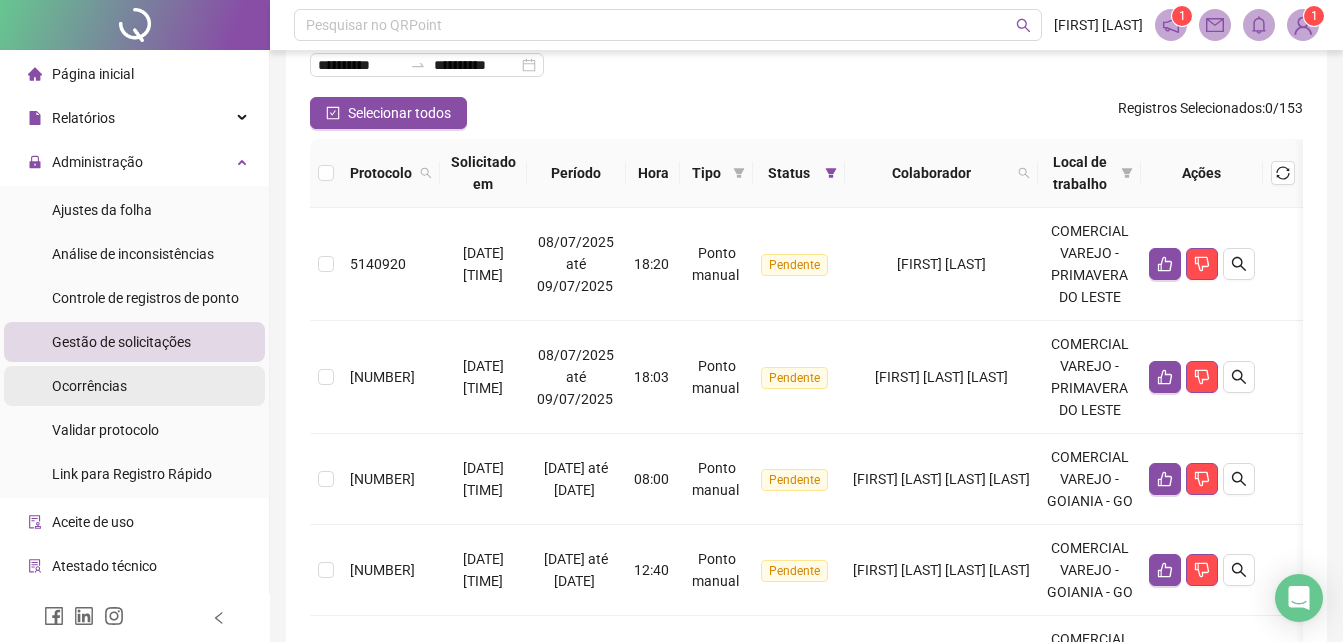 scroll, scrollTop: 100, scrollLeft: 0, axis: vertical 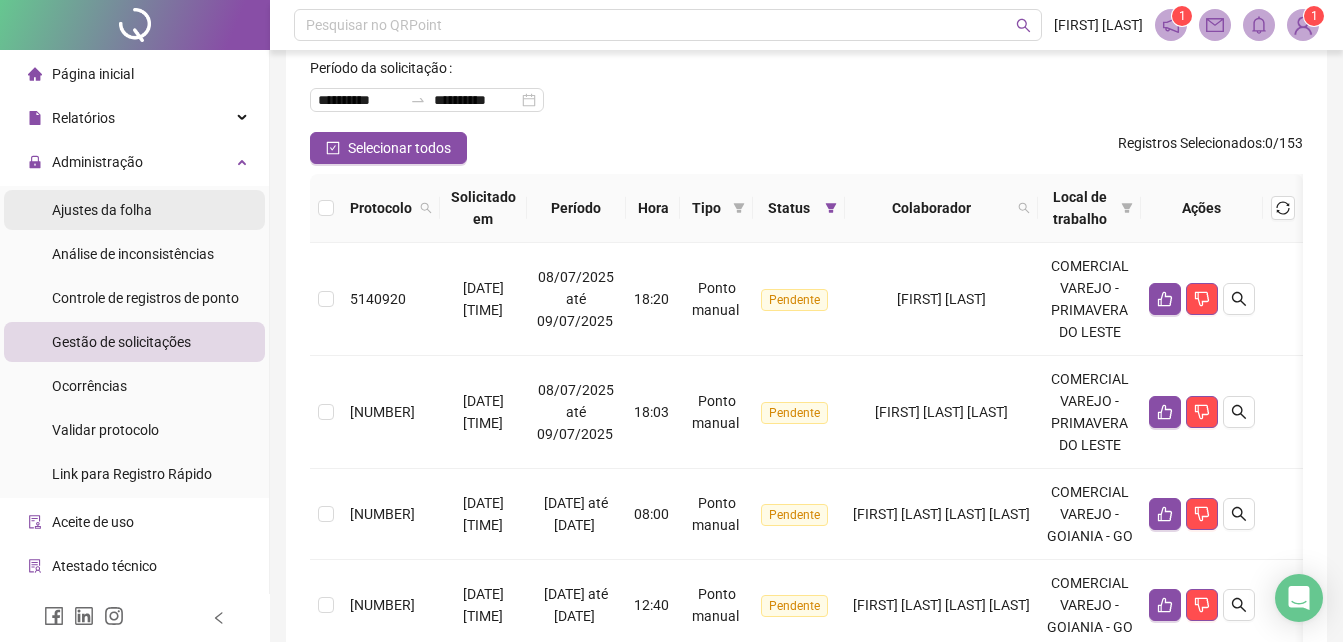 click on "Ajustes da folha" at bounding box center [102, 210] 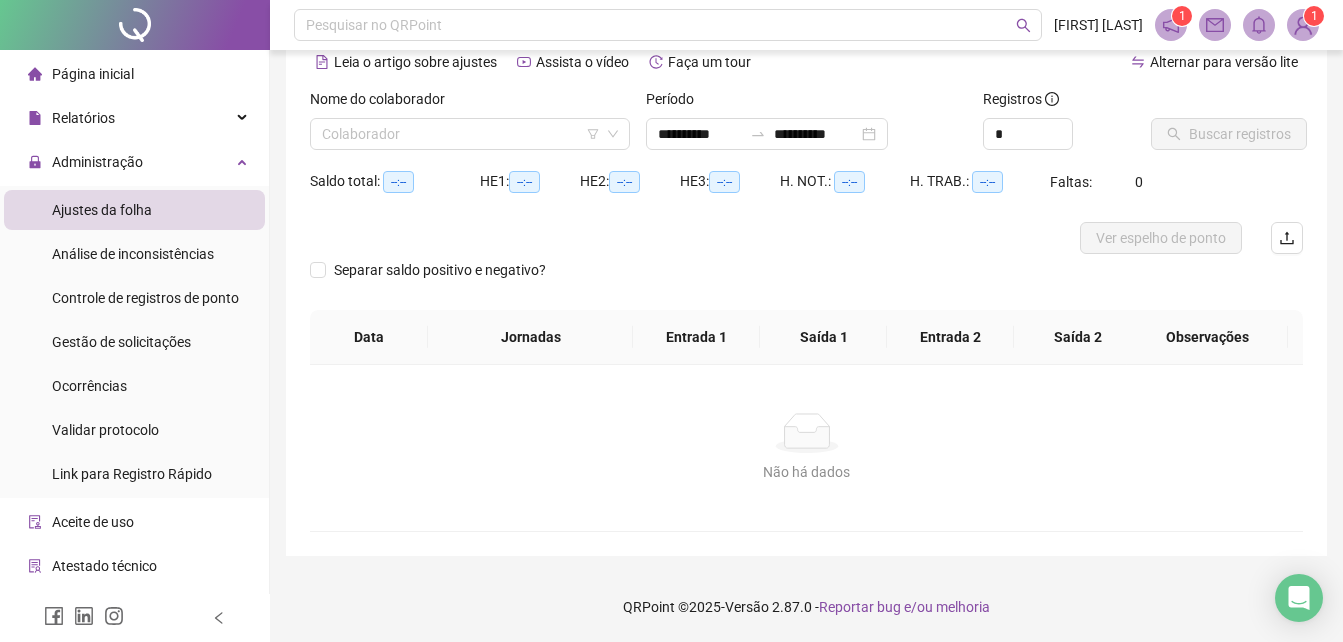 scroll, scrollTop: 96, scrollLeft: 0, axis: vertical 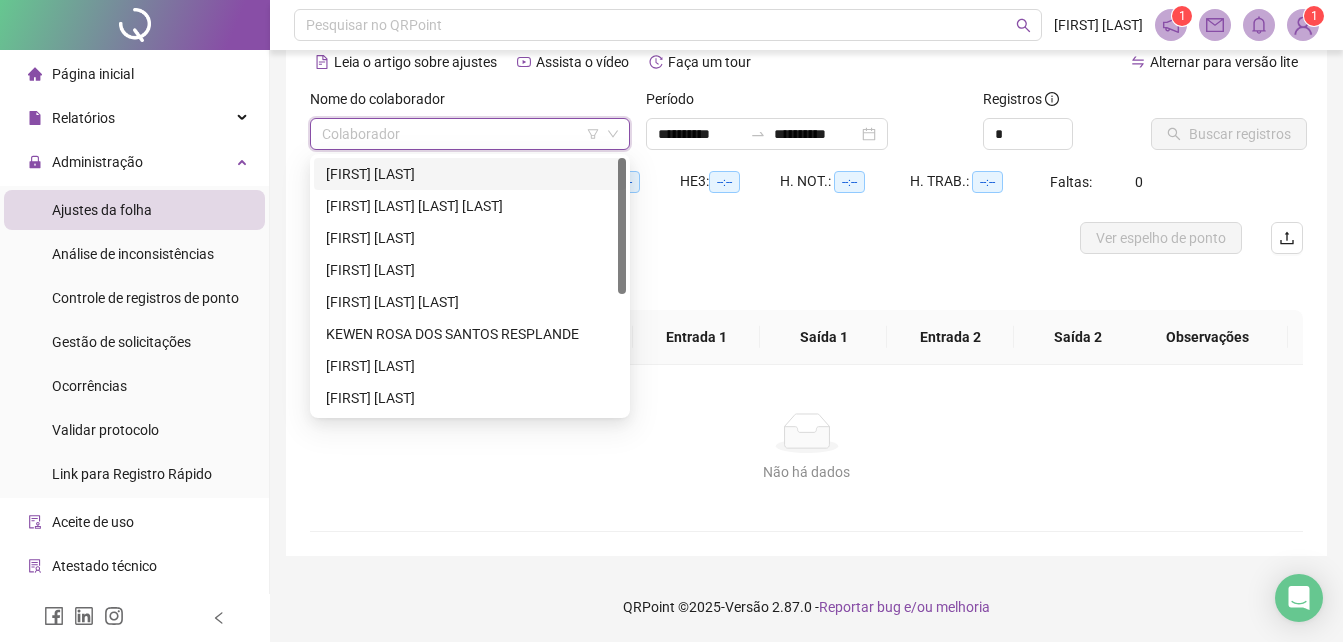 click at bounding box center (464, 134) 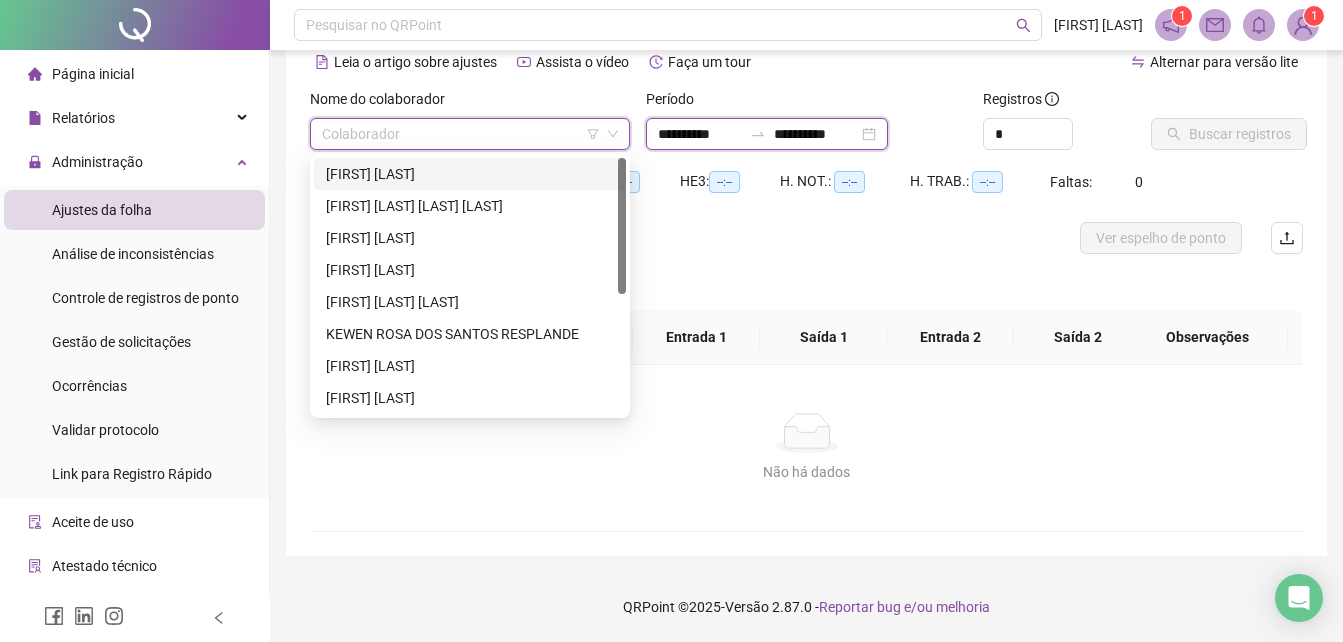 click on "**********" at bounding box center (700, 134) 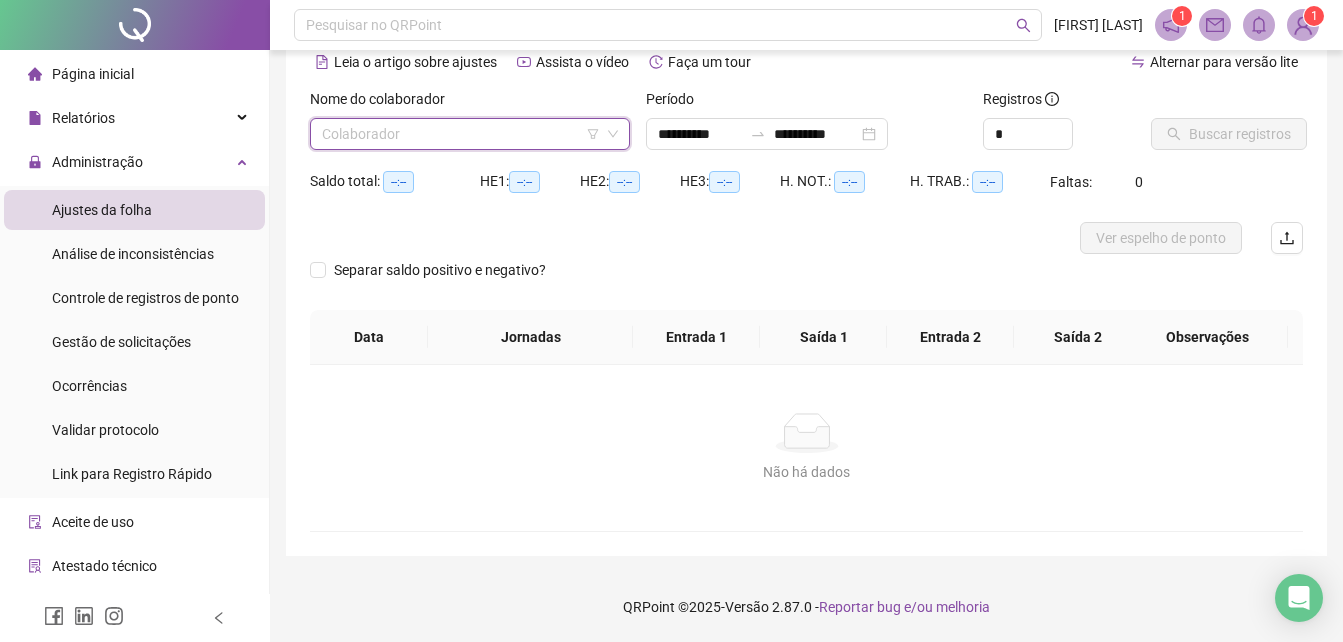 click at bounding box center (464, 134) 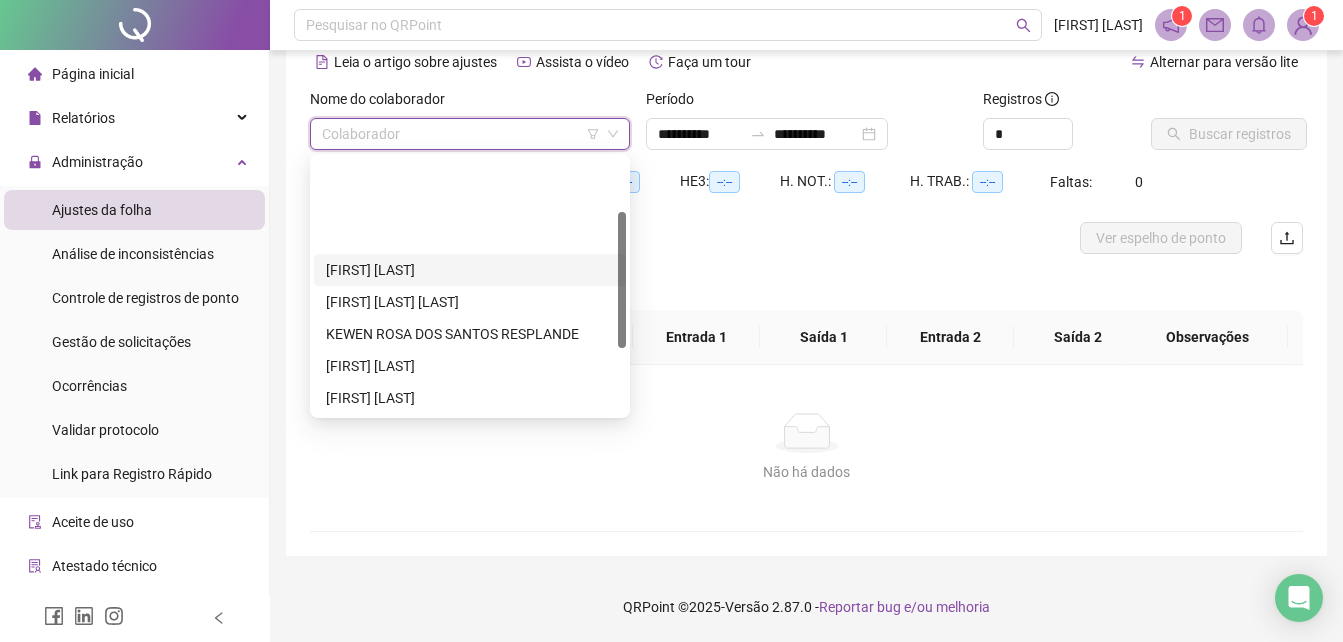 scroll, scrollTop: 100, scrollLeft: 0, axis: vertical 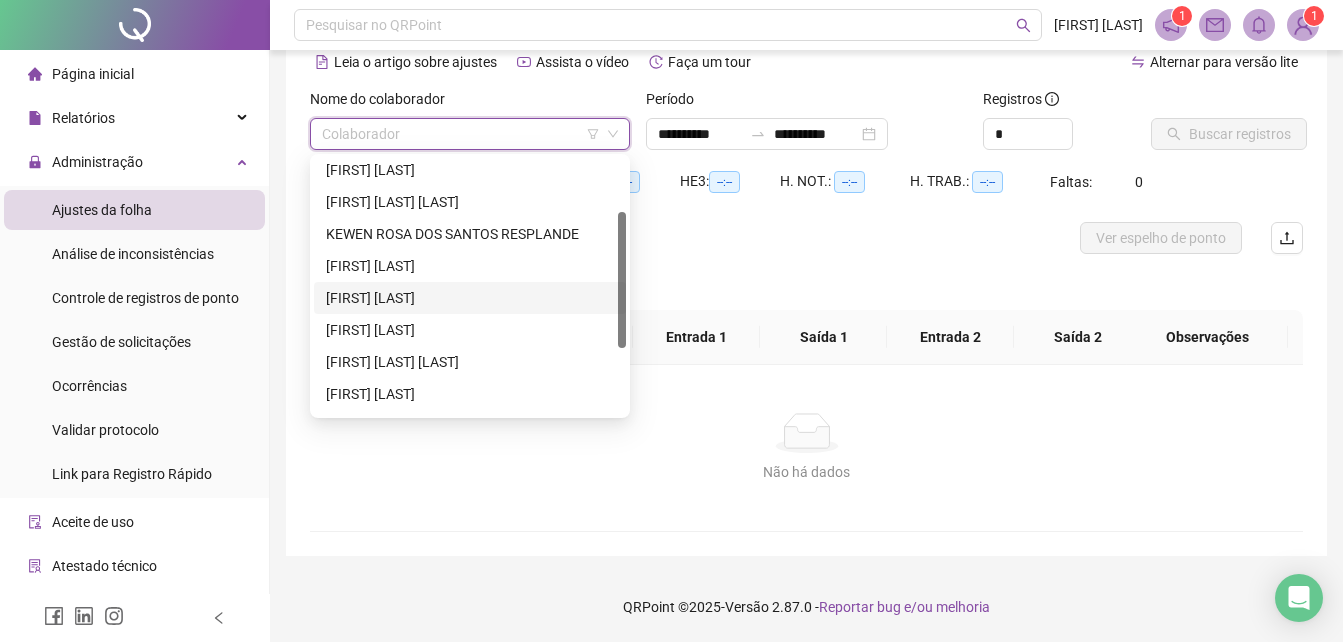 click on "[FIRST] [LAST]" at bounding box center (470, 298) 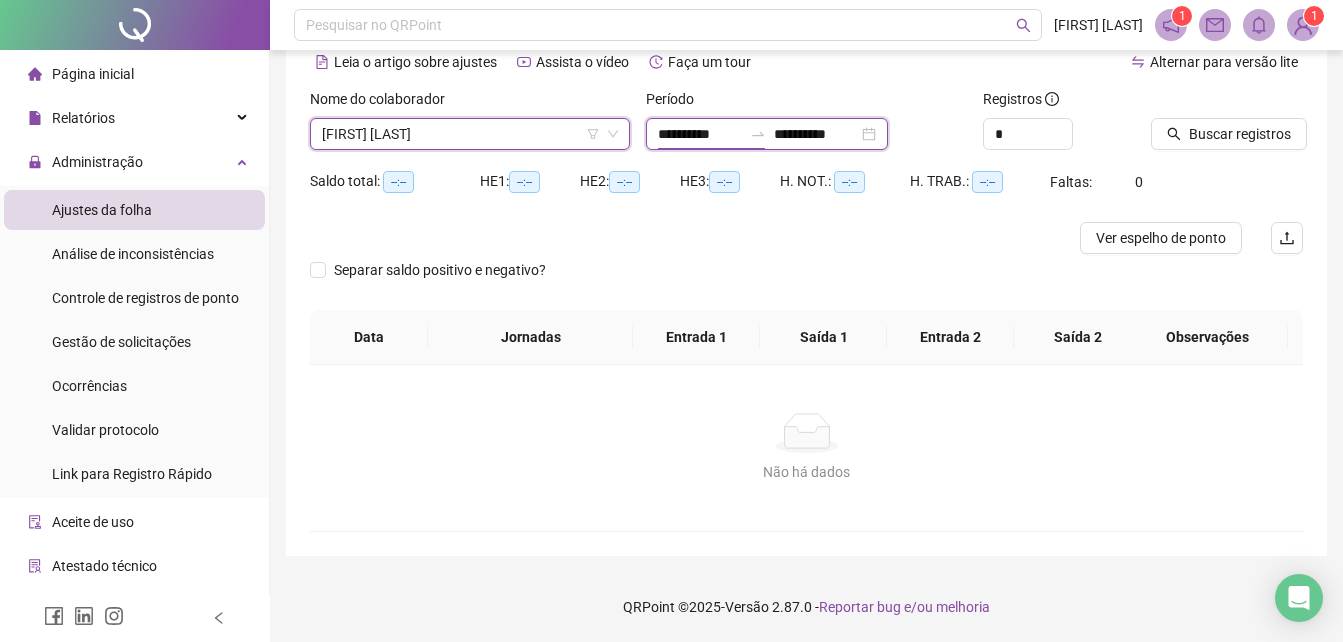 click on "**********" at bounding box center (700, 134) 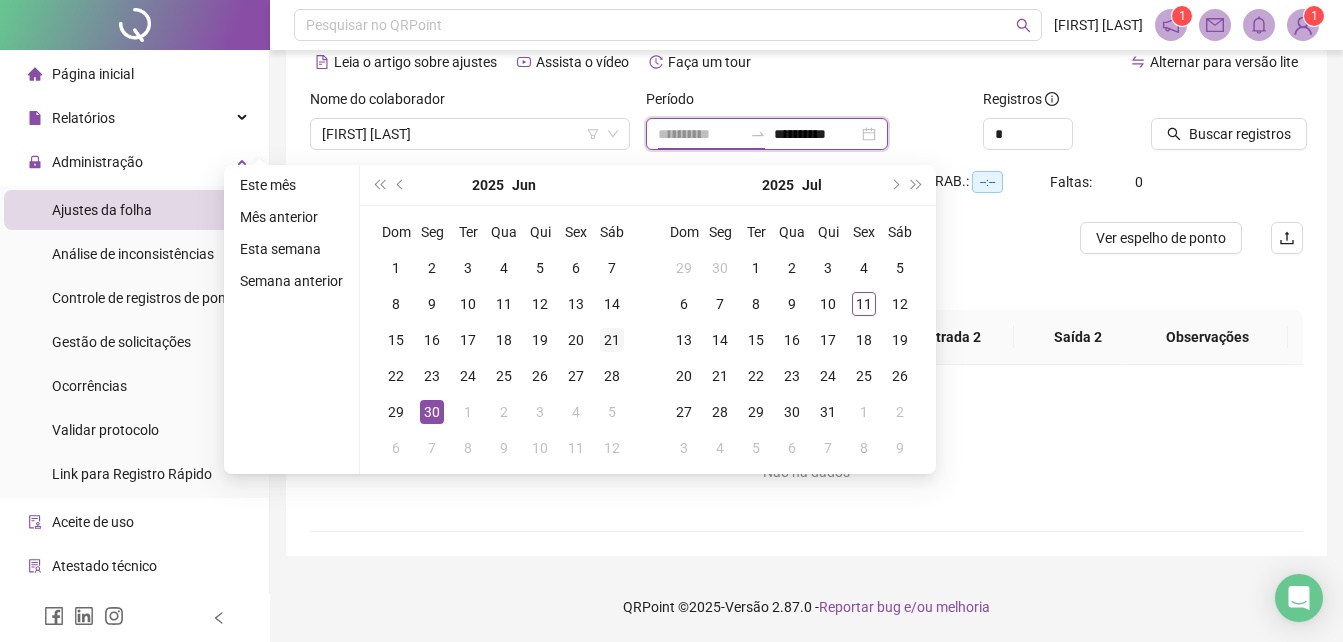 type on "**********" 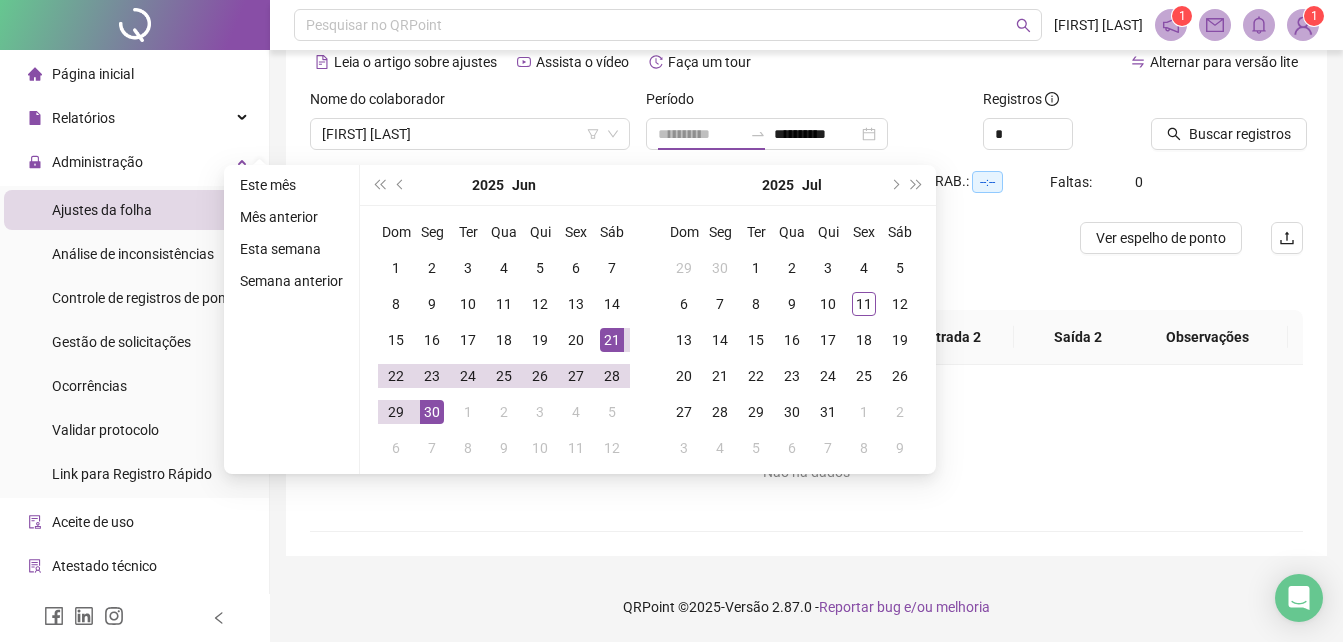 click on "21" at bounding box center (612, 340) 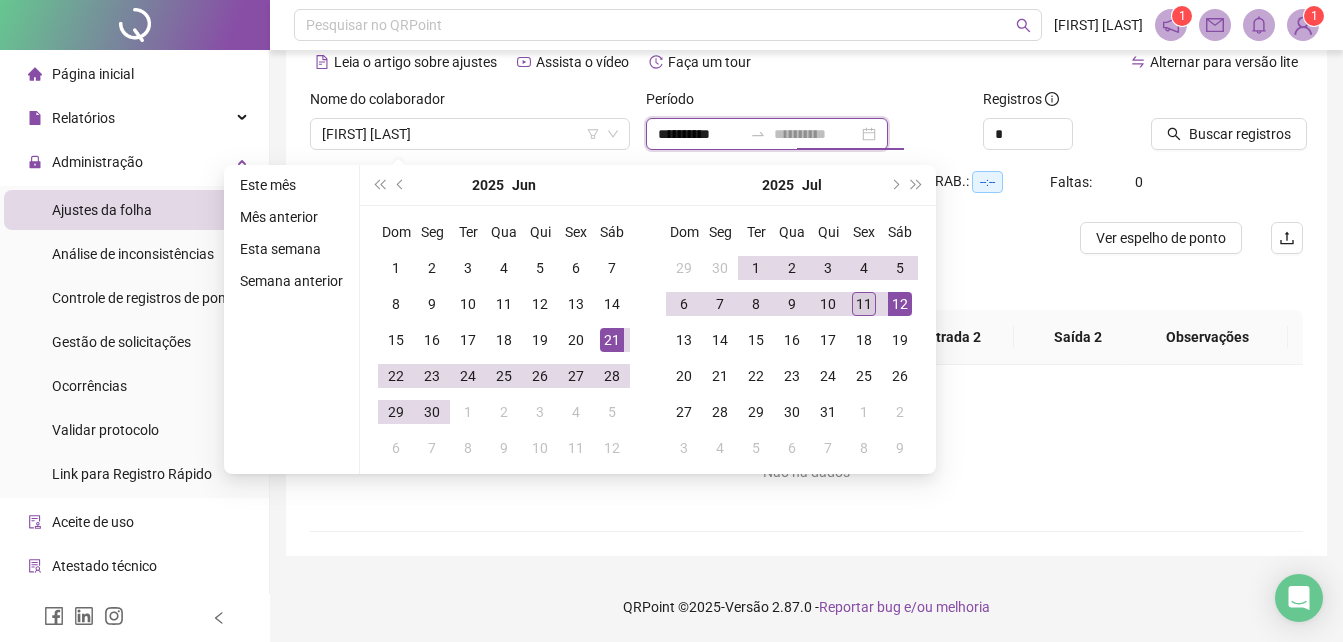 type on "**********" 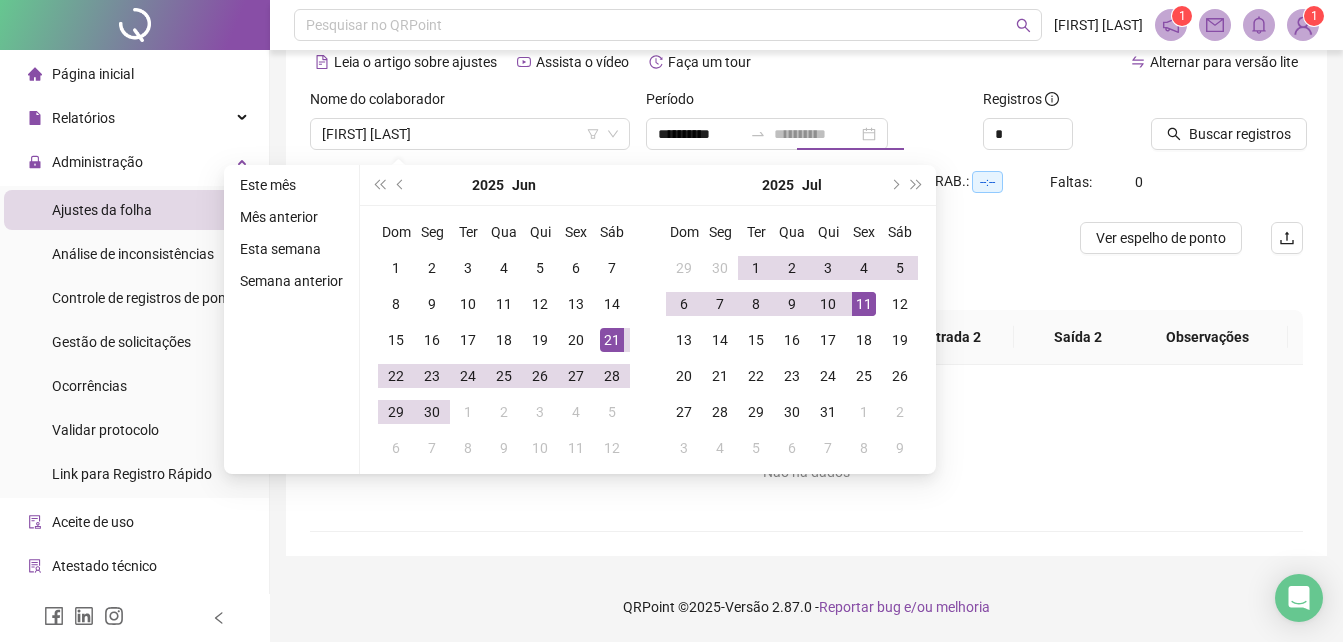 click on "11" at bounding box center [864, 304] 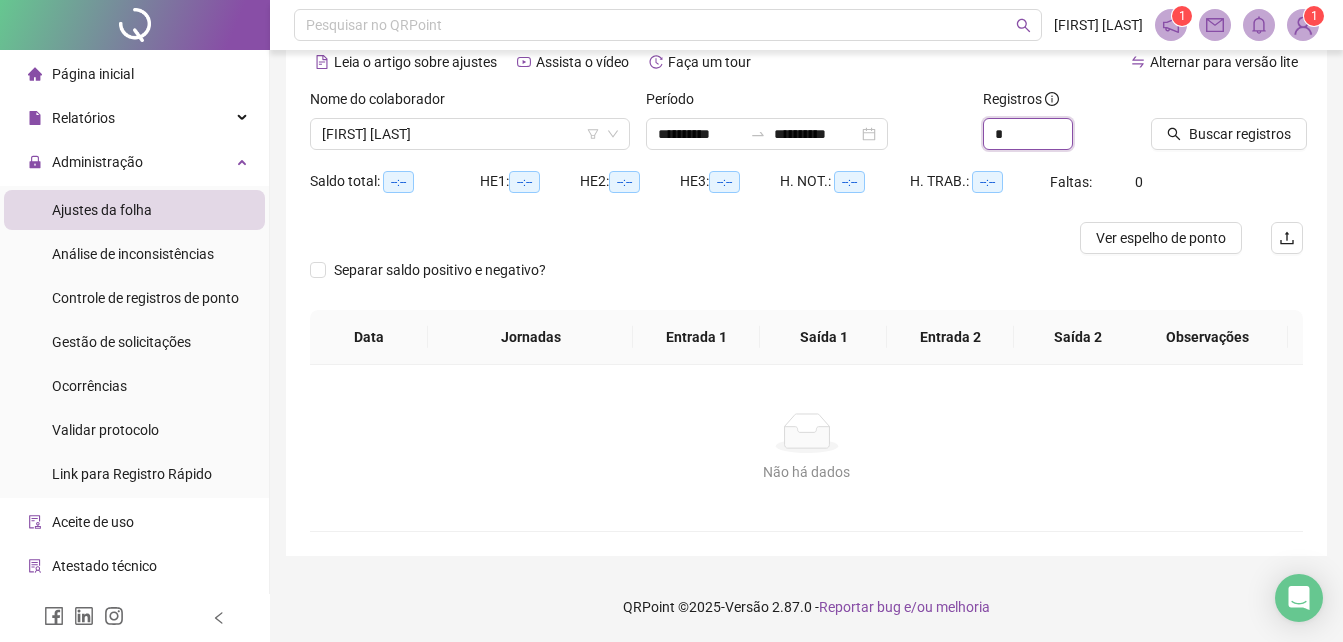 drag, startPoint x: 1017, startPoint y: 138, endPoint x: 953, endPoint y: 143, distance: 64.195015 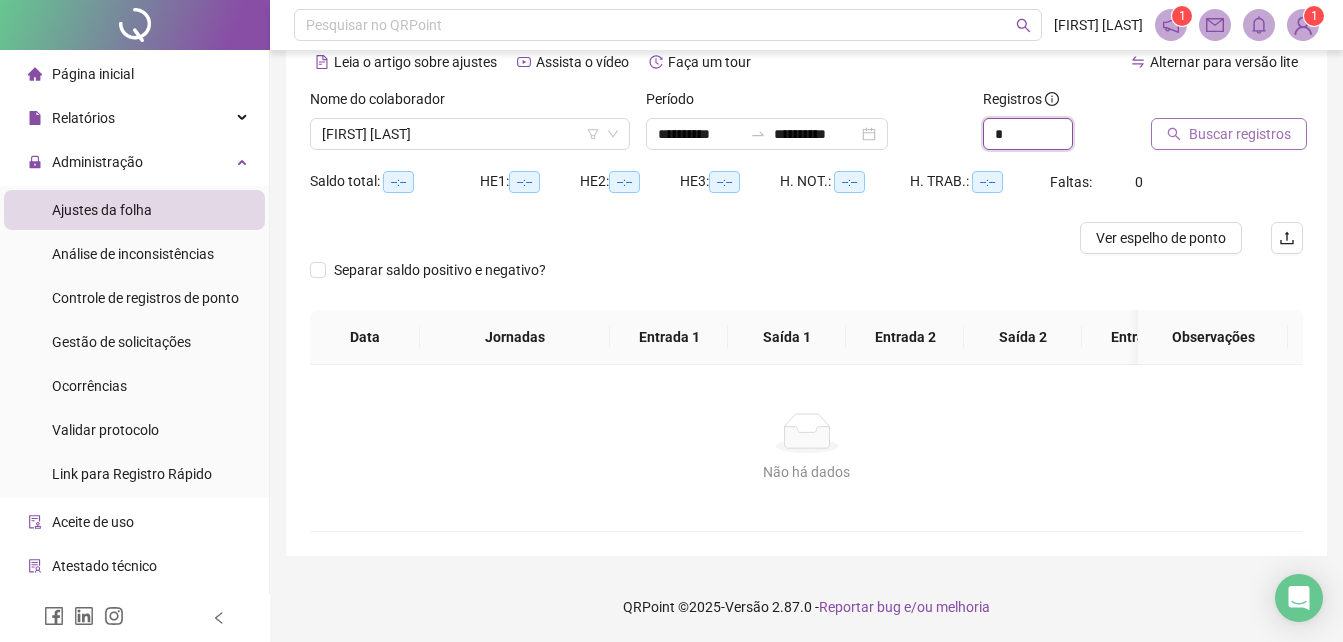 type on "*" 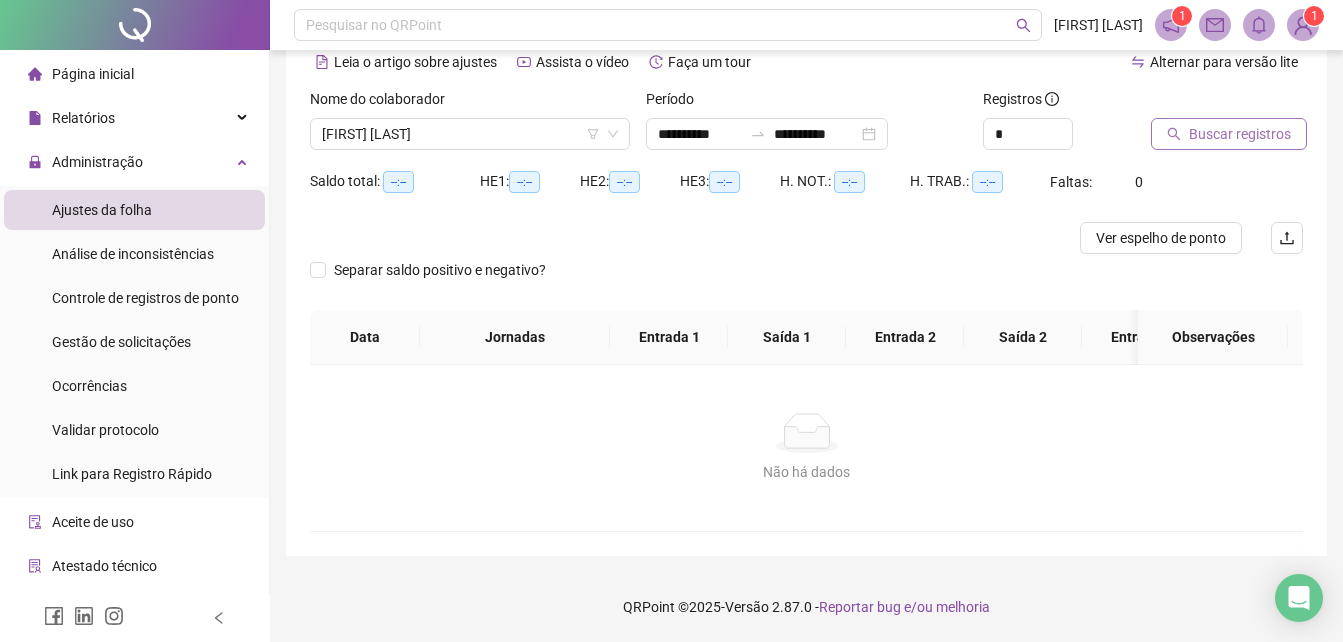 click on "Buscar registros" at bounding box center (1240, 134) 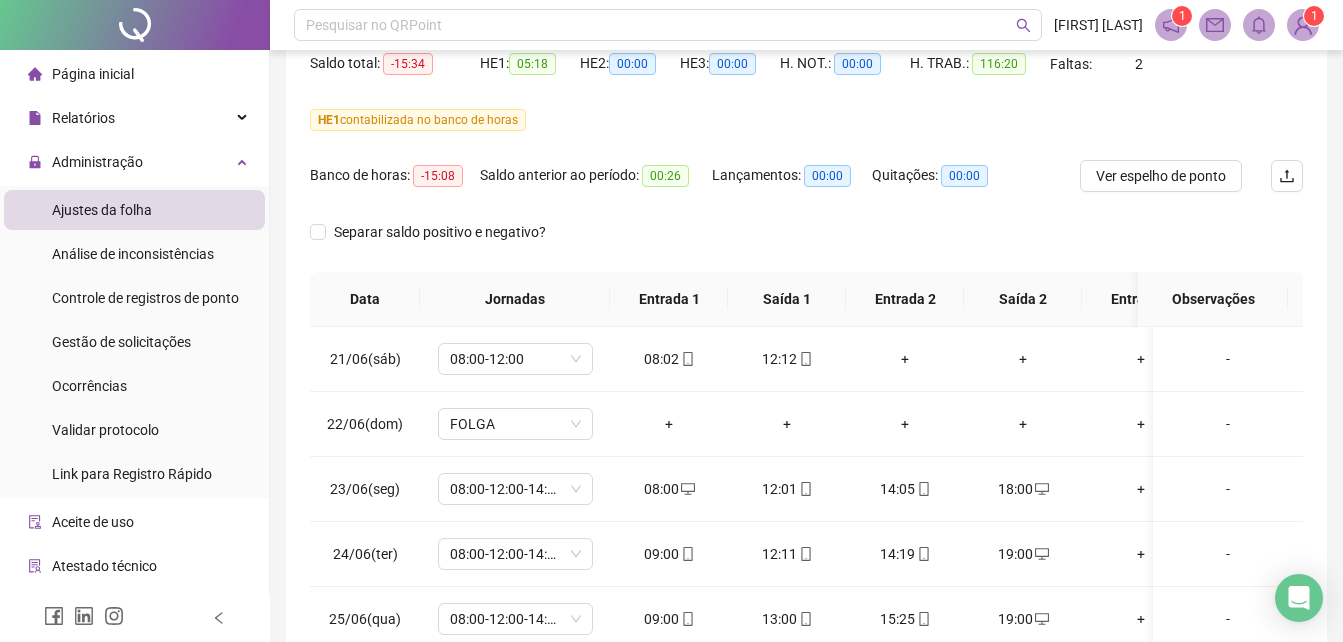 scroll, scrollTop: 296, scrollLeft: 0, axis: vertical 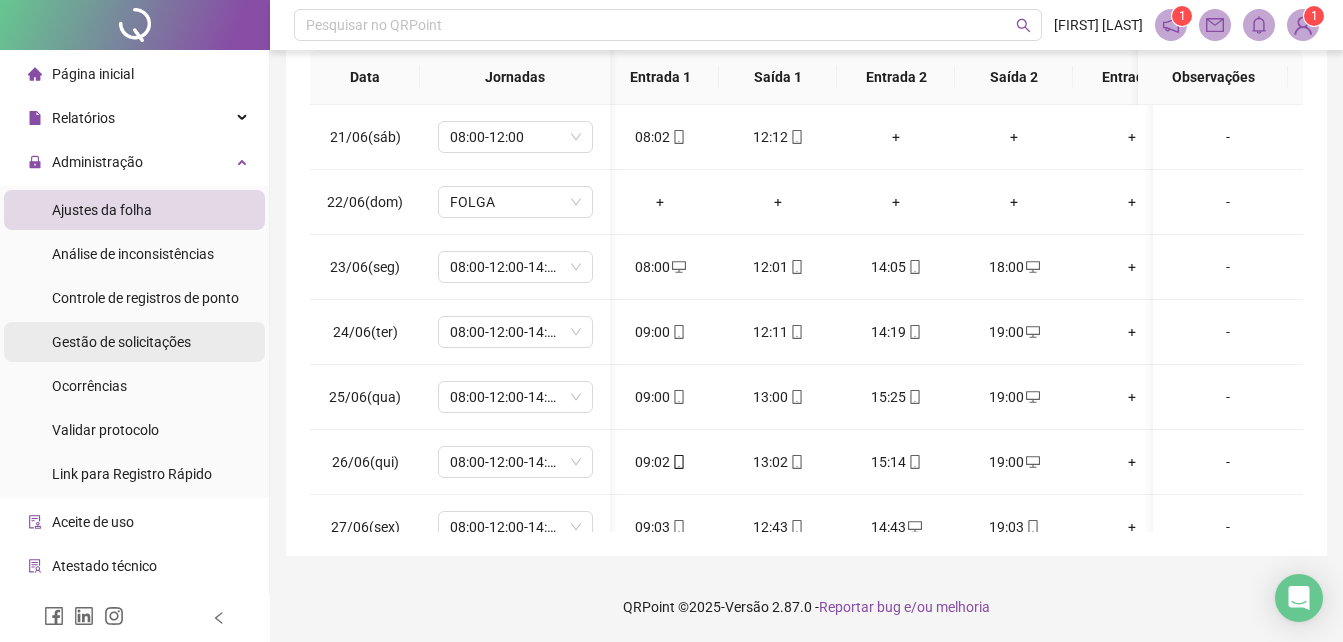 click on "Gestão de solicitações" at bounding box center (121, 342) 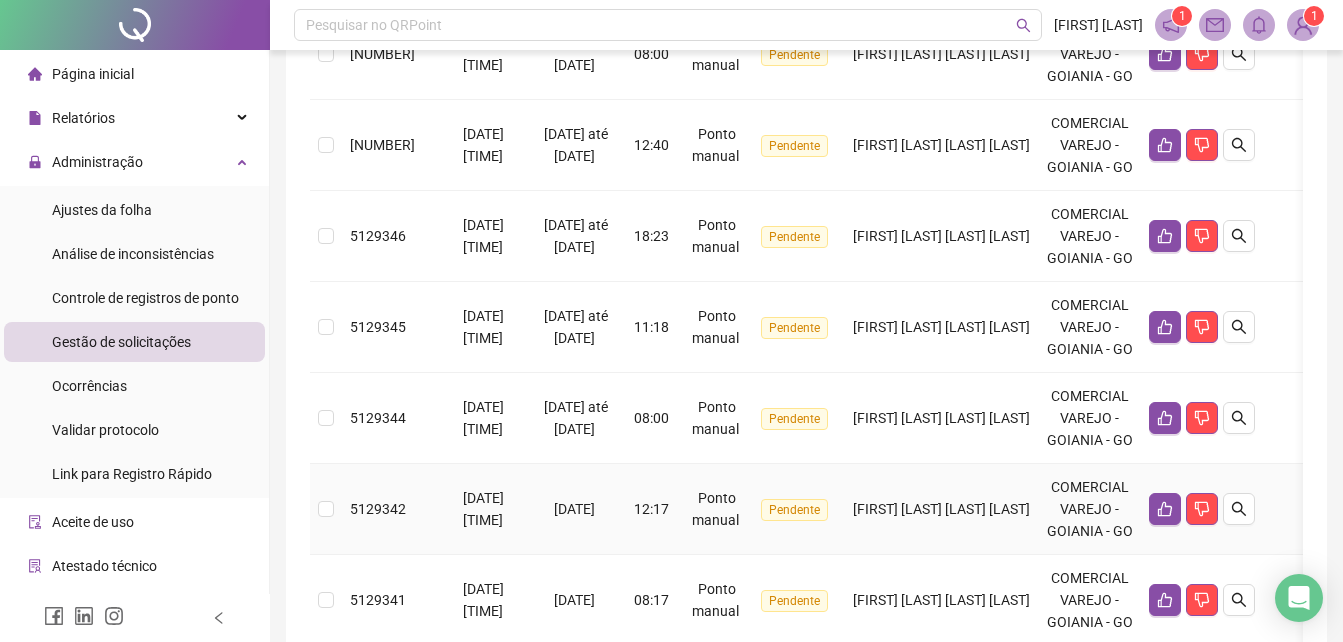 scroll, scrollTop: 0, scrollLeft: 0, axis: both 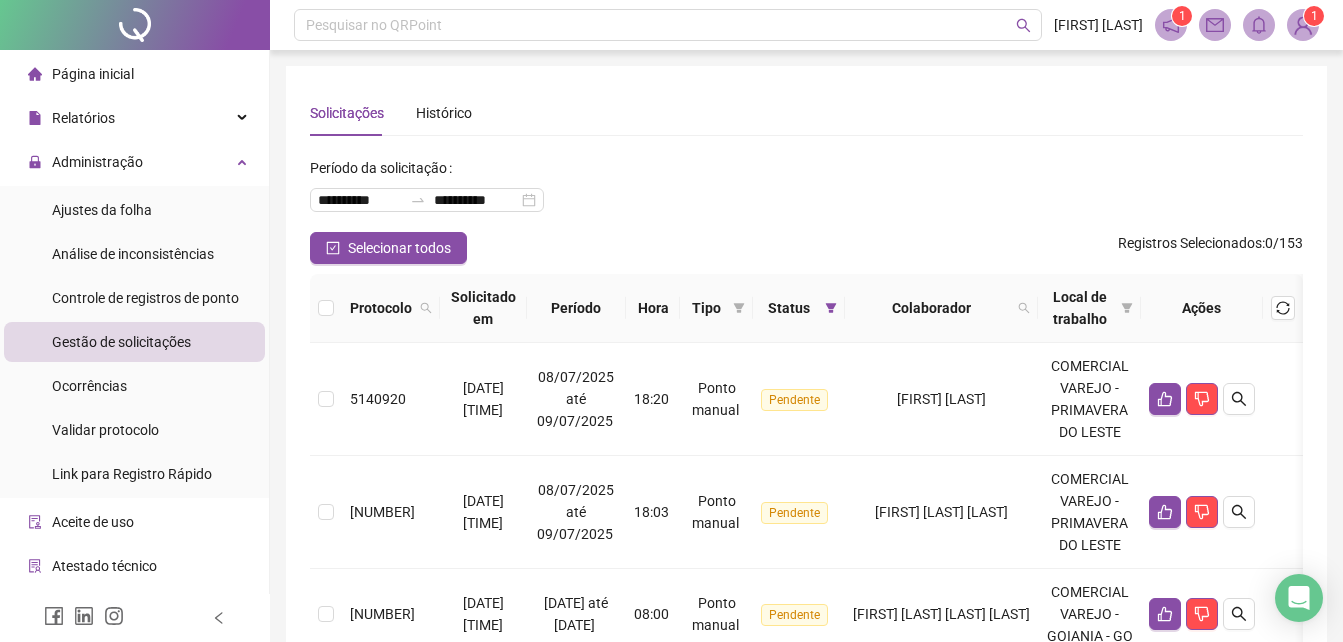 click on "Controle de registros de ponto" at bounding box center [145, 298] 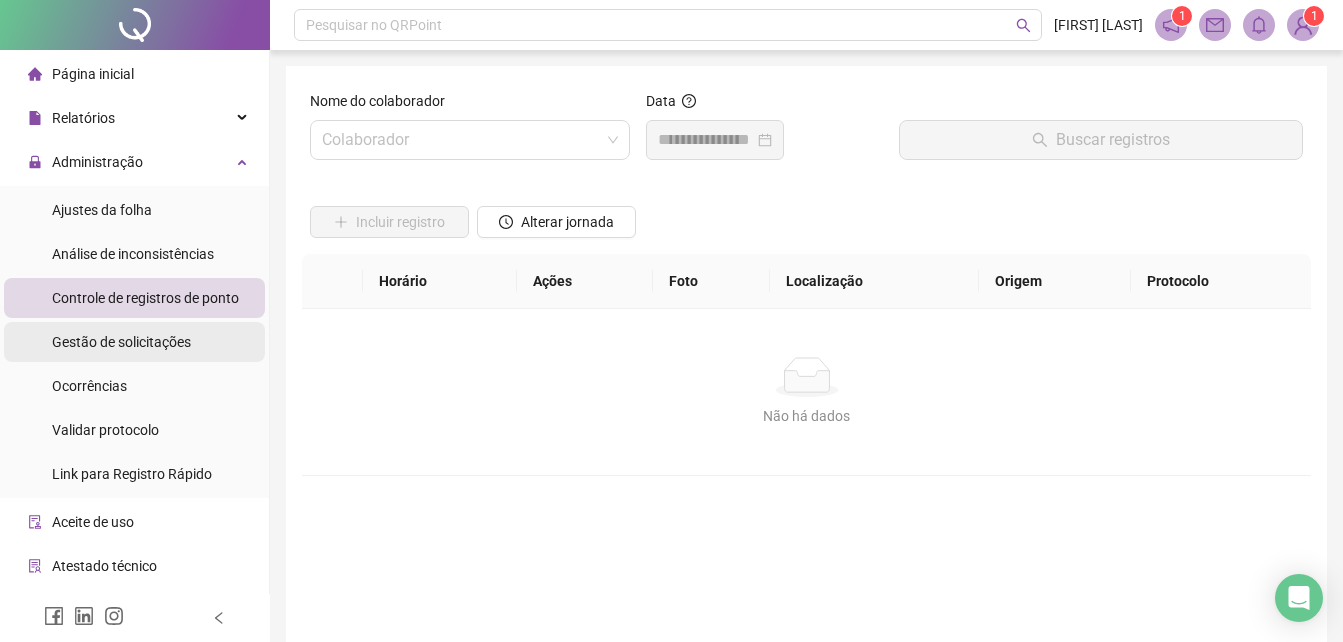 click on "Gestão de solicitações" at bounding box center (121, 342) 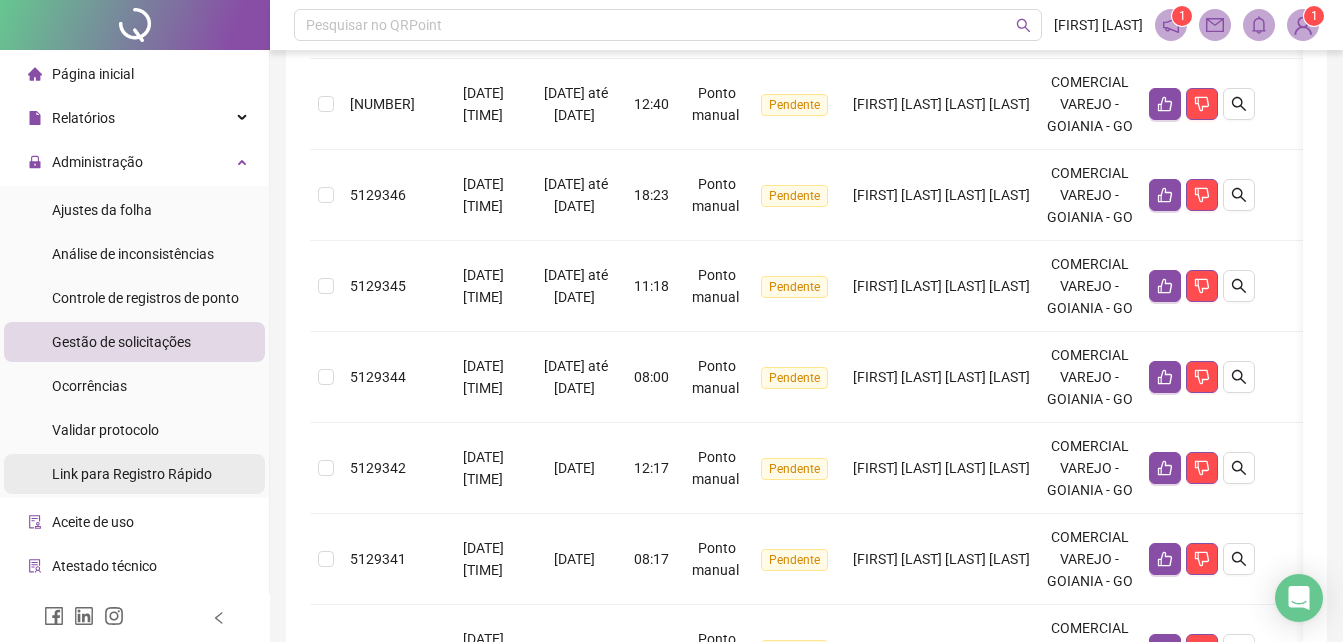 scroll, scrollTop: 100, scrollLeft: 0, axis: vertical 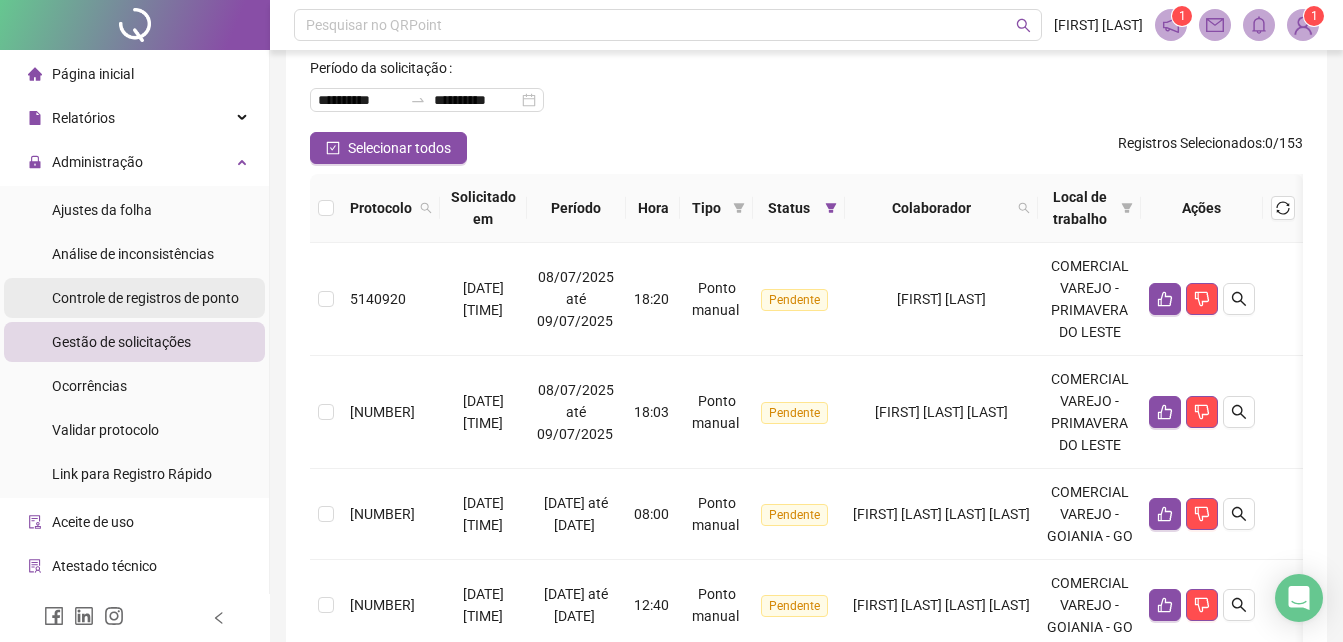 drag, startPoint x: 167, startPoint y: 304, endPoint x: 157, endPoint y: 314, distance: 14.142136 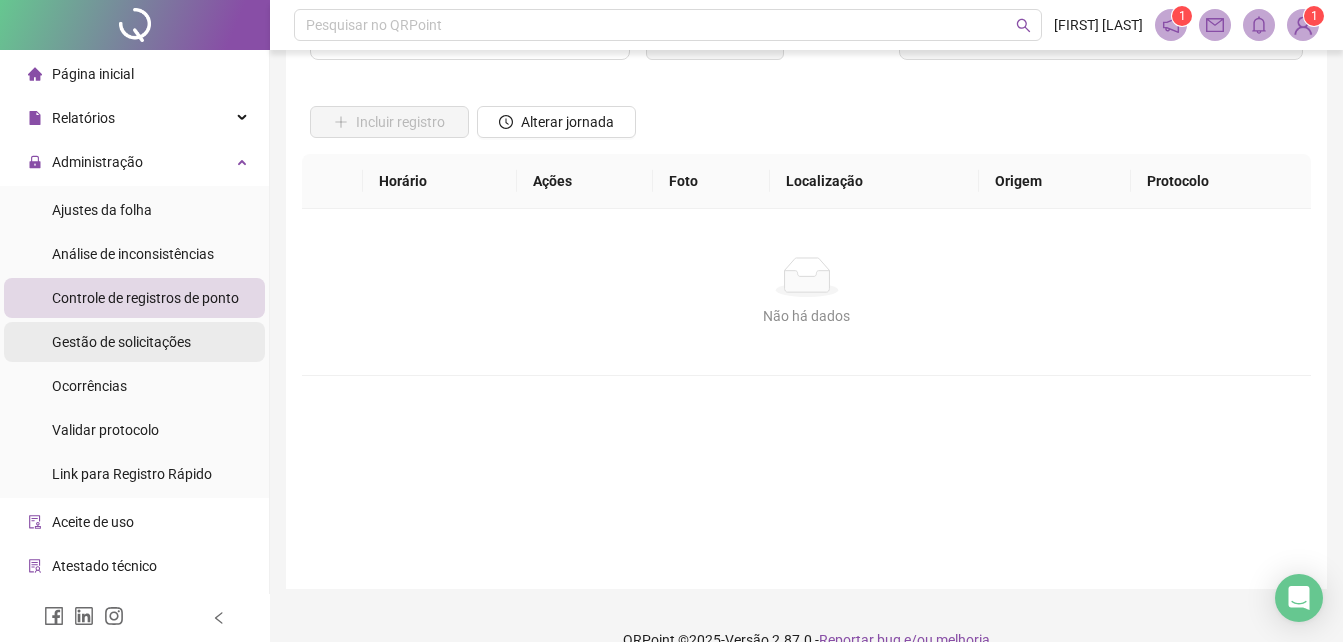 click on "Gestão de solicitações" at bounding box center [121, 342] 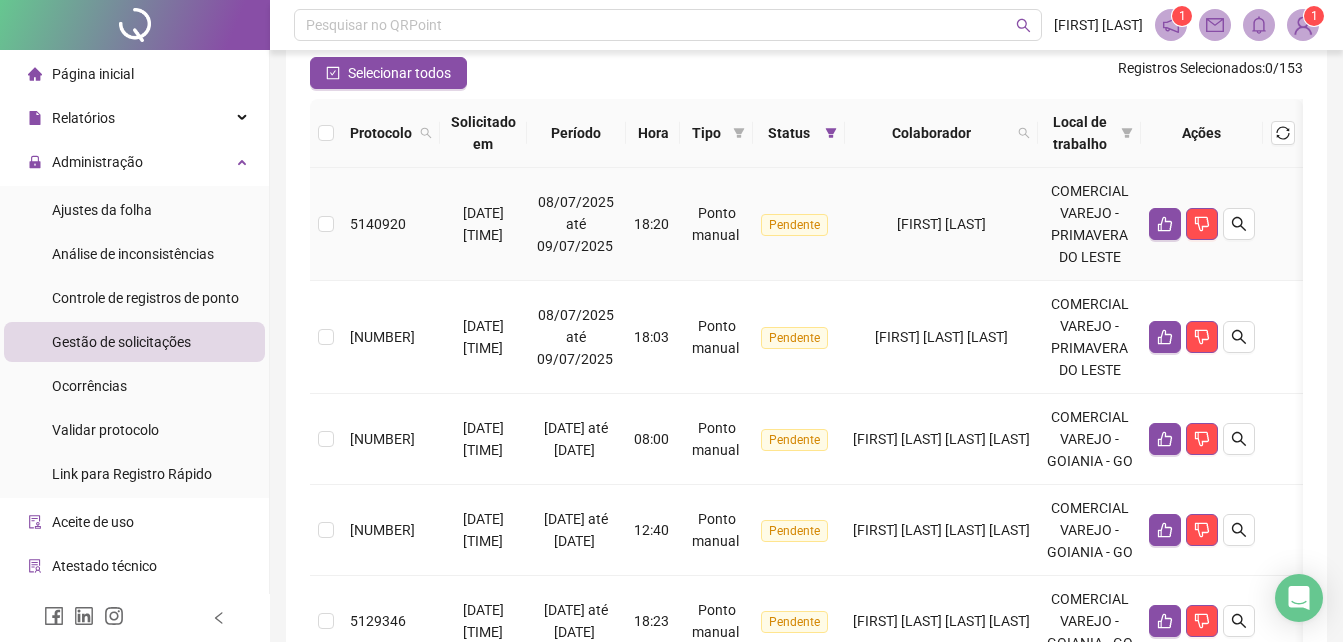 scroll, scrollTop: 200, scrollLeft: 0, axis: vertical 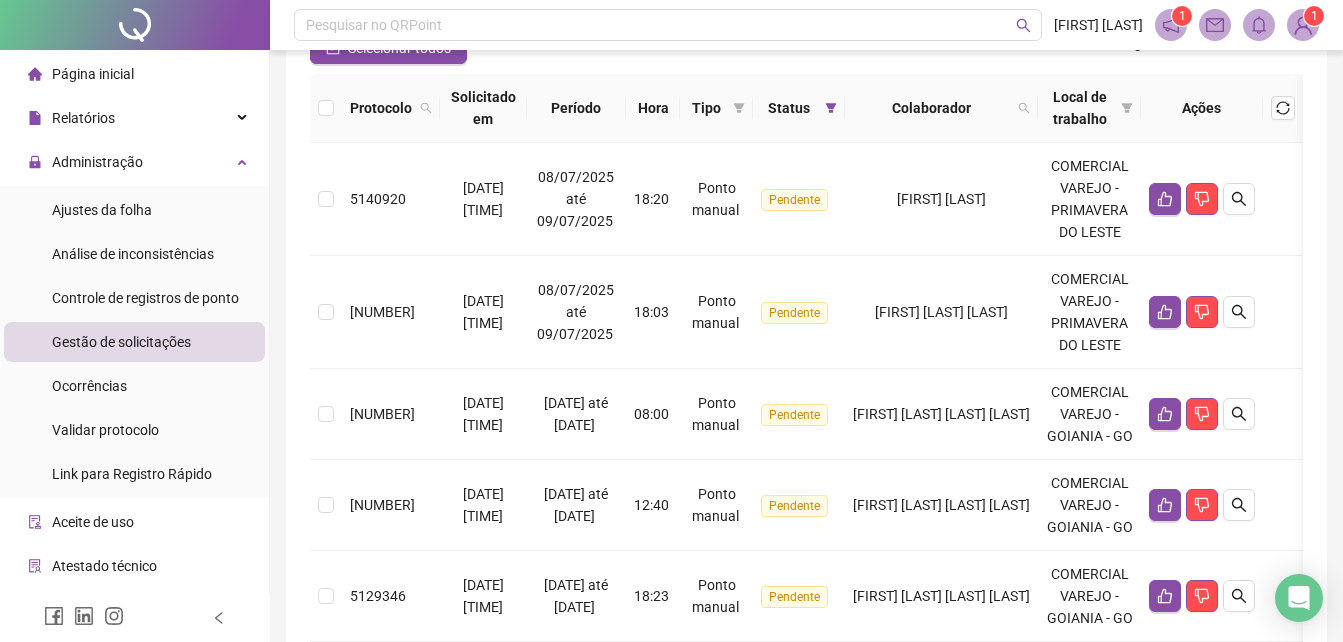click on "Gestão de solicitações" at bounding box center (121, 342) 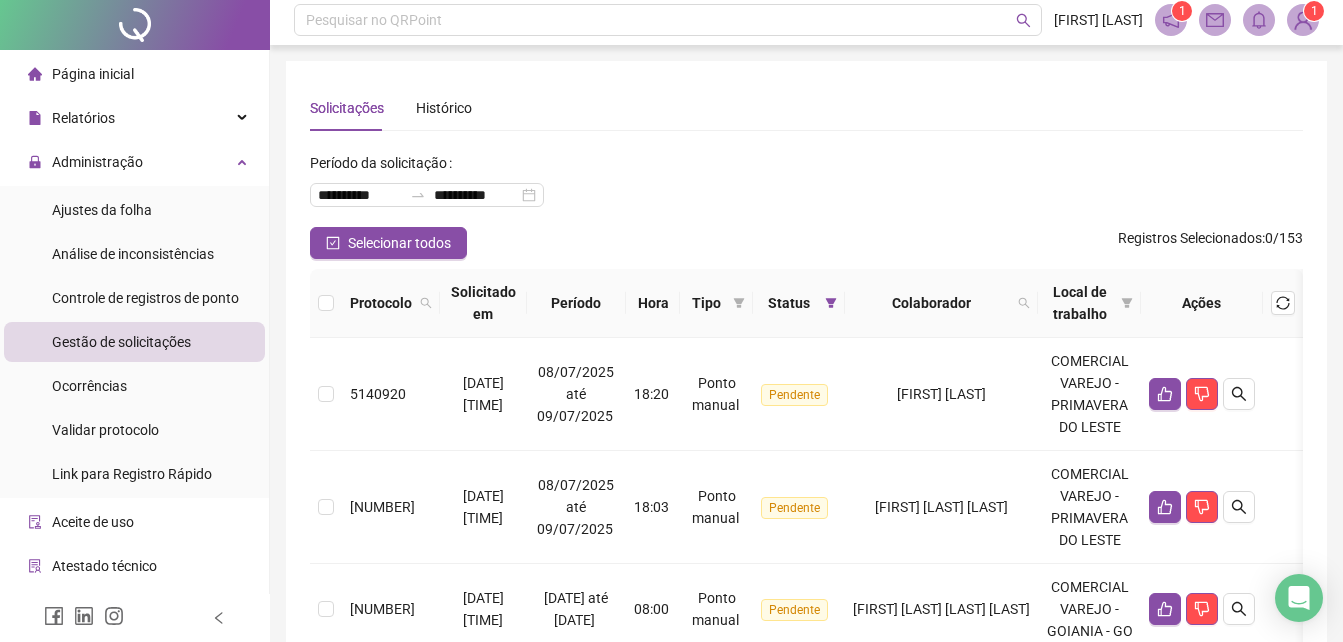 scroll, scrollTop: 0, scrollLeft: 0, axis: both 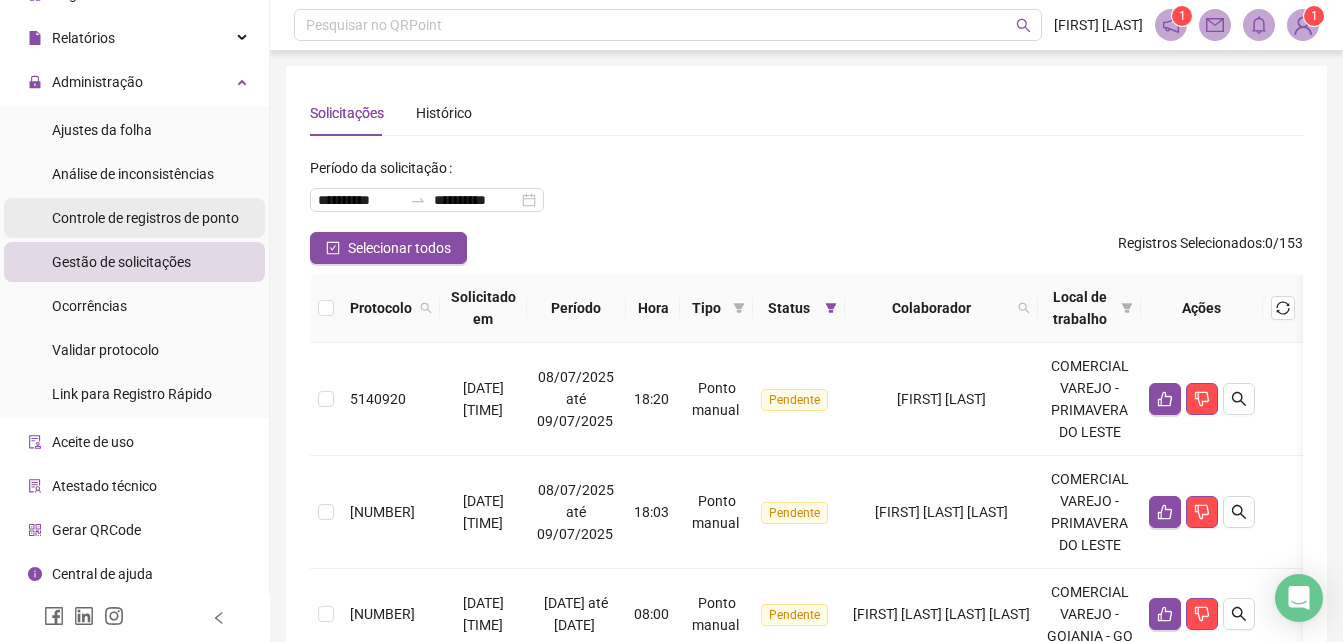 click on "Controle de registros de ponto" at bounding box center [145, 218] 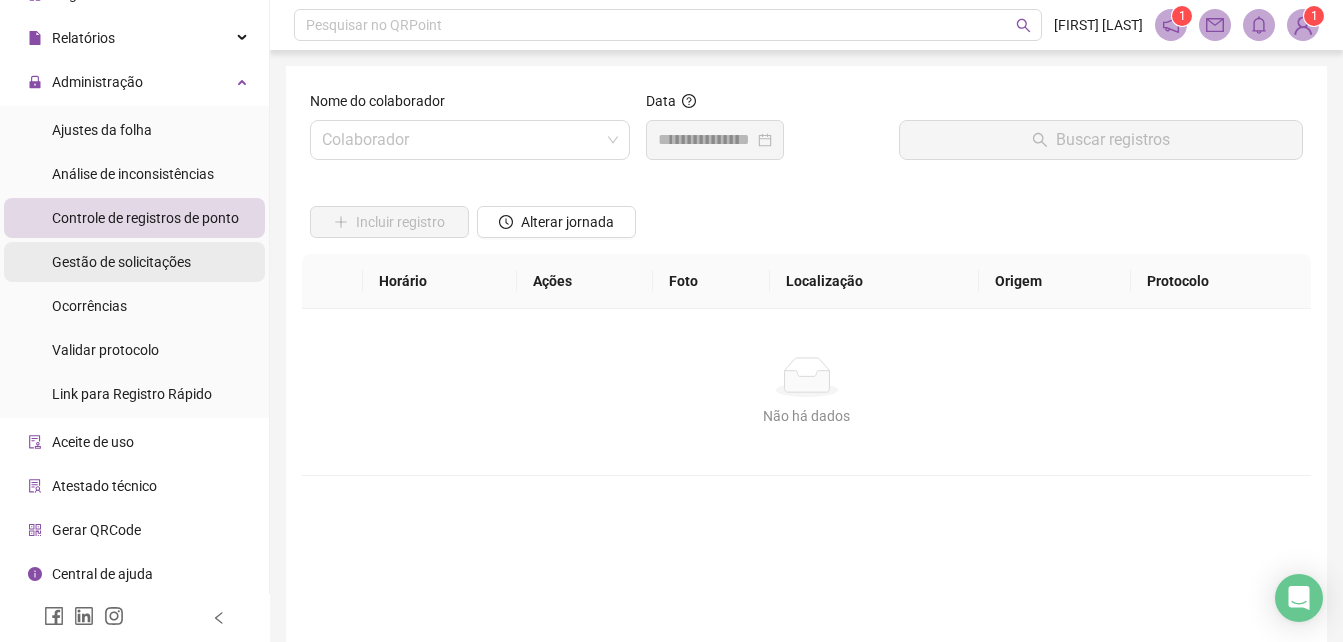 click on "Gestão de solicitações" at bounding box center (121, 262) 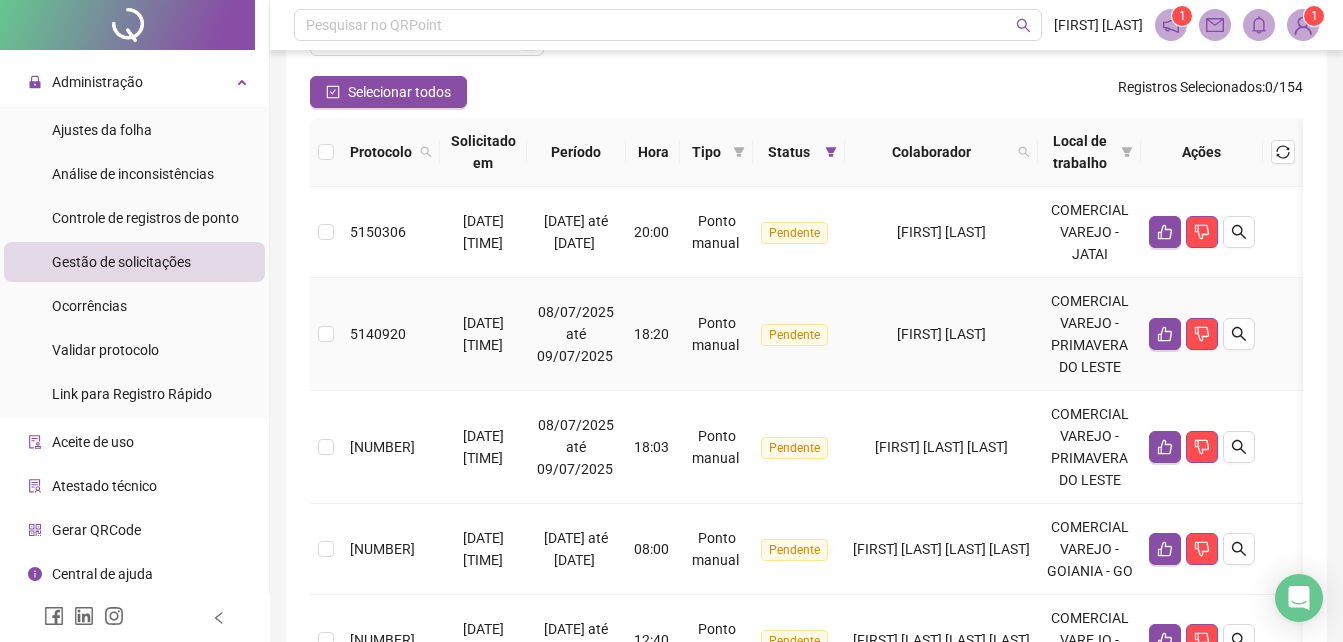 scroll, scrollTop: 200, scrollLeft: 0, axis: vertical 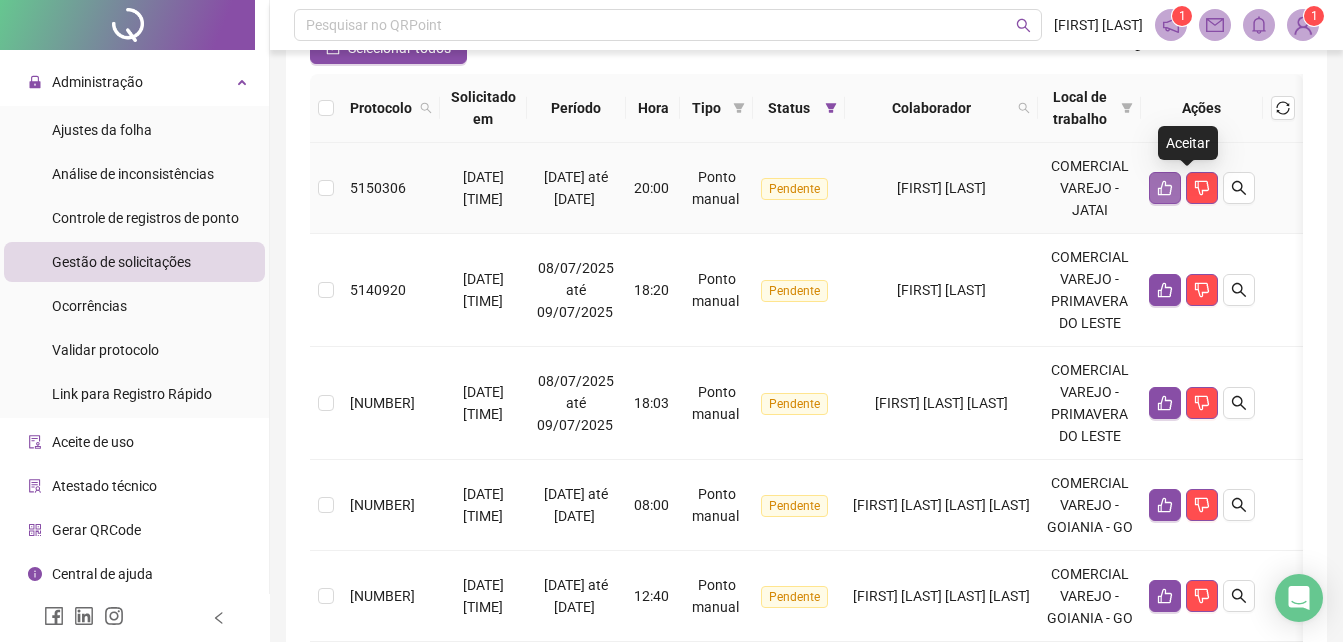 click 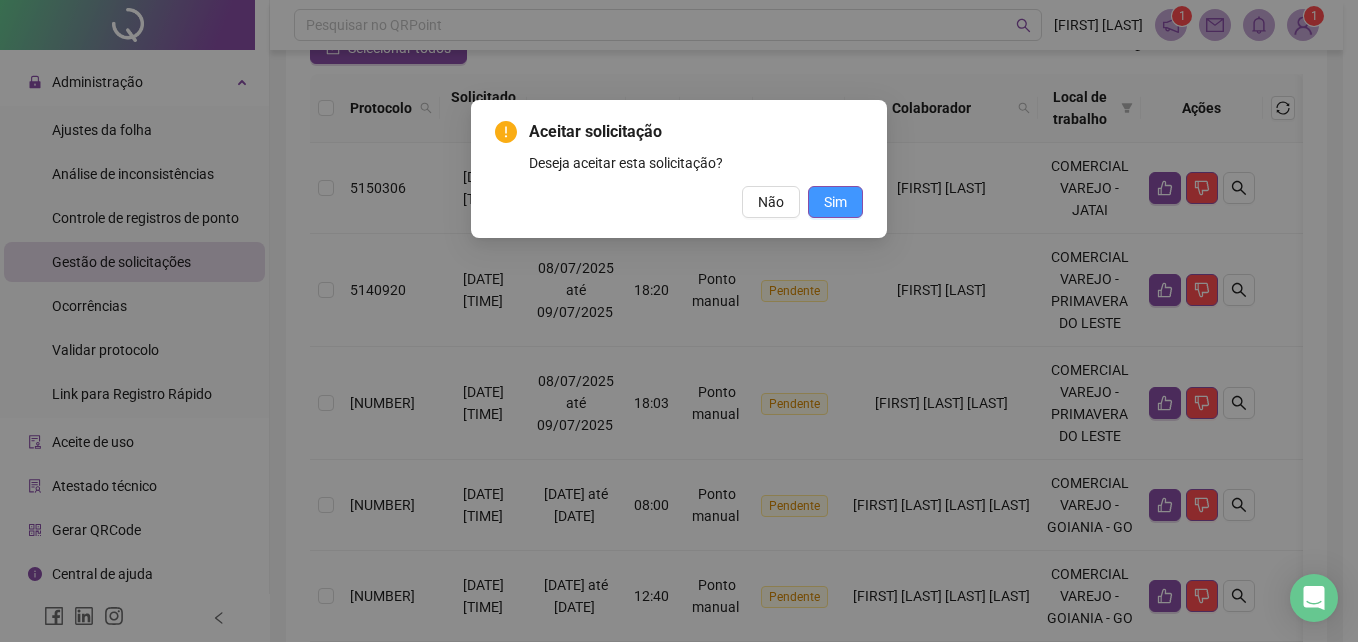 click on "Sim" at bounding box center (835, 202) 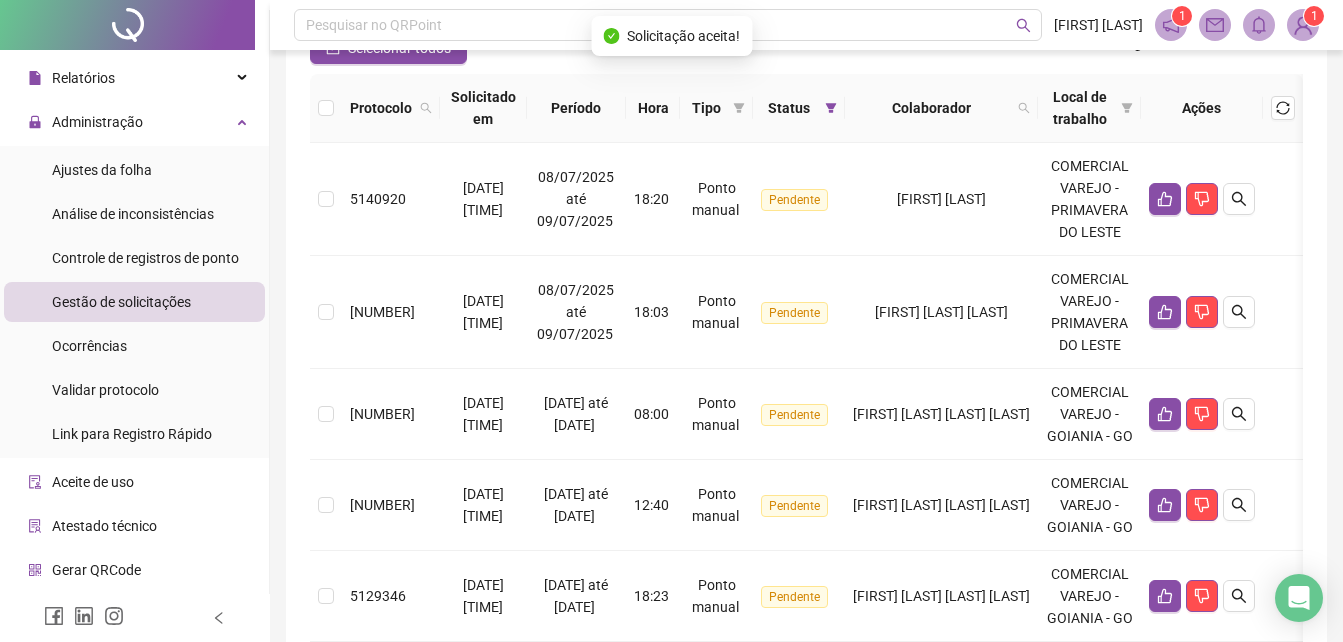 scroll, scrollTop: 0, scrollLeft: 0, axis: both 